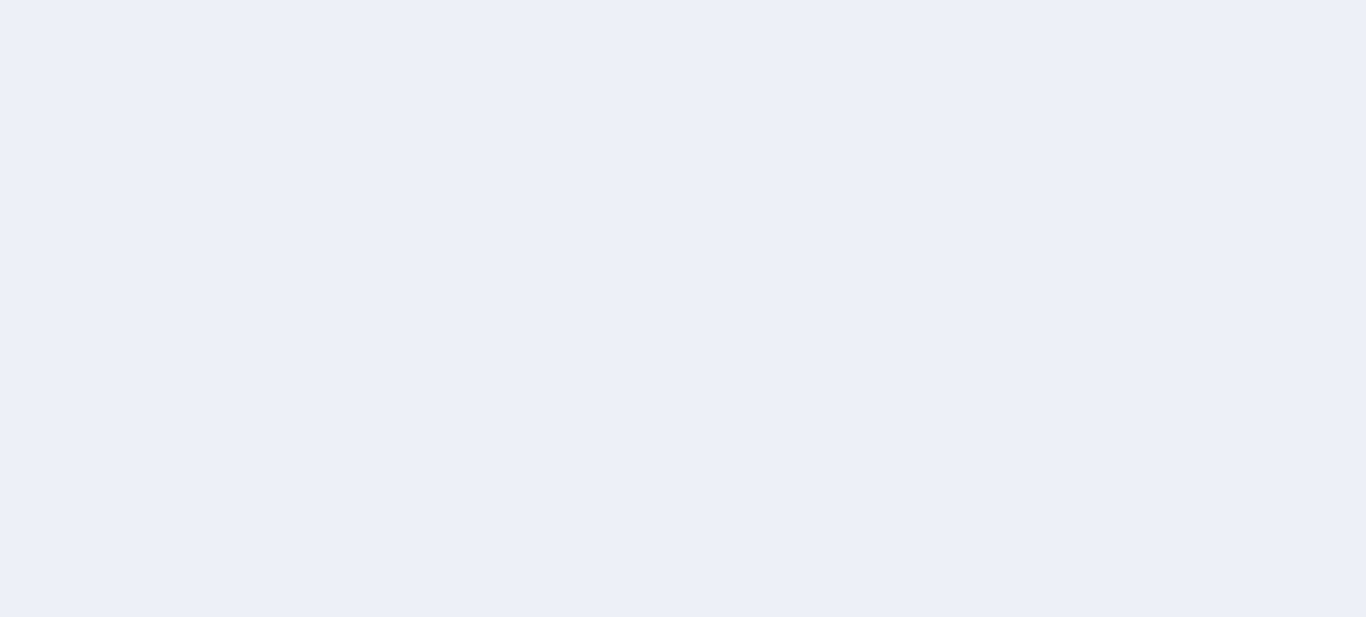 scroll, scrollTop: 0, scrollLeft: 0, axis: both 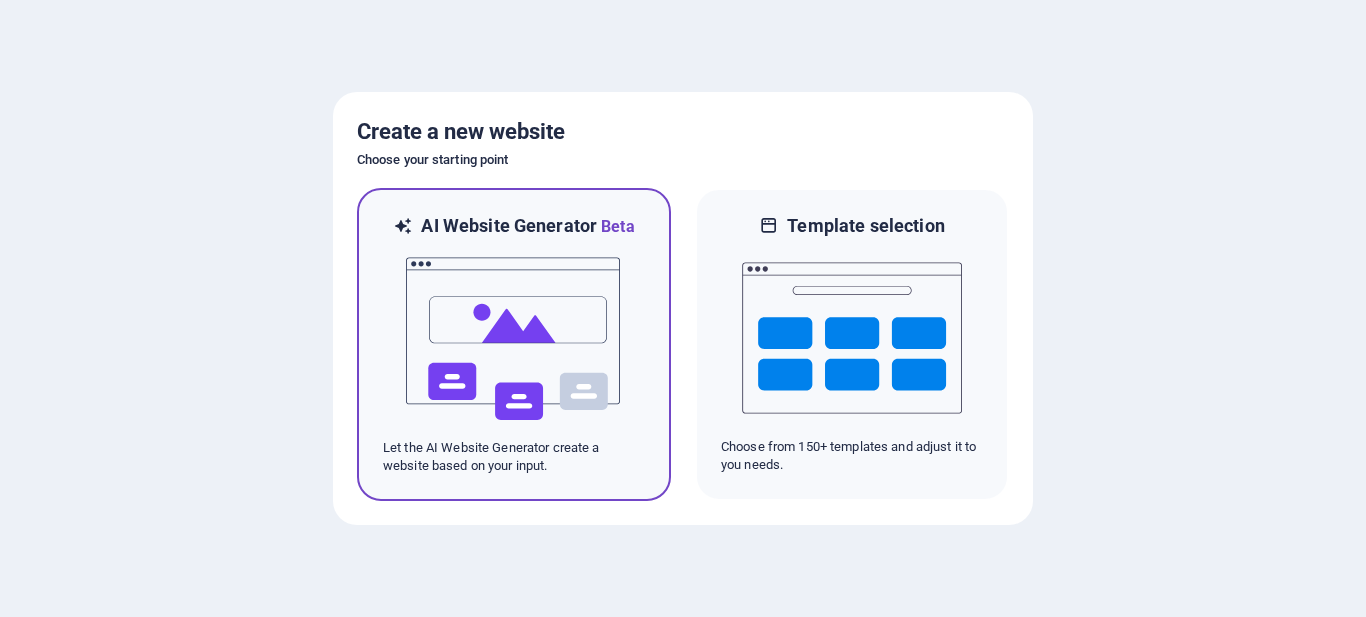 click at bounding box center (514, 339) 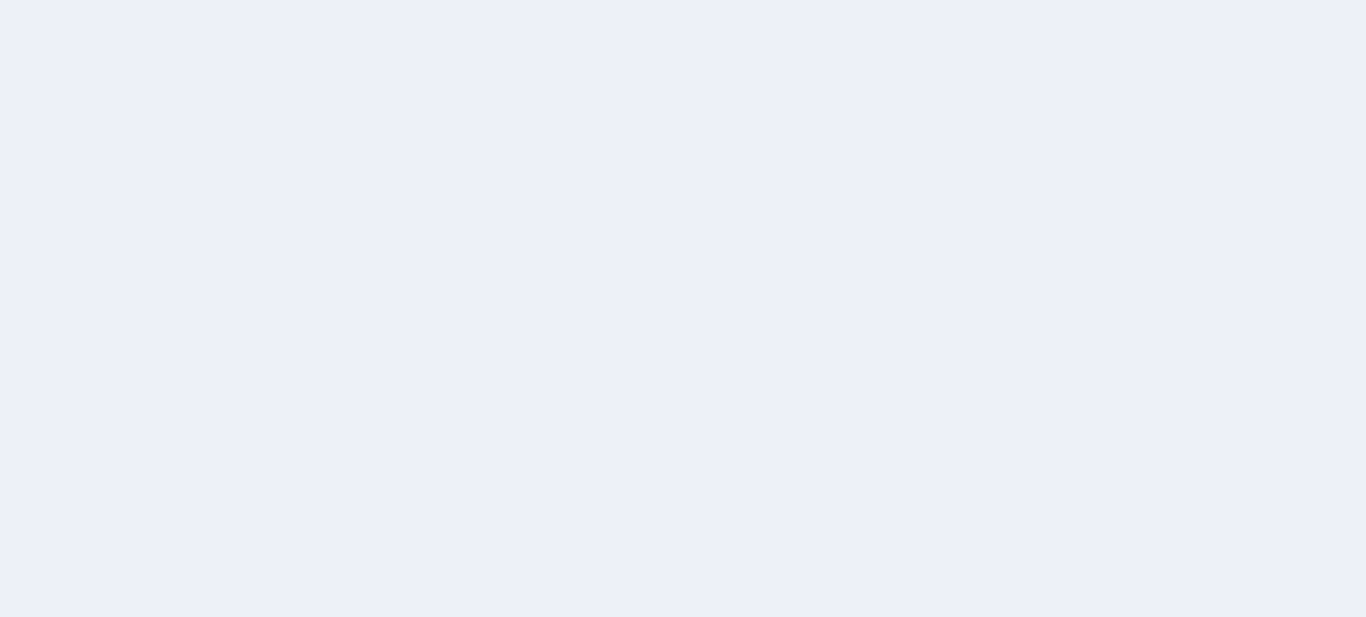 scroll, scrollTop: 0, scrollLeft: 0, axis: both 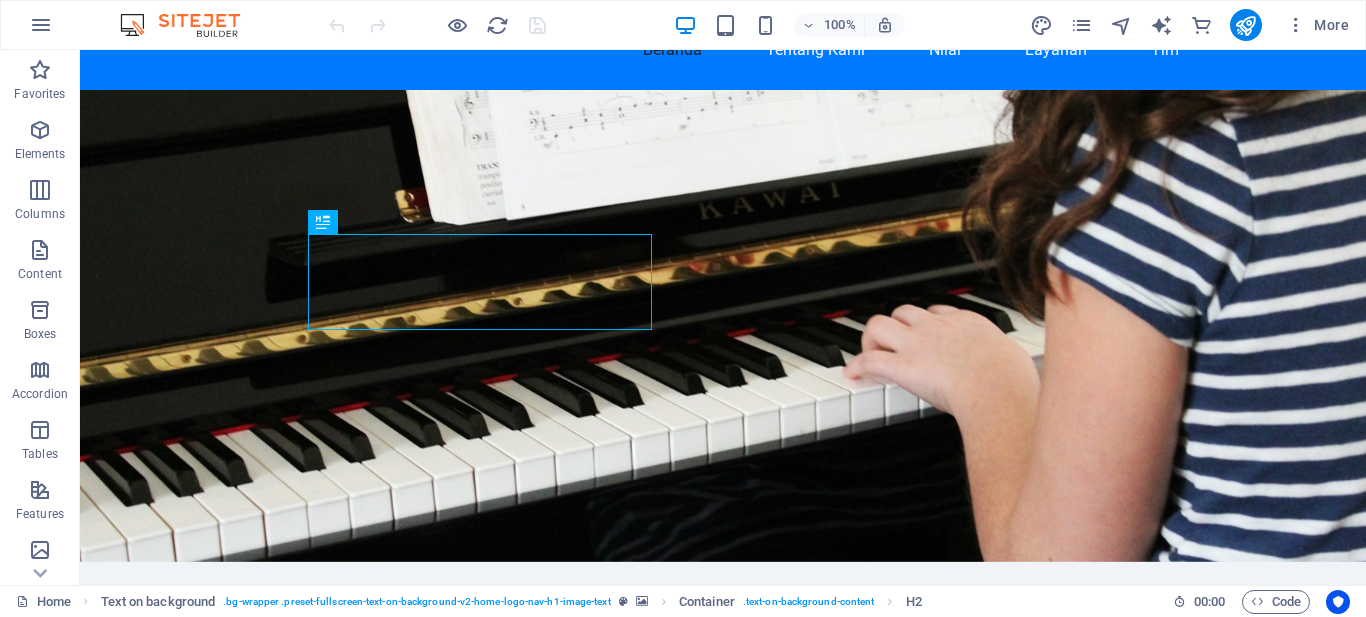 click at bounding box center (723, 326) 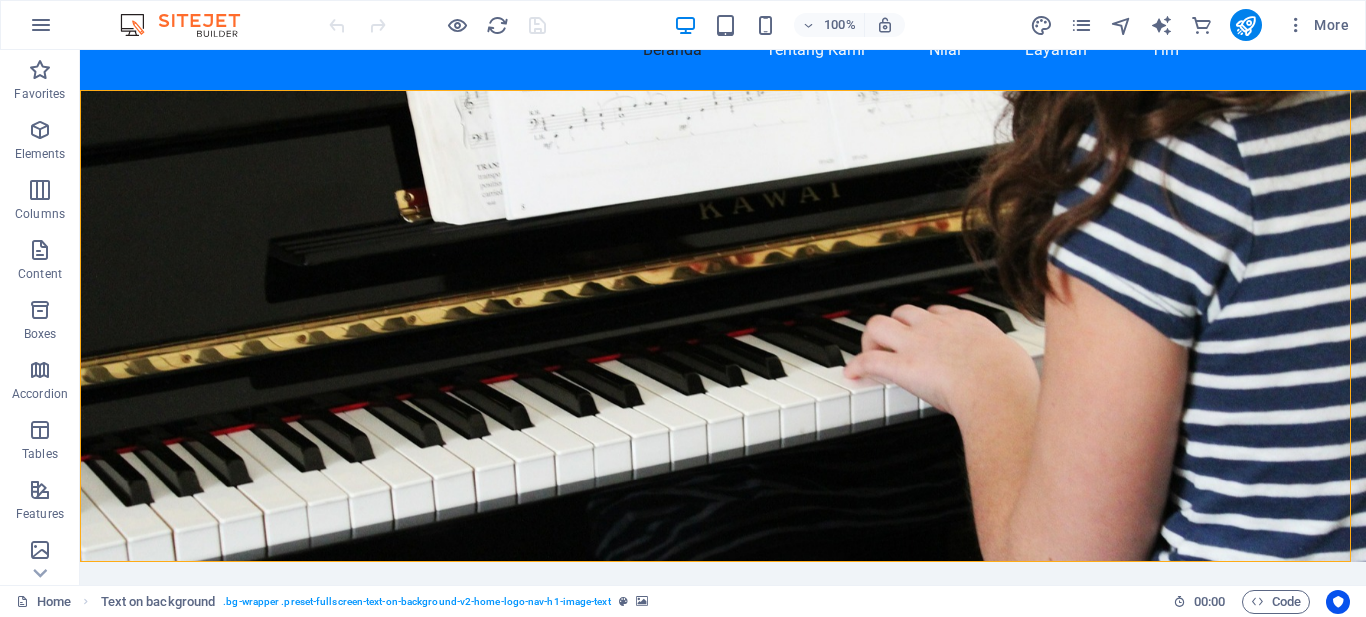click at bounding box center (723, 326) 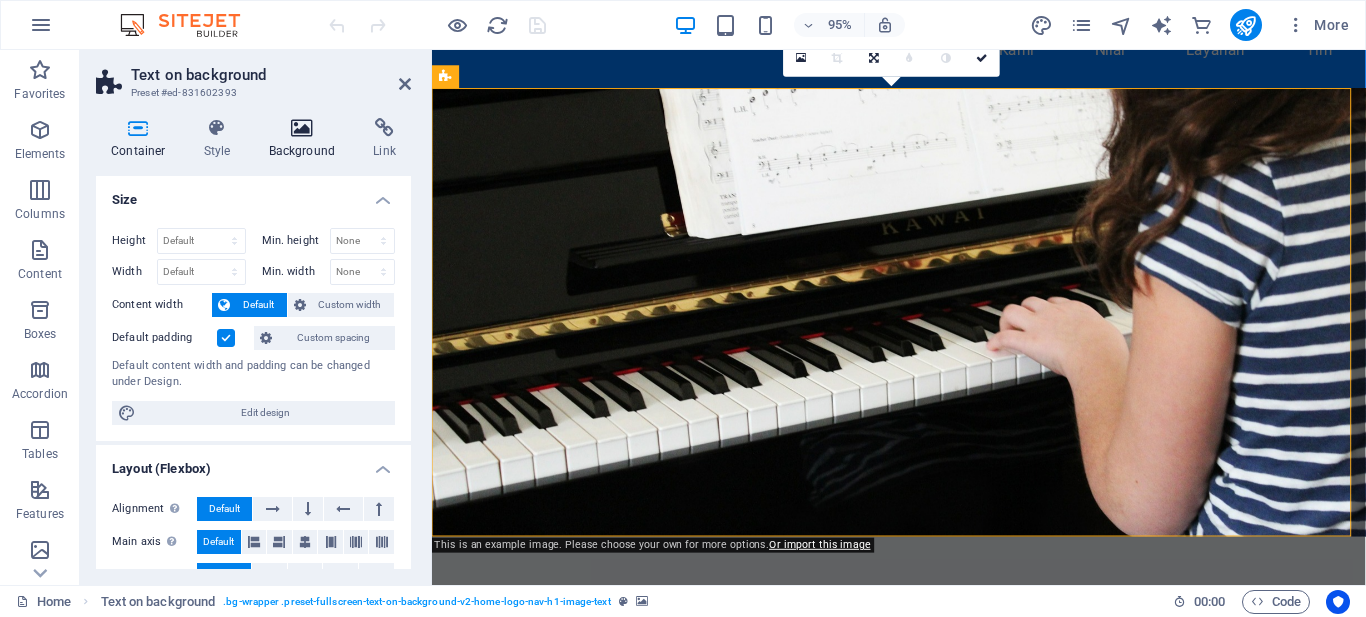 click on "Background" at bounding box center (306, 139) 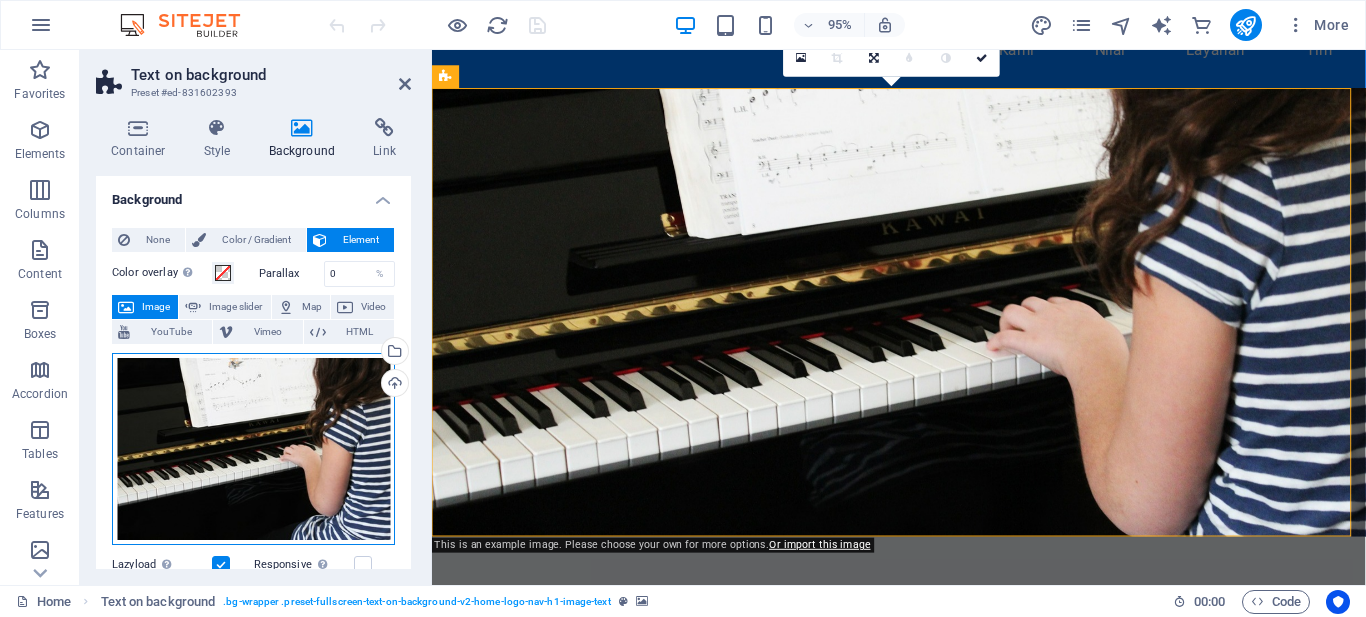 click on "Drag files here, click to choose files or select files from Files or our free stock photos & videos" at bounding box center [253, 449] 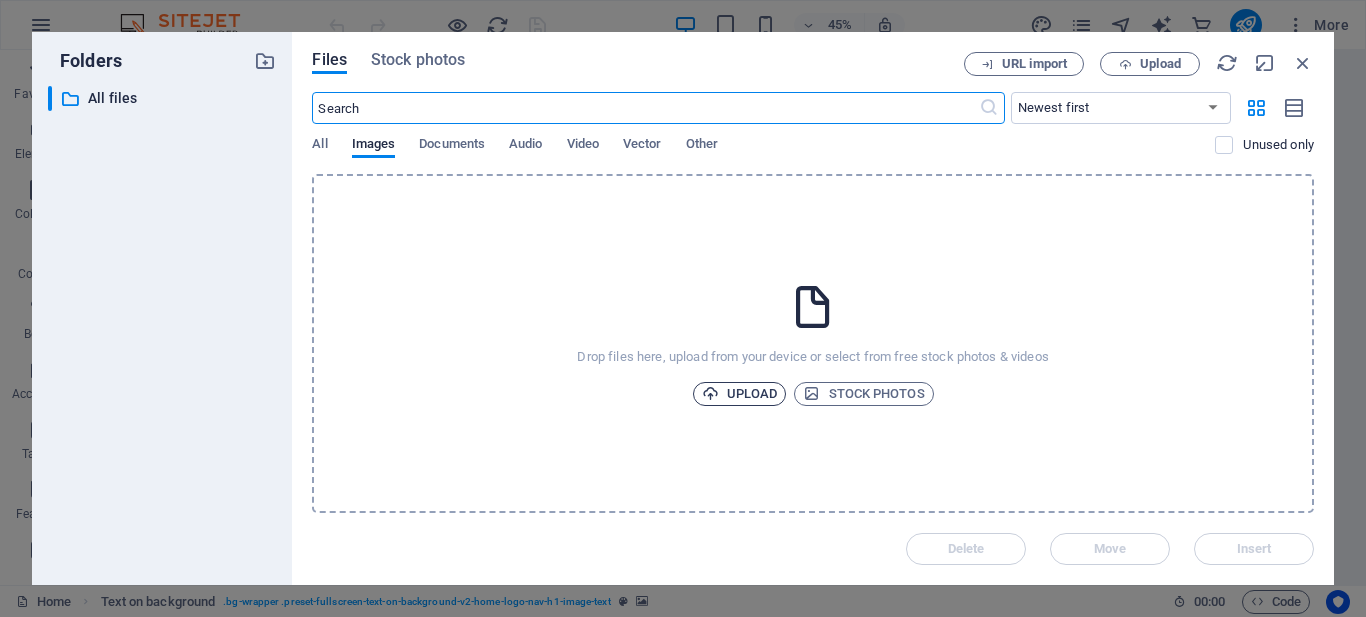 click on "Upload" at bounding box center (740, 394) 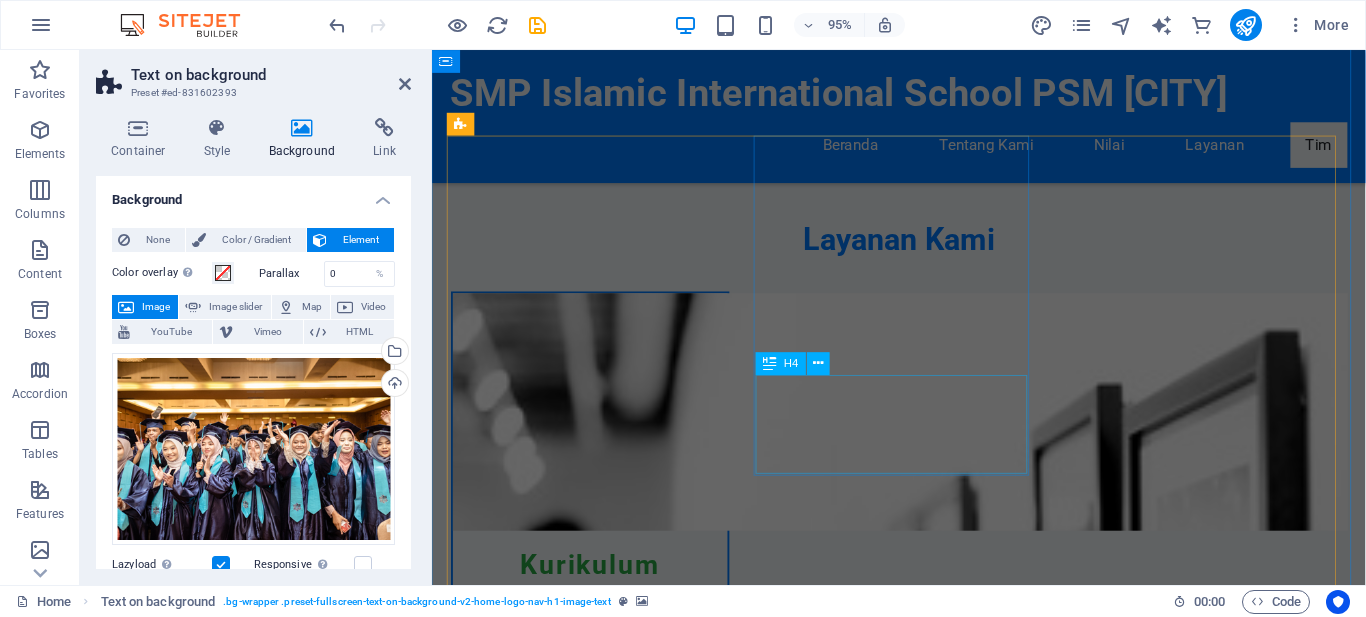 scroll, scrollTop: 2900, scrollLeft: 0, axis: vertical 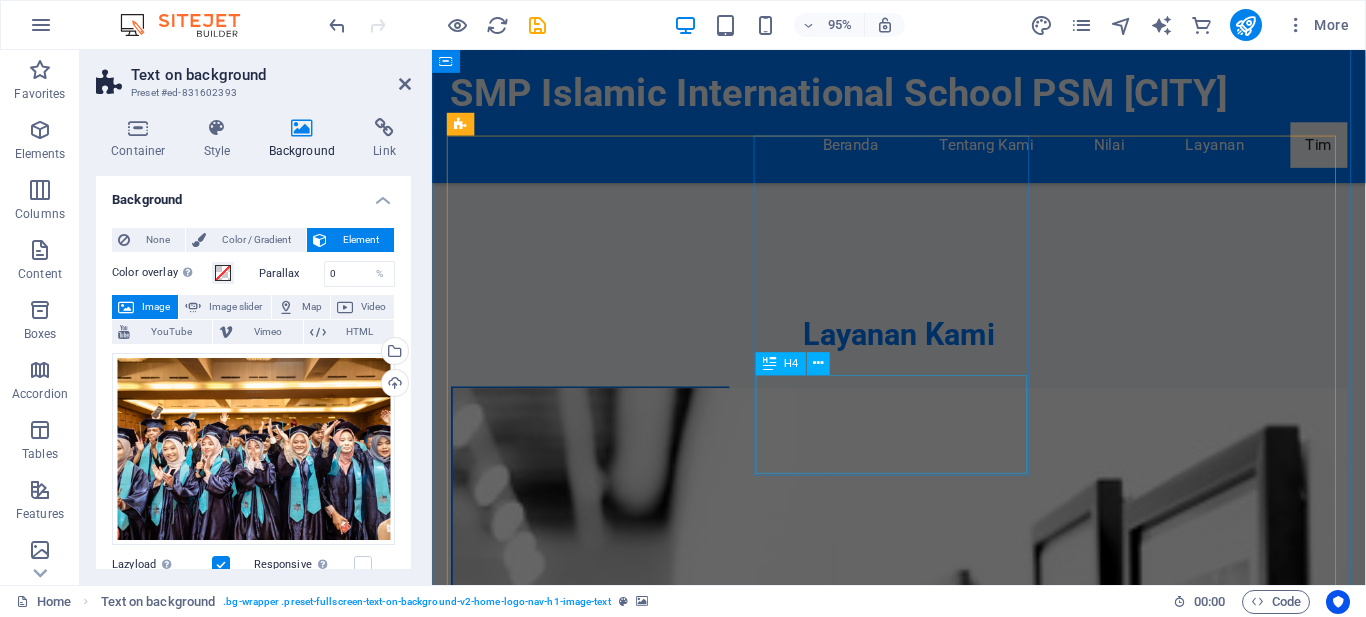 click on "Ir. H. Mir’atul Mu’minin, M.M. - Ketua Yayasan" at bounding box center [598, 4004] 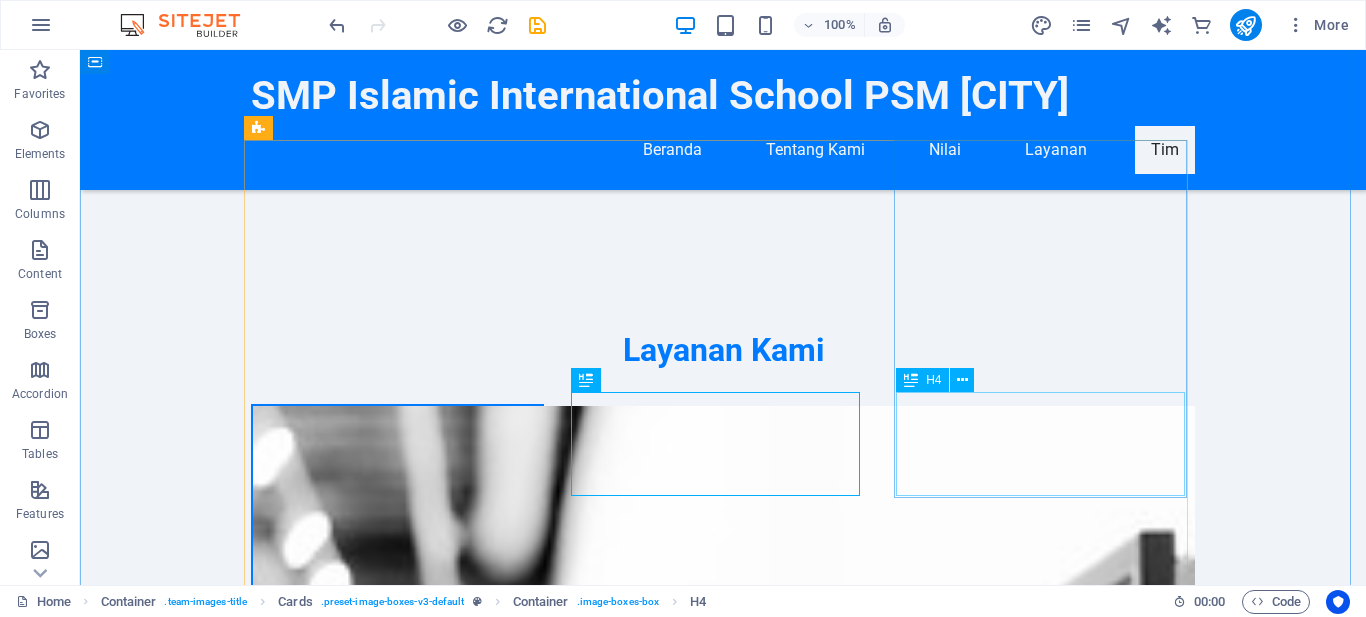 scroll, scrollTop: 2882, scrollLeft: 0, axis: vertical 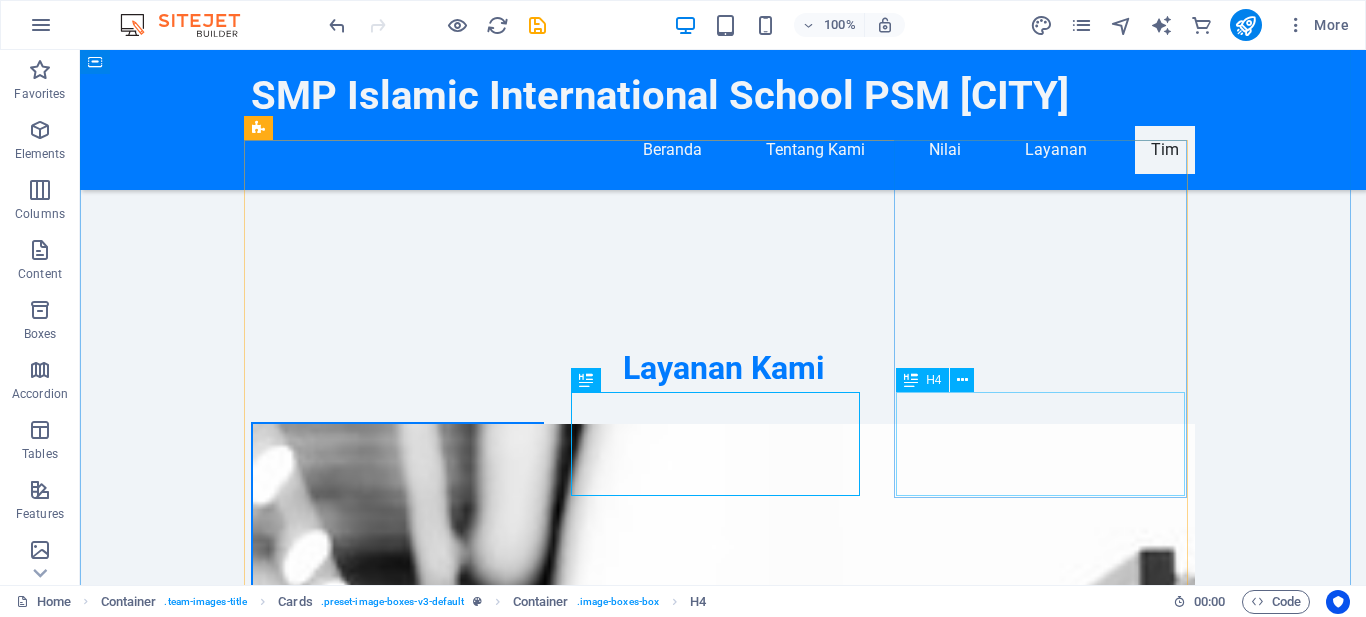 click on "Budi Santoso, S.Pd. - Kepala Sekolah" at bounding box center (397, 4396) 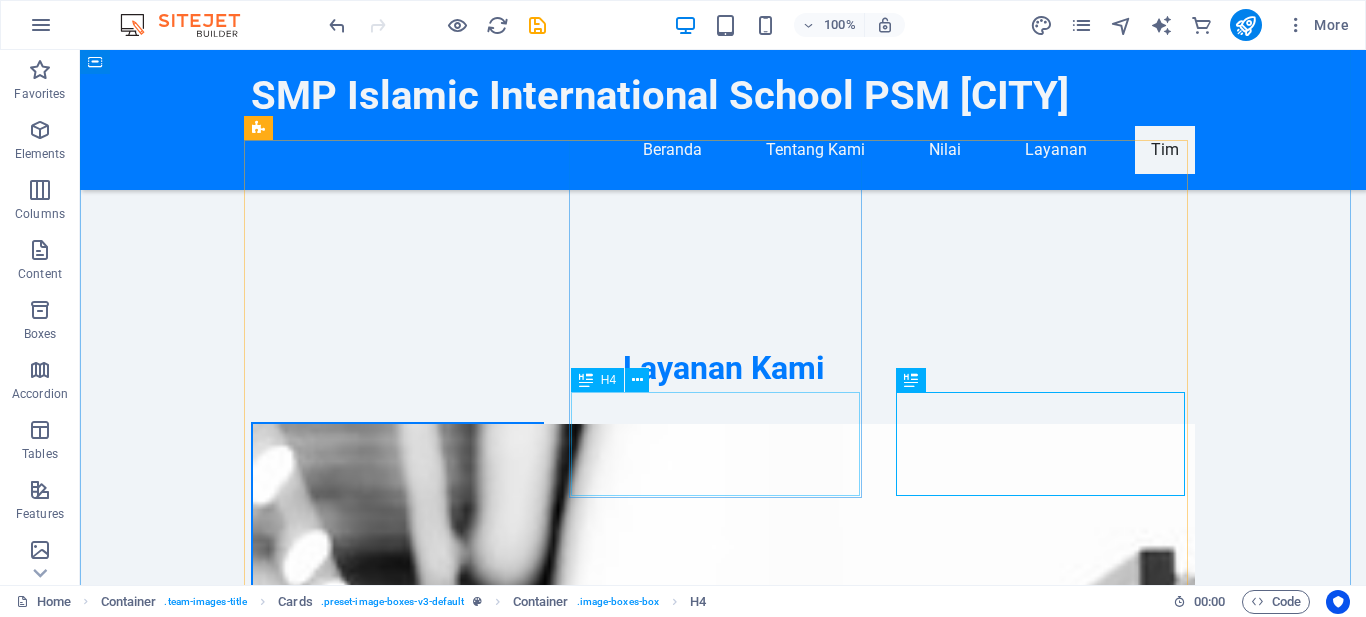 click on "Ir. H. Mir’atul Mu’minin, M.M. - Ketua Yayasan" at bounding box center (397, 4022) 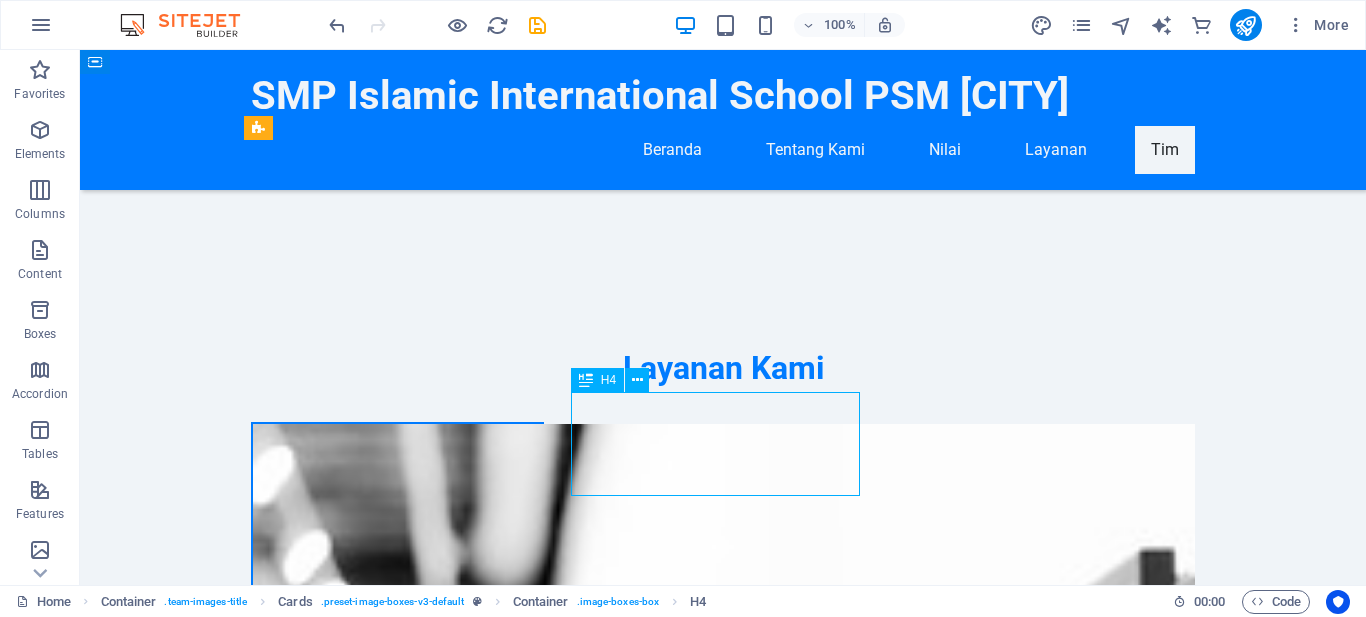 click on "Ir. H. Mir’atul Mu’minin, M.M. - Ketua Yayasan" at bounding box center [397, 4022] 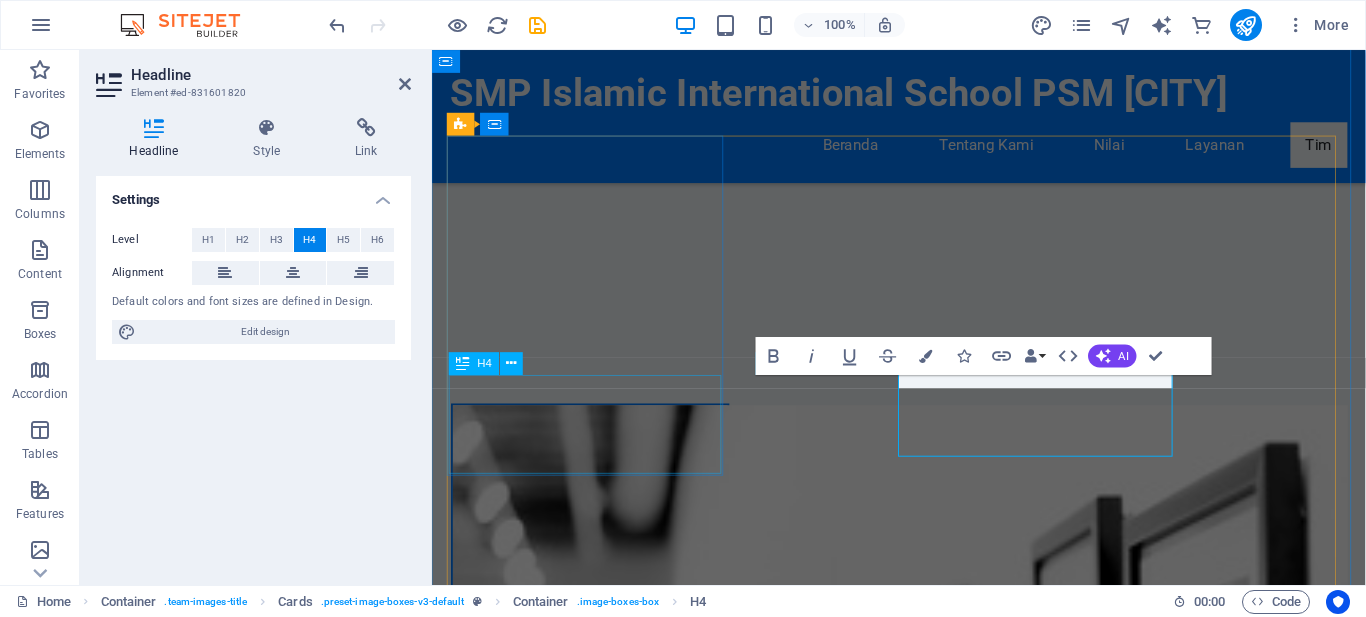 scroll, scrollTop: 2900, scrollLeft: 0, axis: vertical 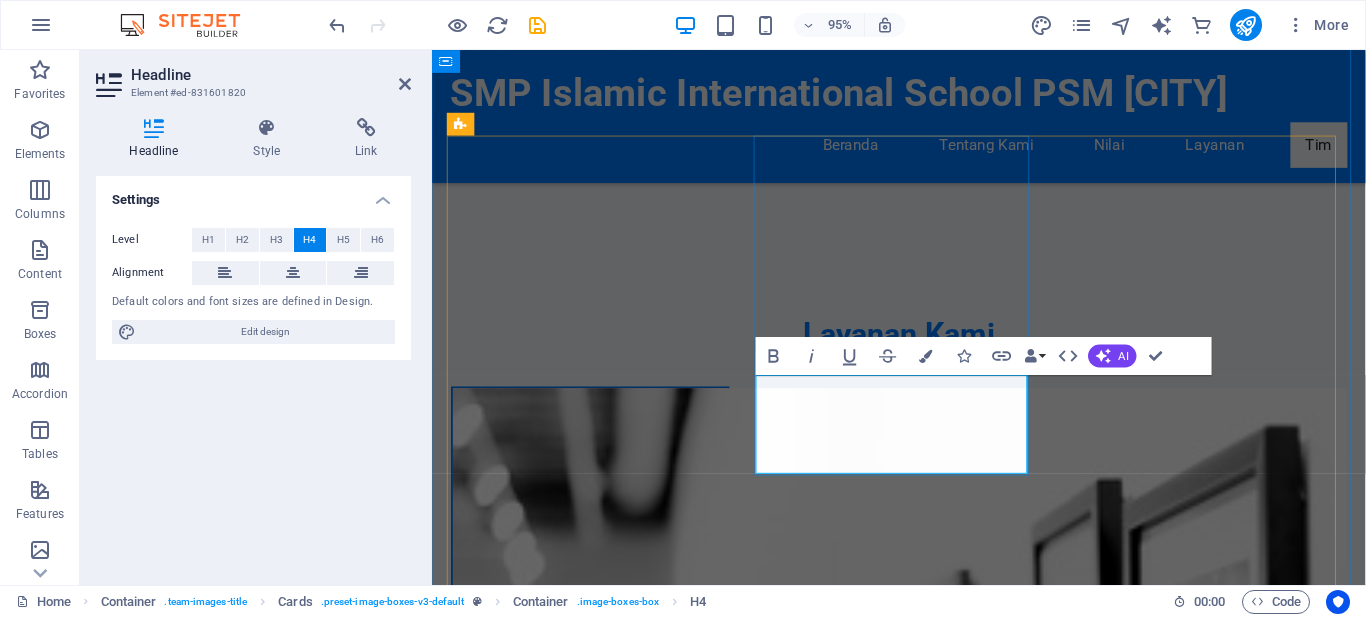 click on "Ir. H. Mir’atul Mu’minin, M.M. - Ketua Yayasan" at bounding box center [598, 4004] 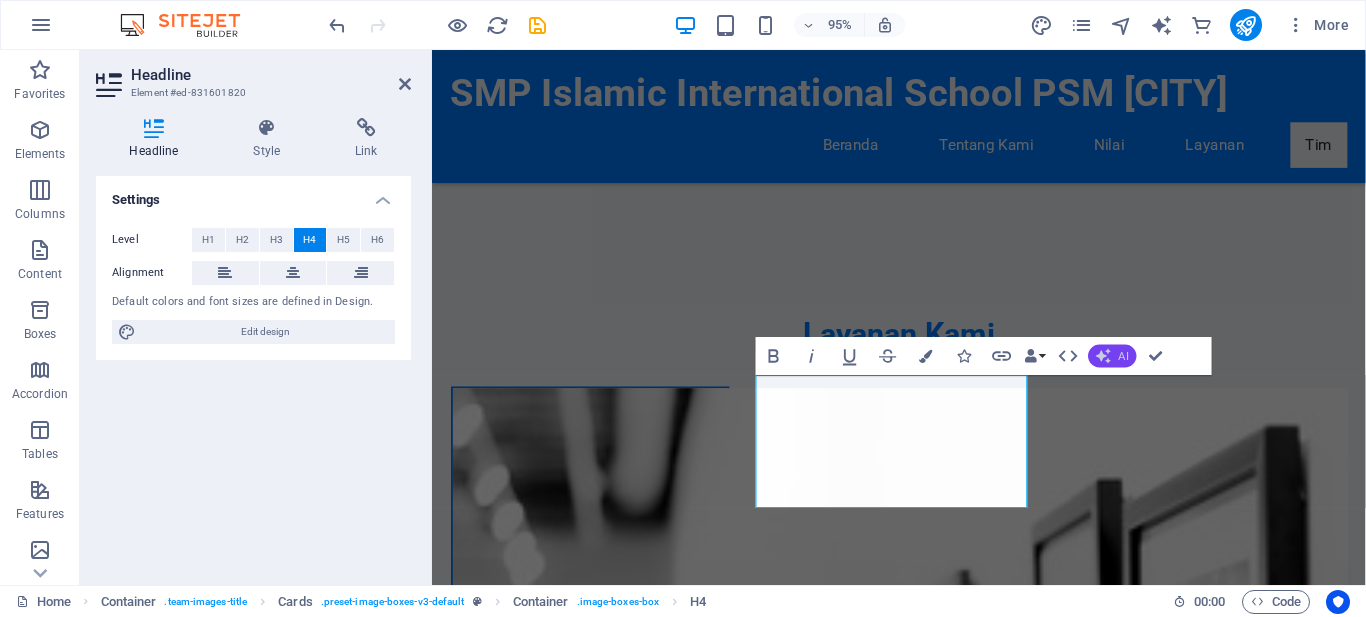 click 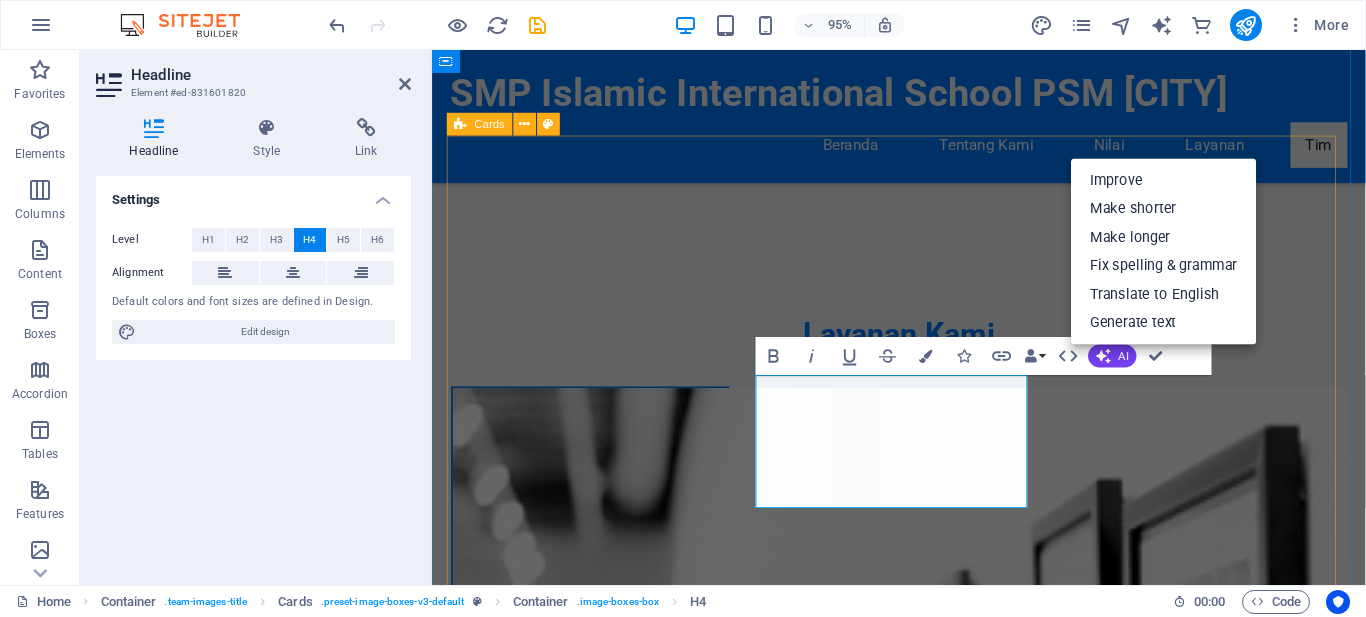 click on "Dr.(Hc.) Dahlan Iskan - Pendiri M.T YANUAR MIRYANTA. - Ketua Yayasan M.T YANUAR MIRYANTA Budi Santoso, S.Pd. - Kepala Sekolah Dina Rahmawati, M.Pd. - Wakil Kepala Sekolah Ahmad Rizki, S.T. - Kepala Program Pendidikan Siti Nurjanah, S.Si. - Kepala Kurikulum" at bounding box center (924, 4476) 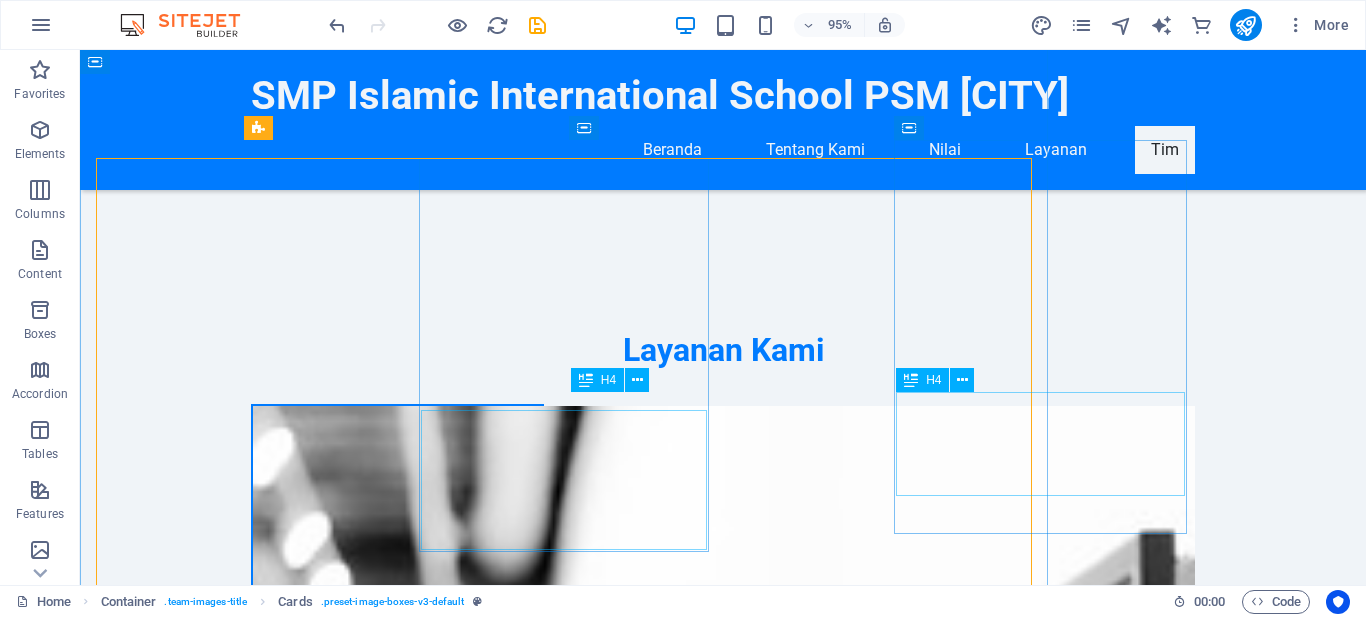 scroll, scrollTop: 2882, scrollLeft: 0, axis: vertical 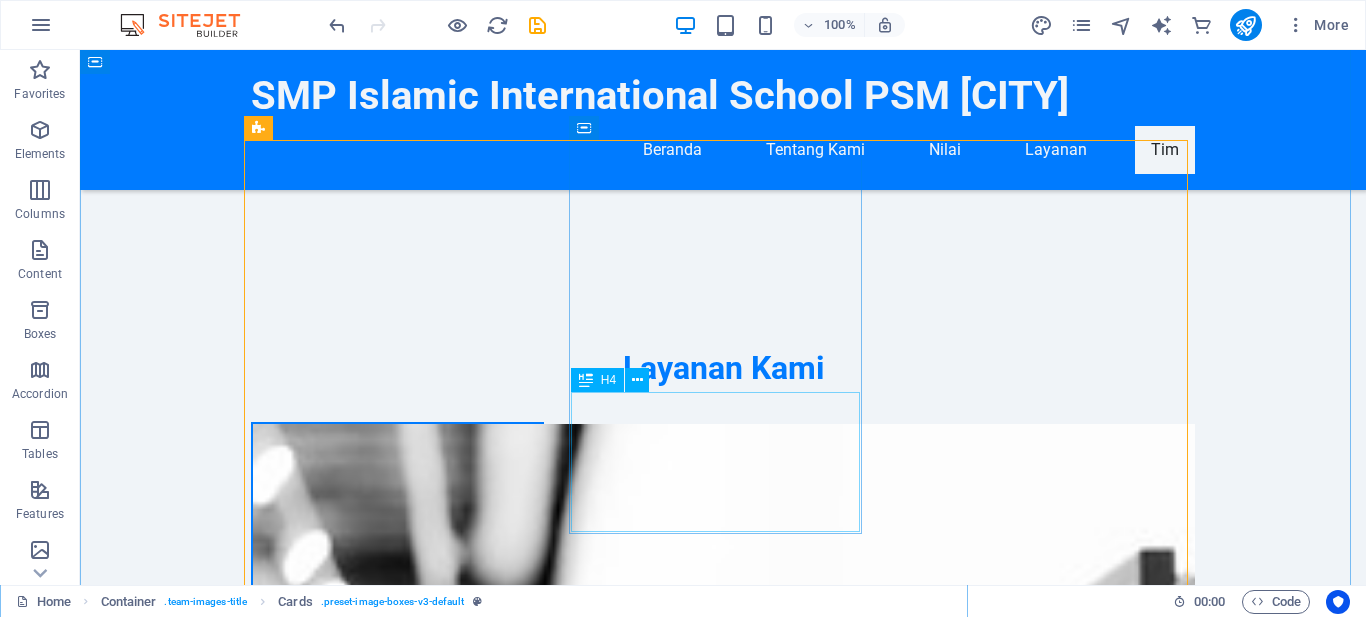 click on "M.T YANUAR MIRYANTA. - Ketua Yayasan" at bounding box center [397, 4040] 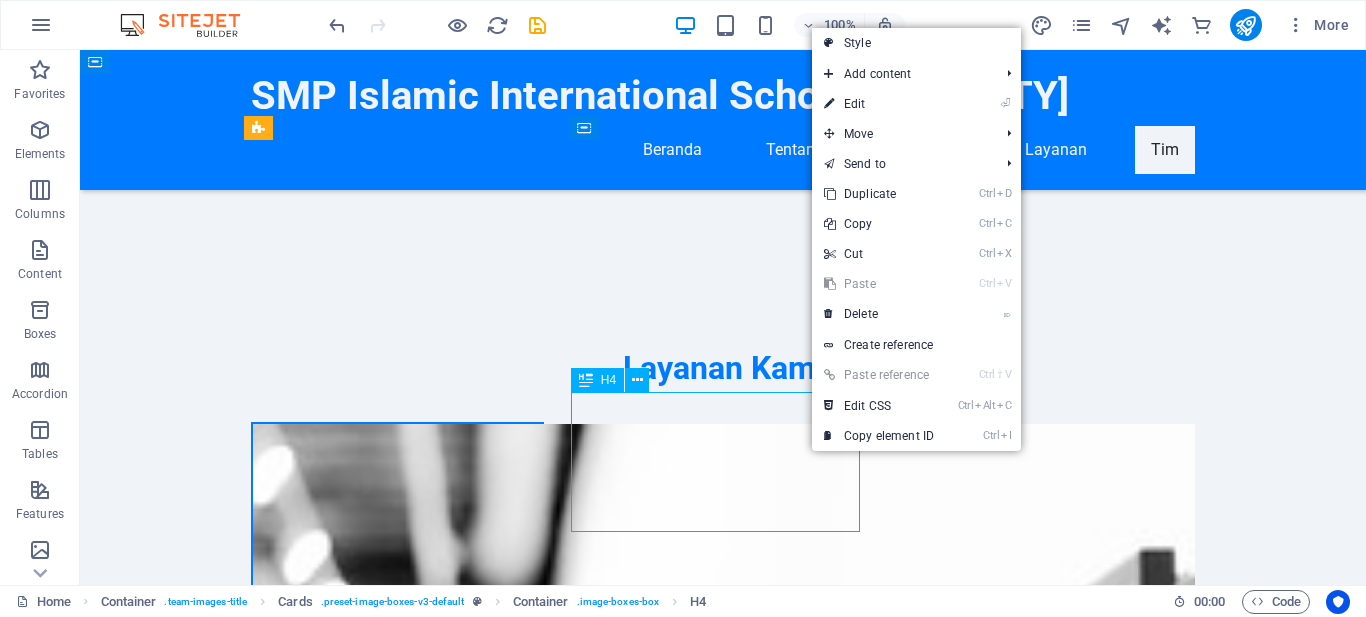 click on "M.T YANUAR MIRYANTA. - Ketua Yayasan" at bounding box center [397, 4040] 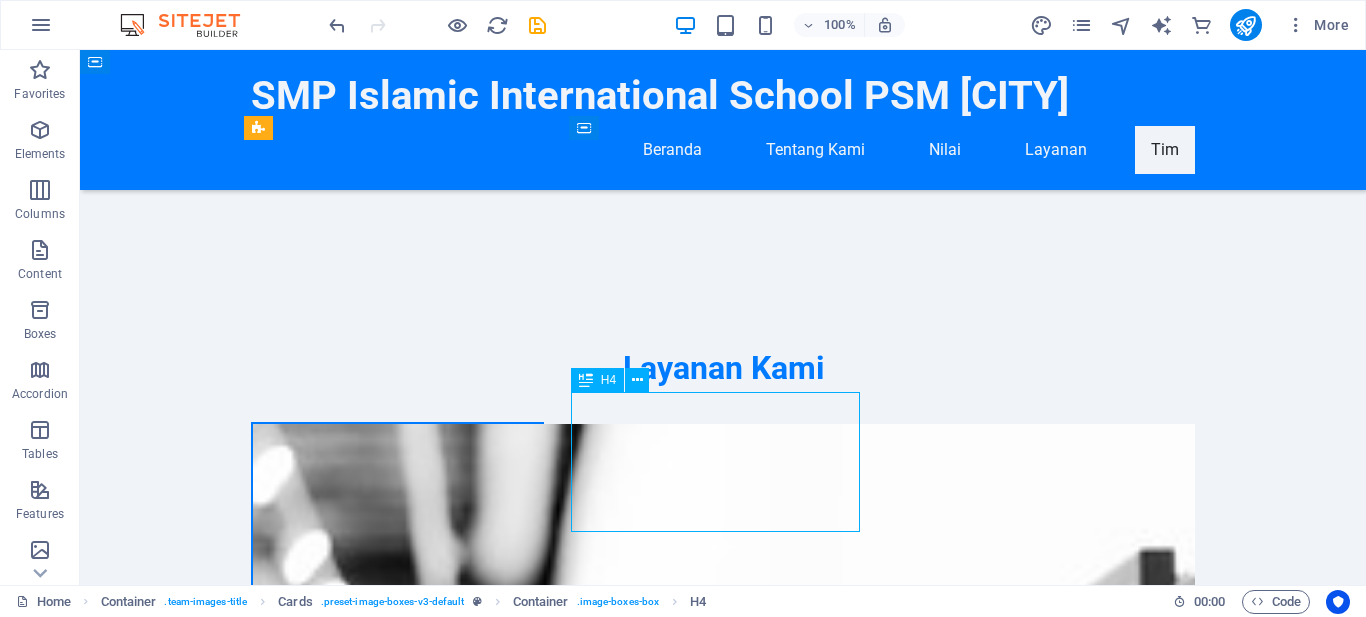 click on "M.T YANUAR MIRYANTA. - Ketua Yayasan" at bounding box center [397, 4040] 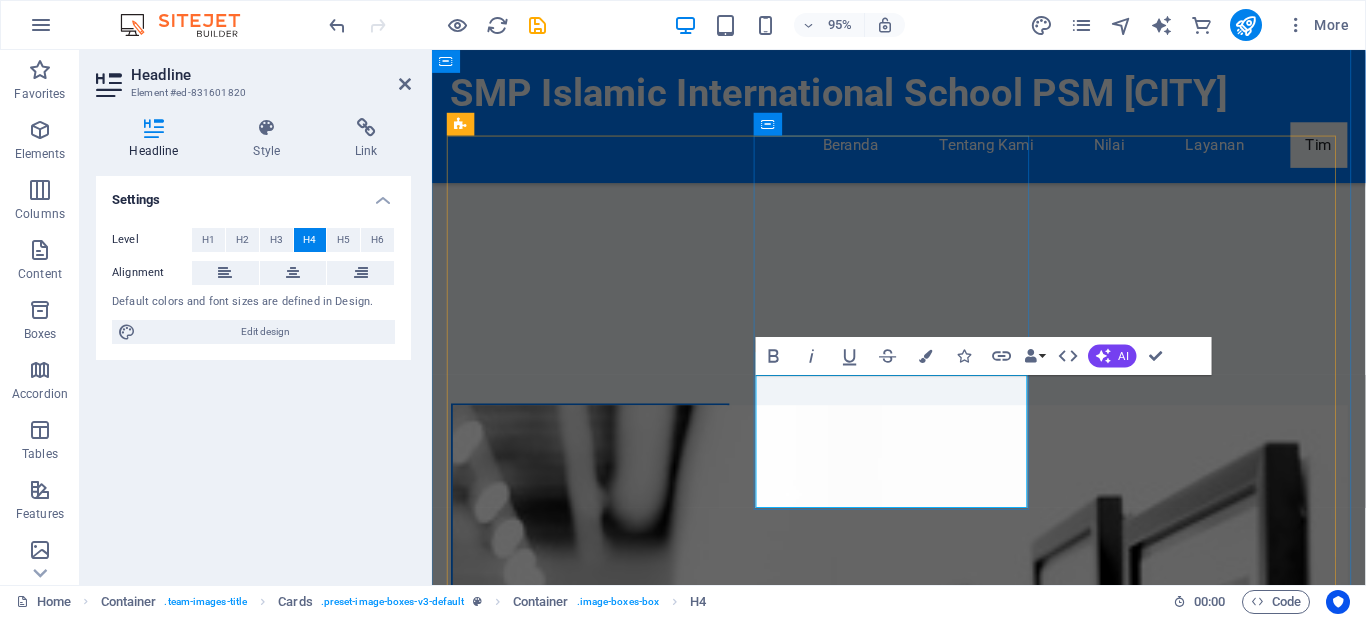 scroll, scrollTop: 2900, scrollLeft: 0, axis: vertical 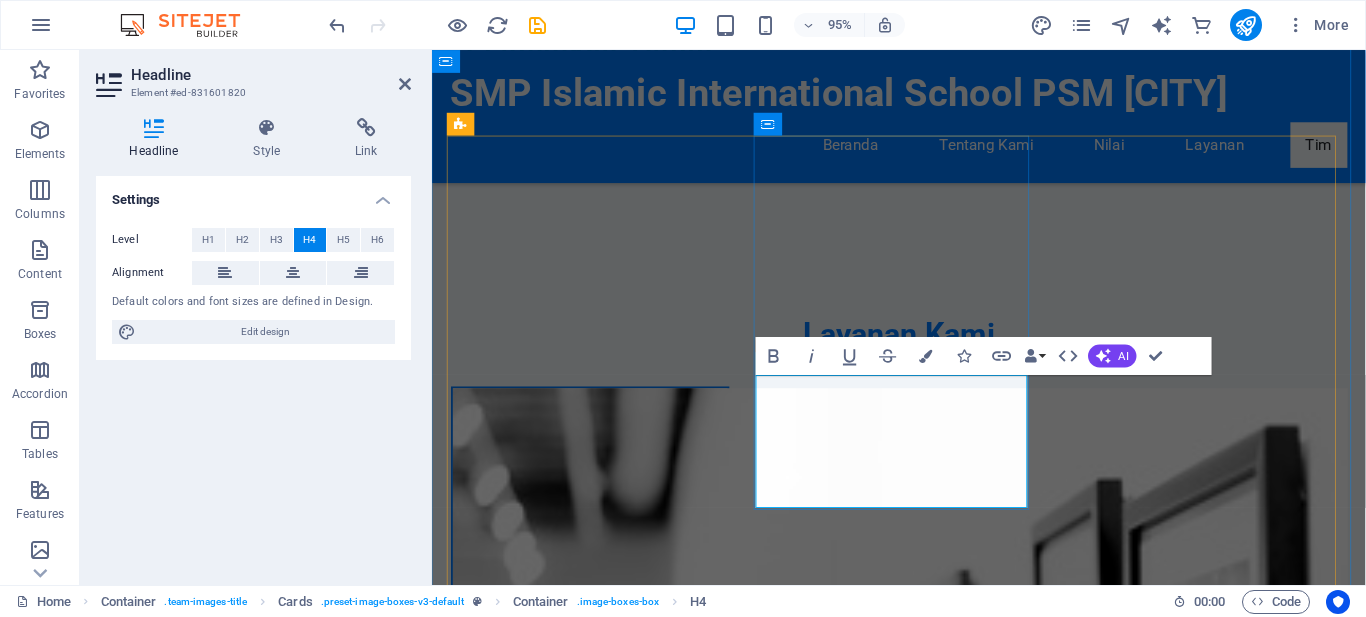 click on "M.T YANUAR MIRYANTA. - Ketua Yayasan" at bounding box center [598, 4022] 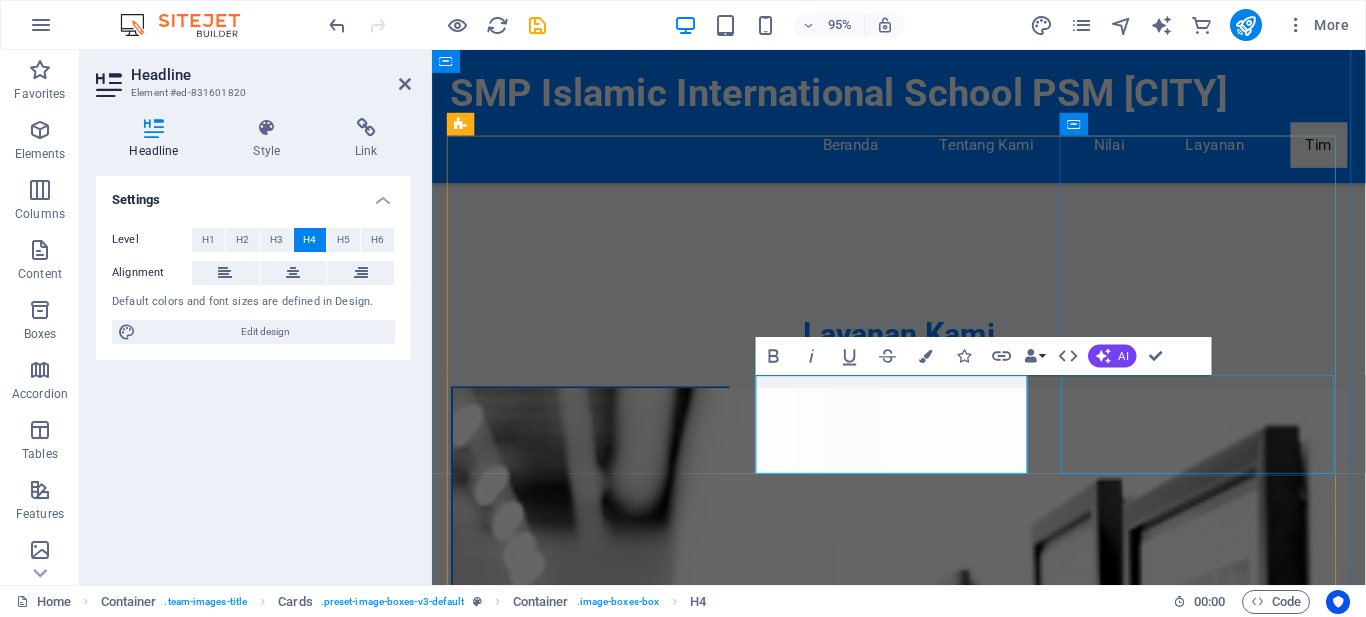 click on "Budi Santoso, S.Pd. - Kepala Sekolah" at bounding box center [598, 4378] 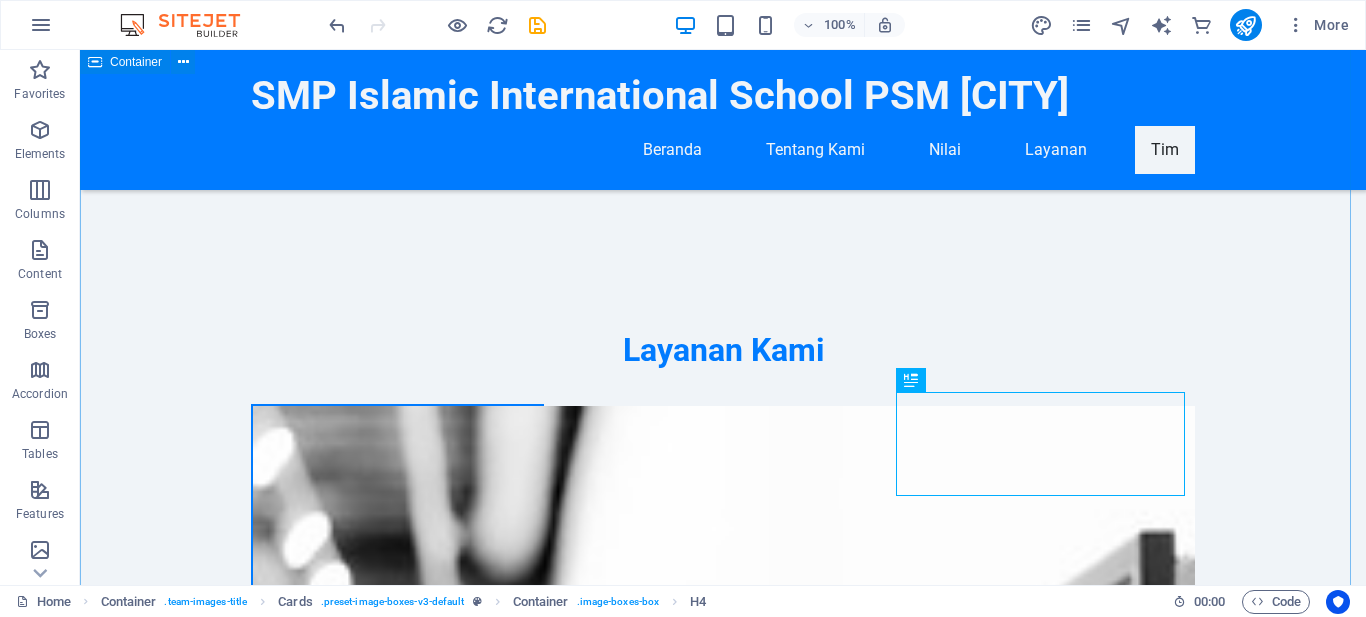 scroll, scrollTop: 2882, scrollLeft: 0, axis: vertical 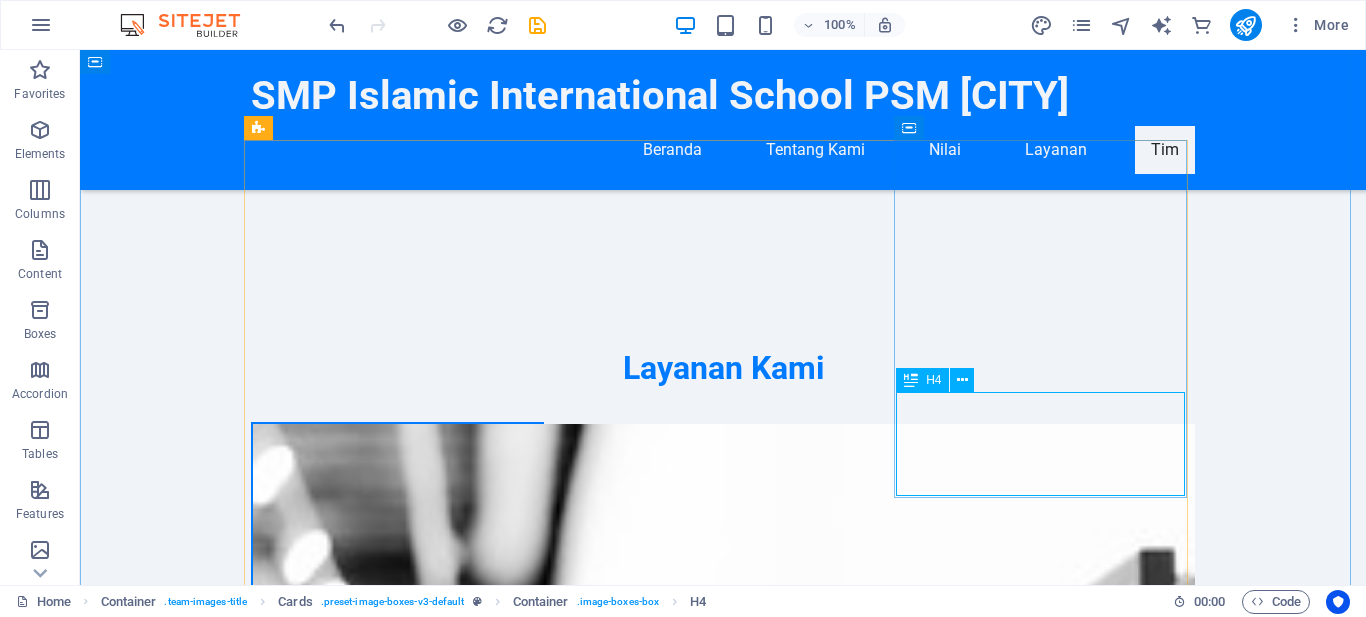click on "Budi Santoso, S.Pd. - Kepala Sekolah" at bounding box center [397, 4396] 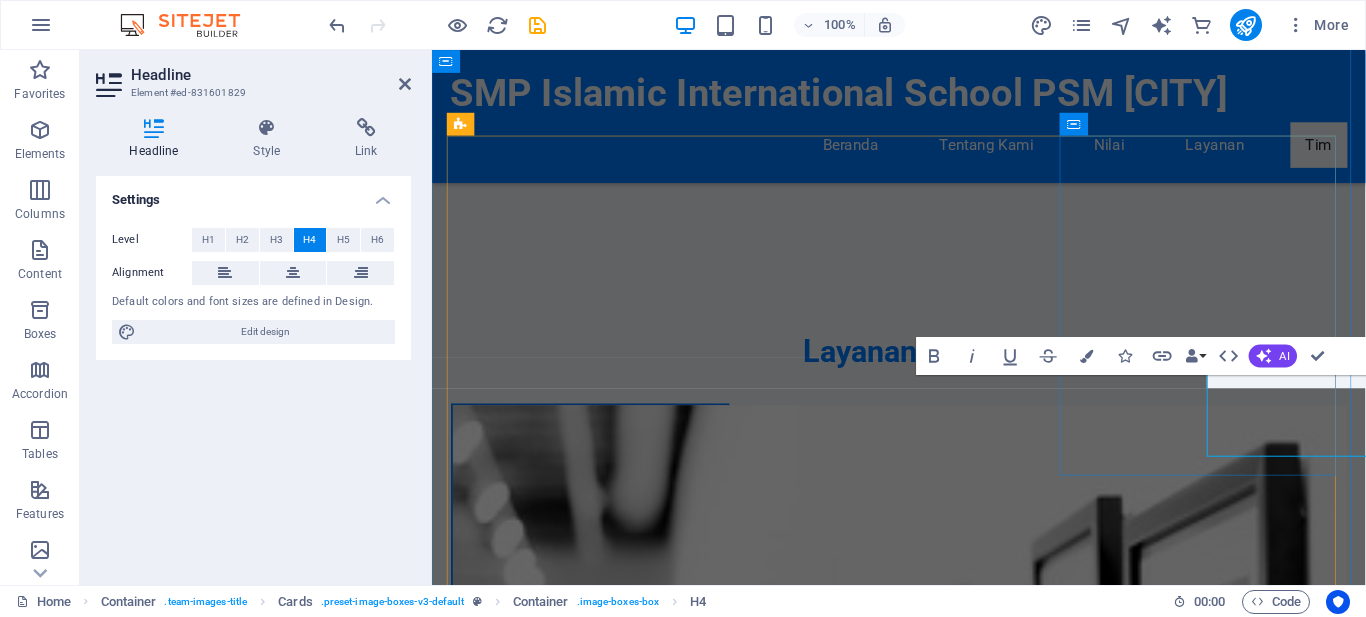 scroll, scrollTop: 2900, scrollLeft: 0, axis: vertical 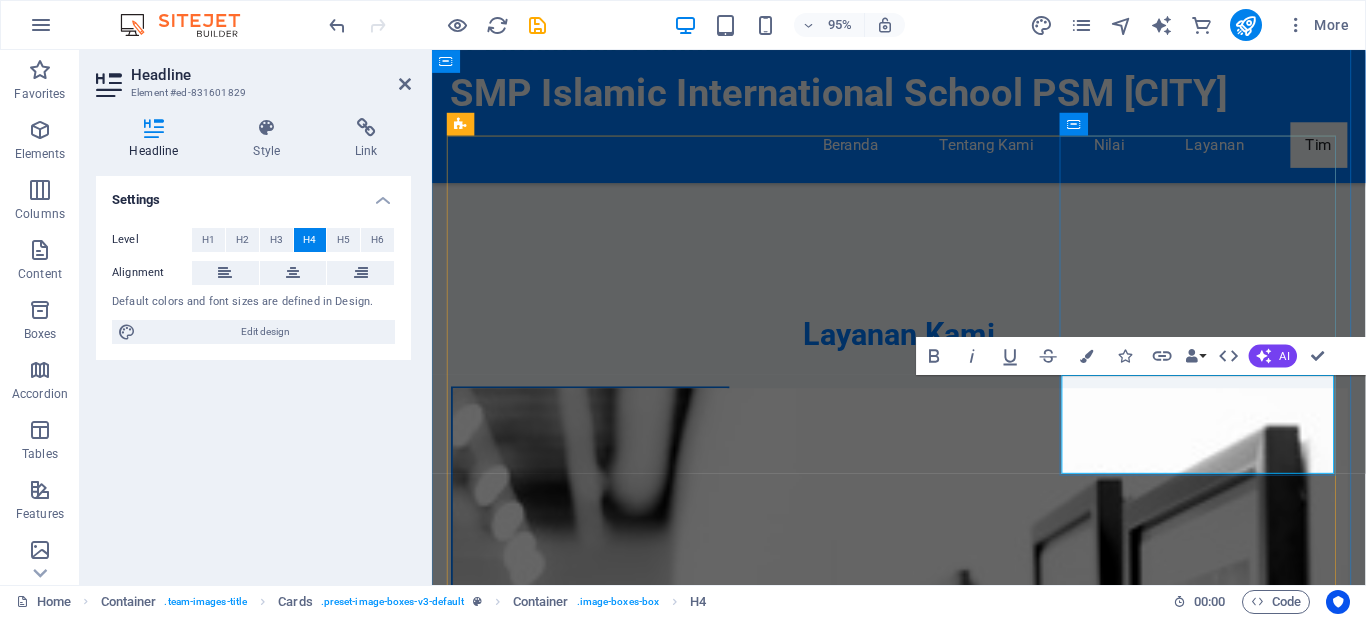 click on "Budi Santoso, S.Pd. - Kepala Sekolah" at bounding box center [598, 4378] 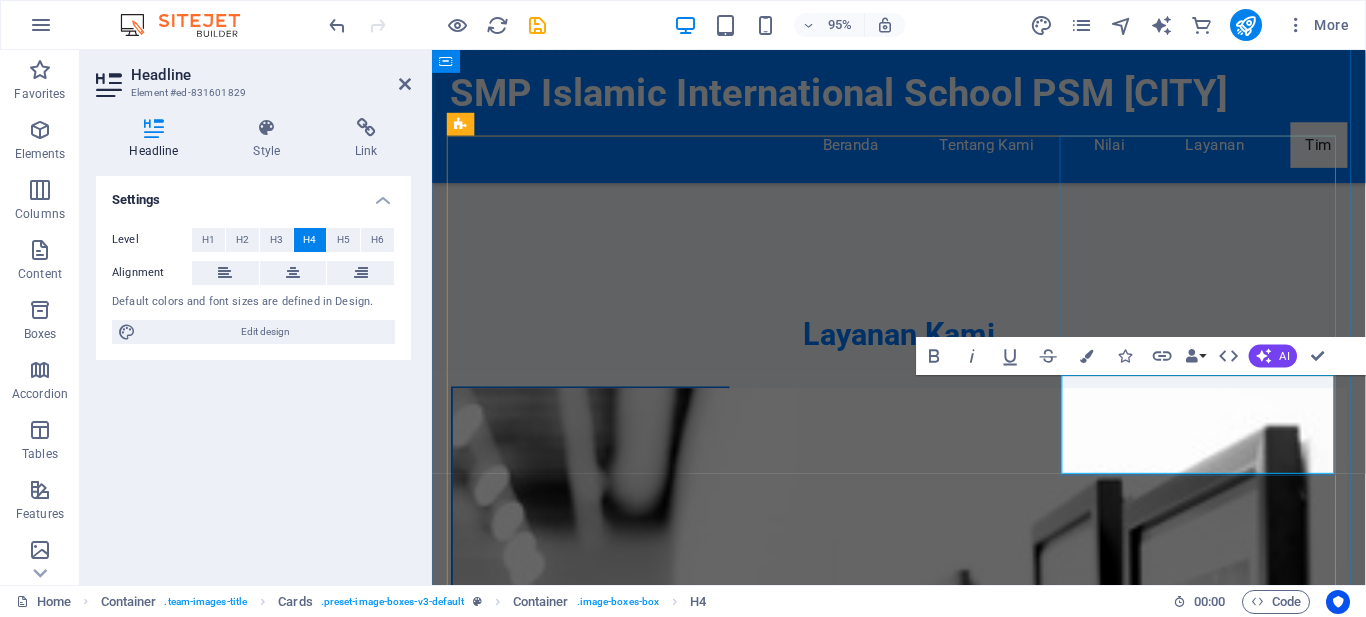 drag, startPoint x: 1310, startPoint y: 423, endPoint x: 1125, endPoint y: 420, distance: 185.02432 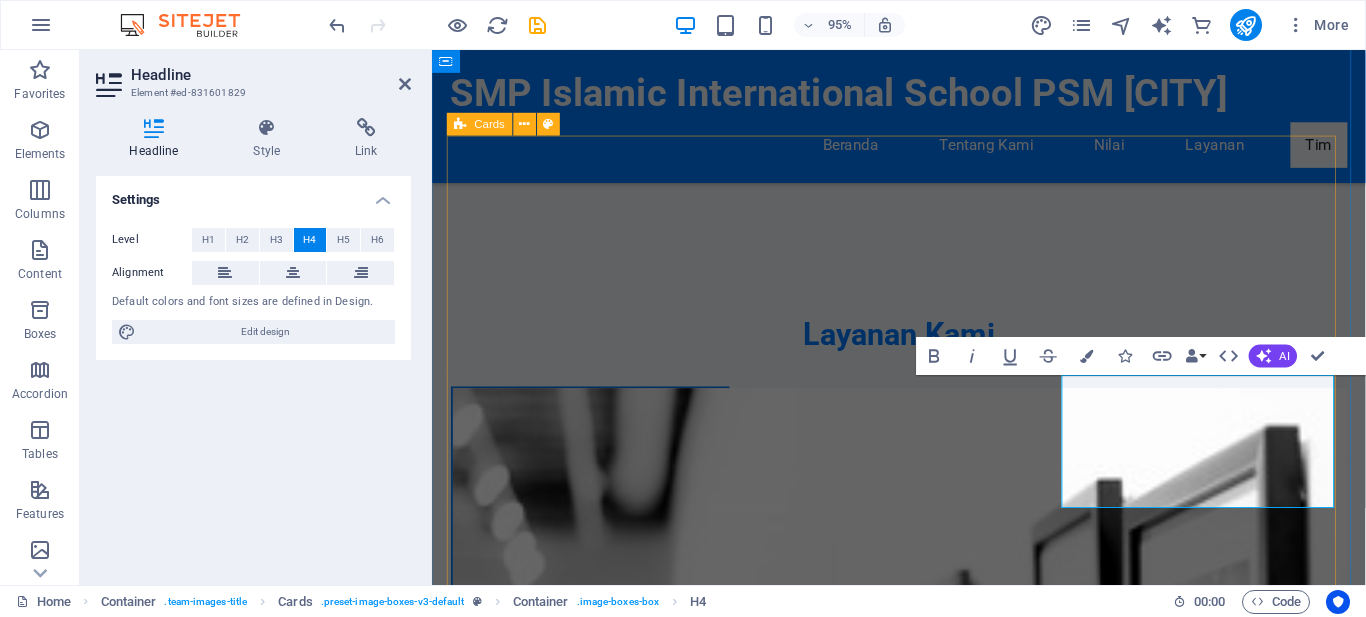 click on "Dr.(Hc.) Dahlan Iskan - Pendiri M.T Yanuar Miryanta. - Ketua Yayasan Immas Metika Alfa Lutfiananda, M.Pd.. - Kepala Sekolah Immas Metika Alfa Lutfiananda, M.Pd. Dina Rahmawati, M.Pd. - Wakil Kepala Sekolah Ahmad Rizki, S.T. - Kepala Program Pendidikan Siti Nurjanah, S.Si. - Kepala Kurikulum" at bounding box center [924, 4476] 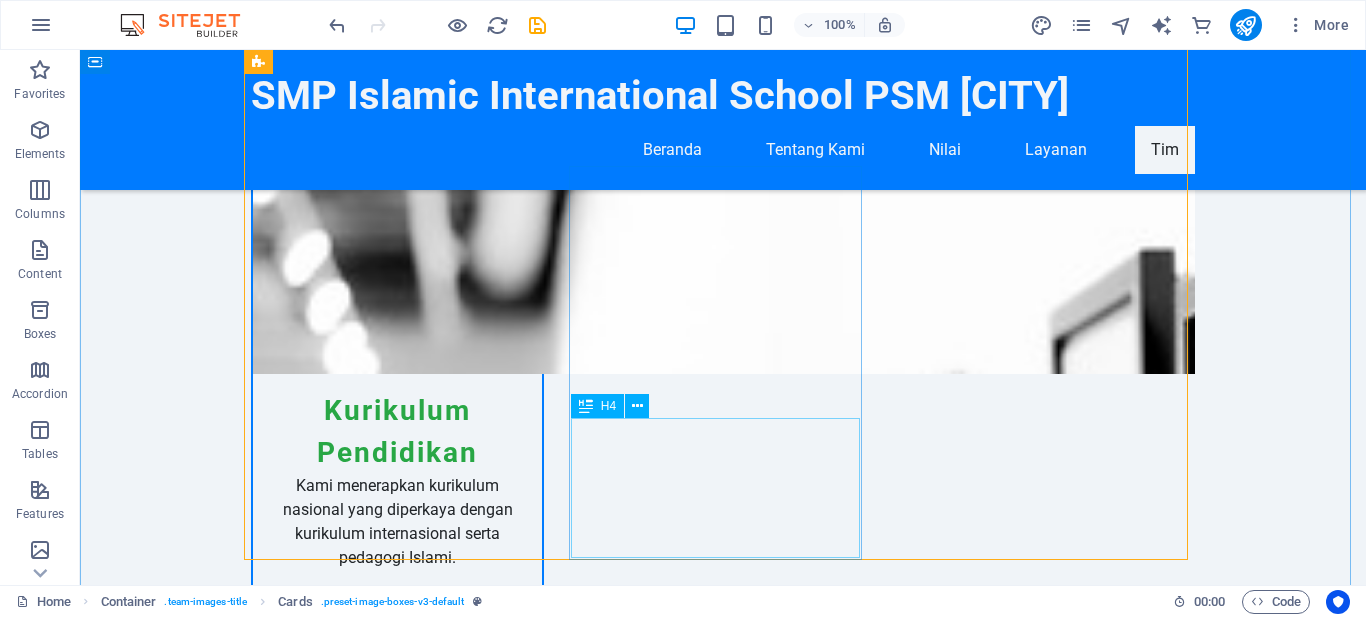 scroll, scrollTop: 3282, scrollLeft: 0, axis: vertical 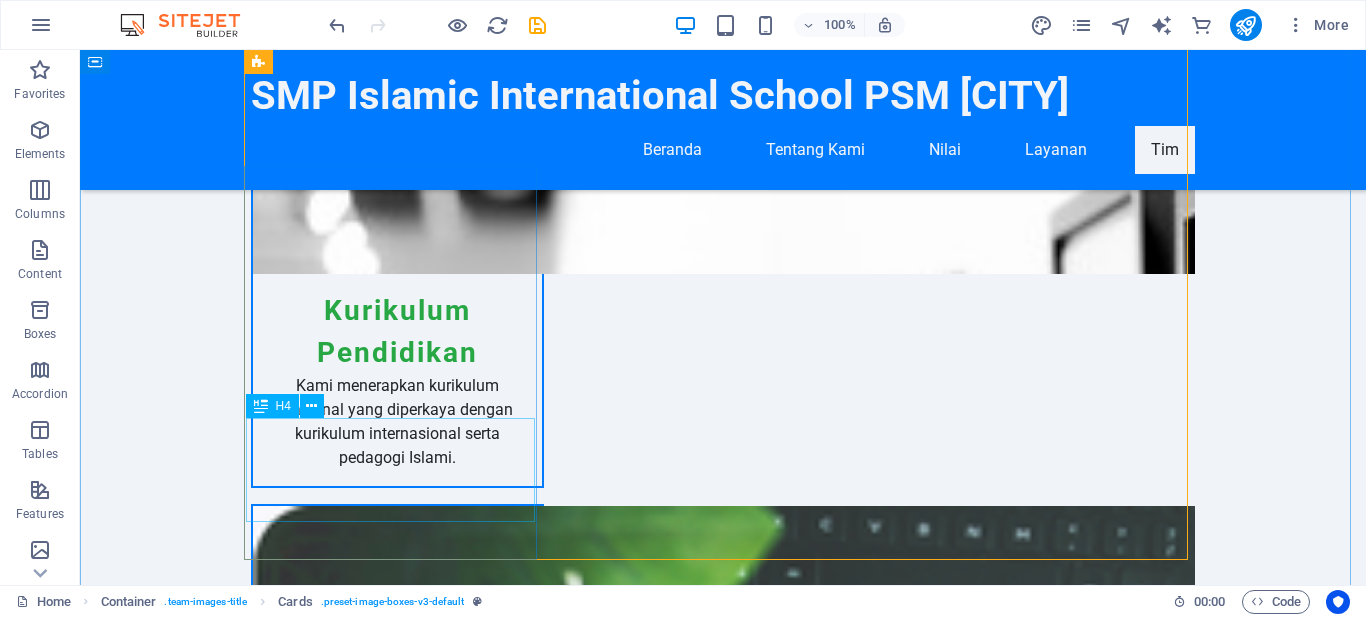 click on "Dina Rahmawati, M.Pd. - Wakil Kepala Sekolah" at bounding box center (397, 4406) 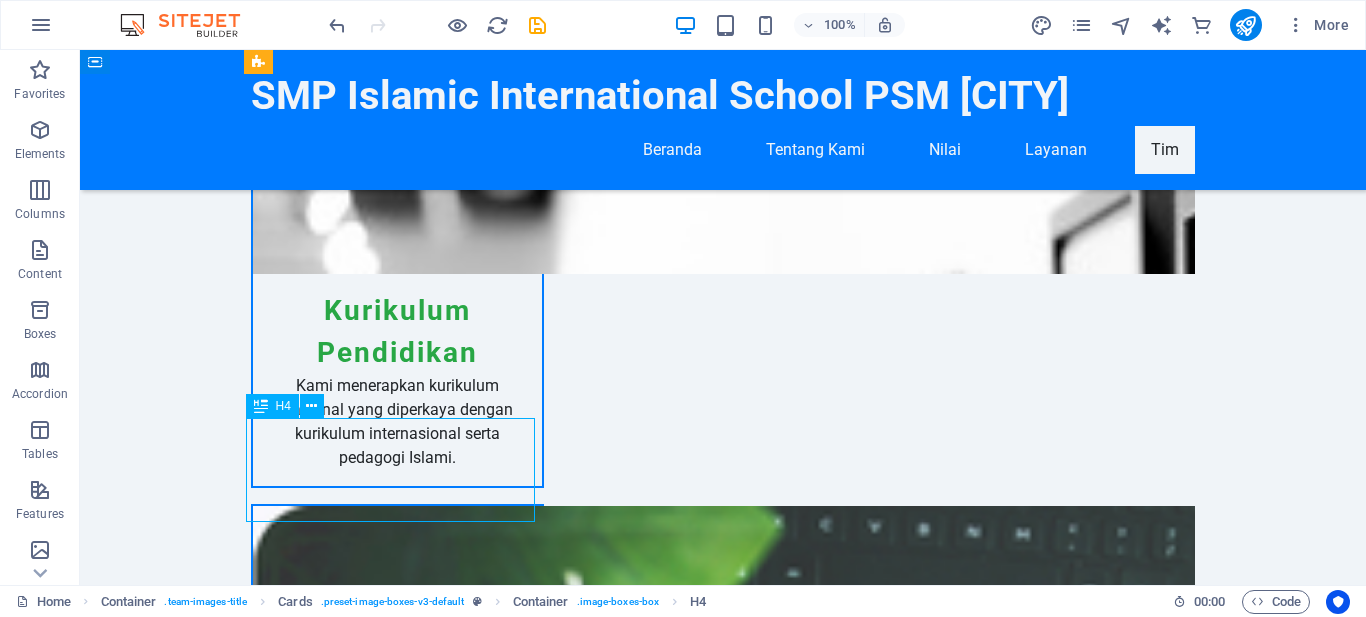click on "Dina Rahmawati, M.Pd. - Wakil Kepala Sekolah" at bounding box center [397, 4406] 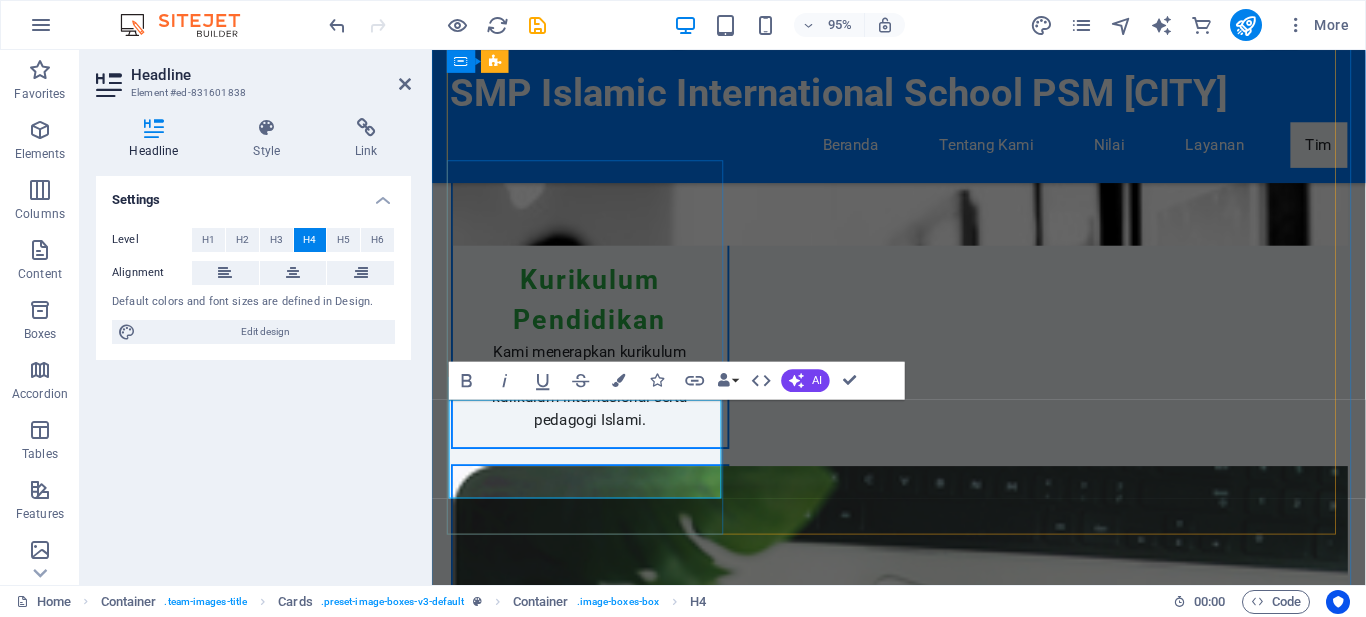 click on "Dina Rahmawati, M.Pd. - Wakil Kepala Sekolah" at bounding box center (598, 4388) 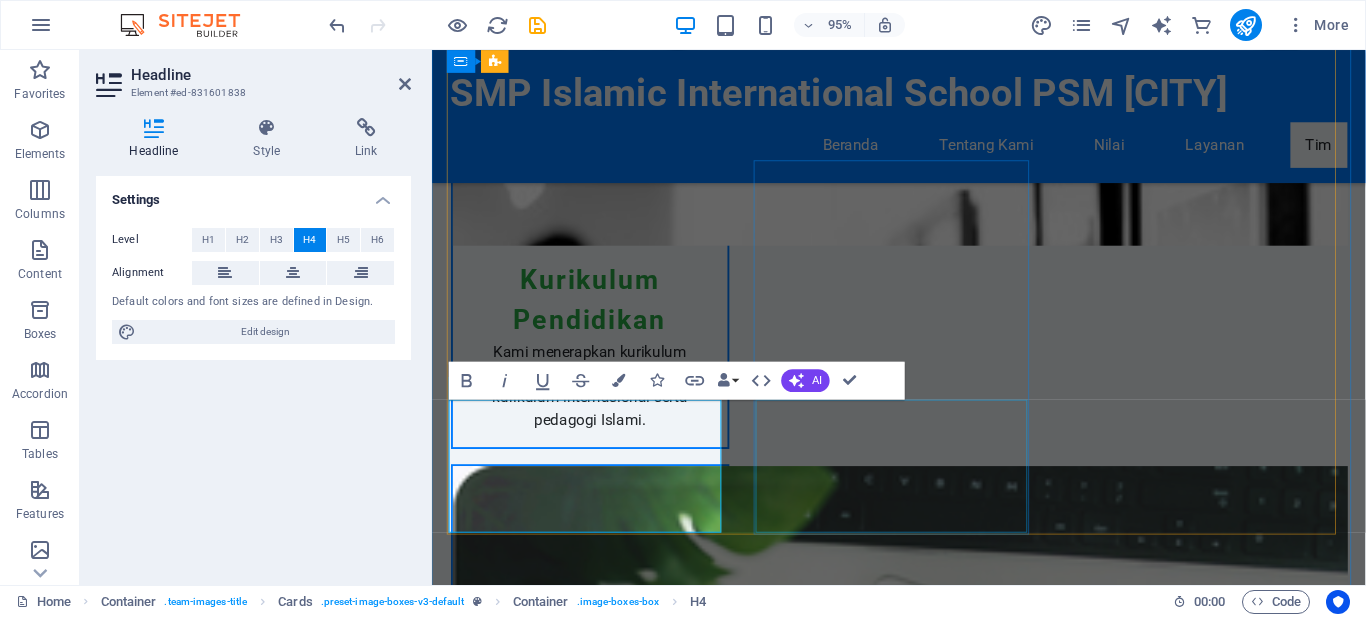click on "Ahmad Rizki, S.T. - Kepala Program Pendidikan" at bounding box center (598, 4816) 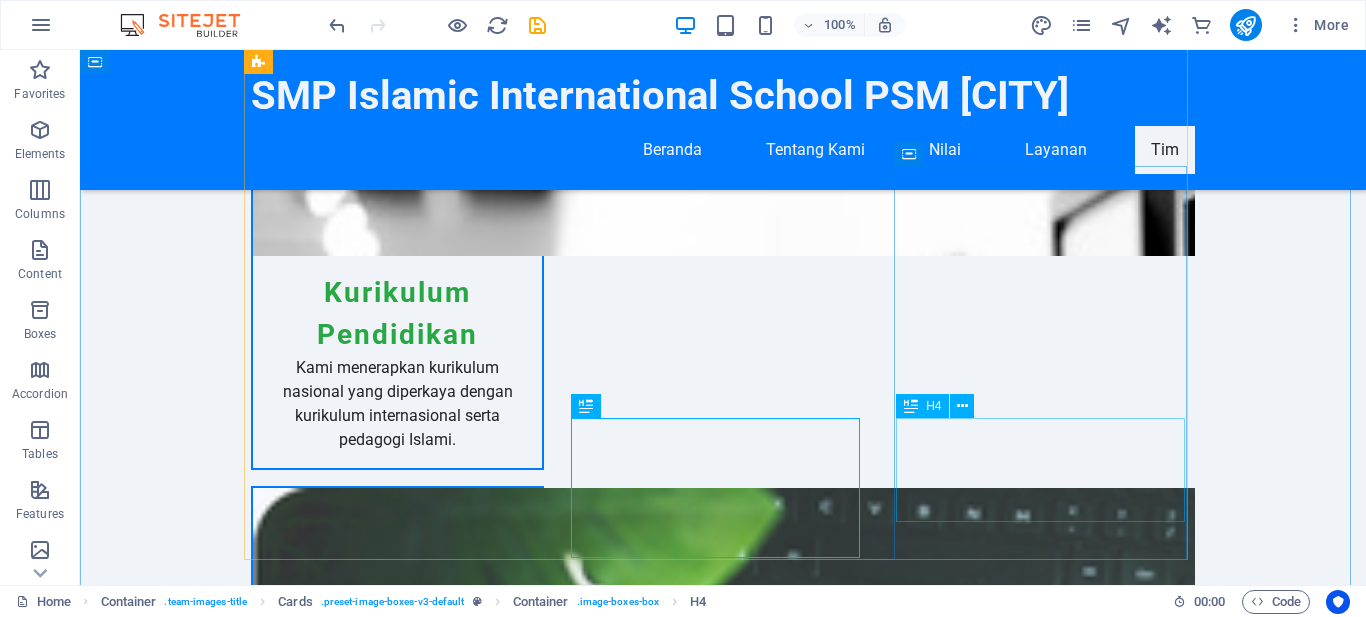 scroll, scrollTop: 3282, scrollLeft: 0, axis: vertical 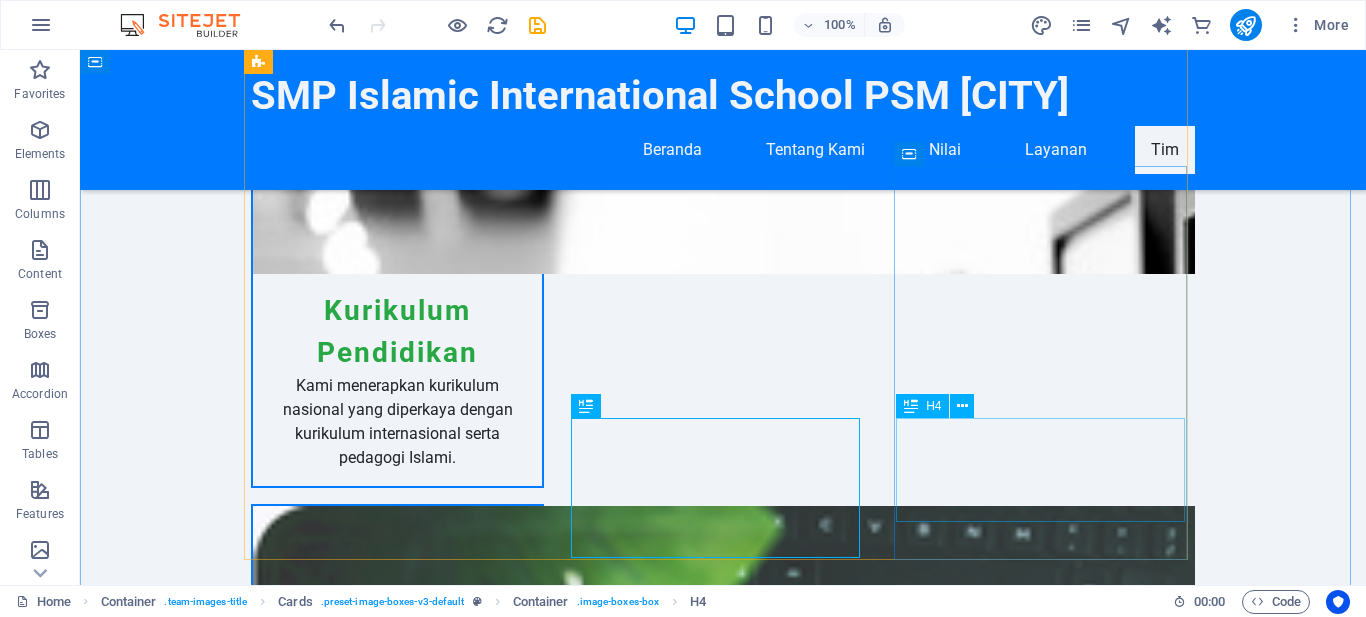 click on "Siti Nurjanah, S.Si. - Kepala Kurikulum" at bounding box center [397, 5226] 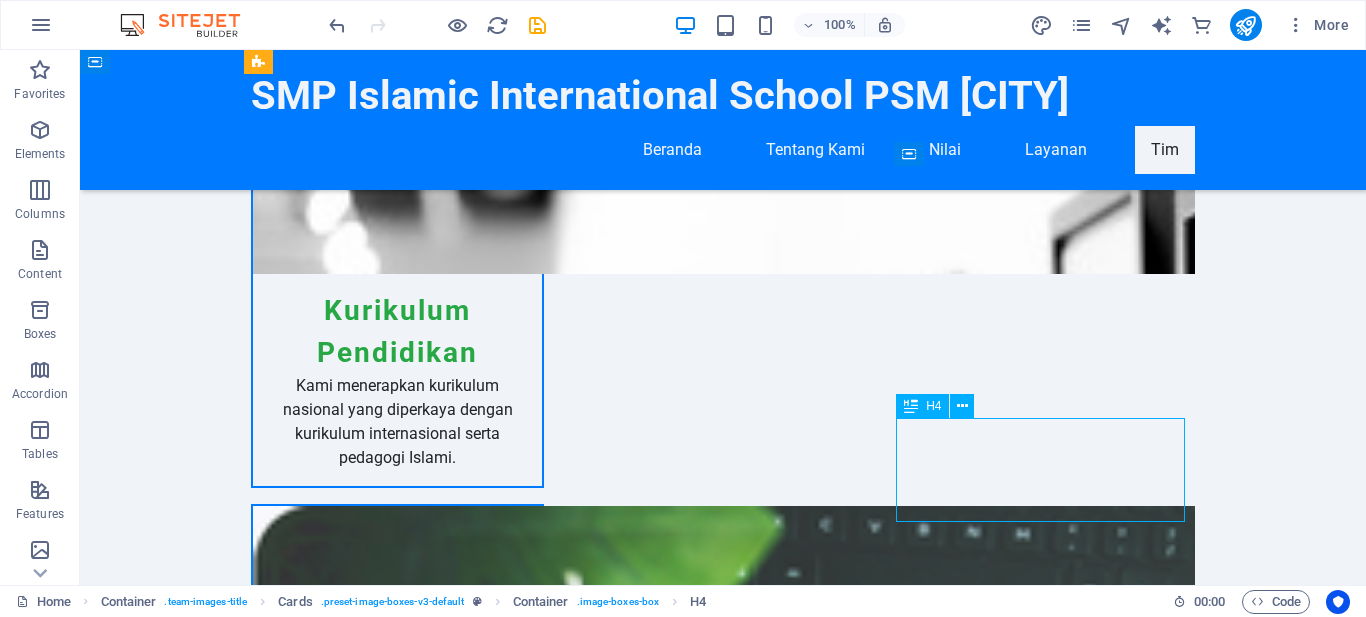 click on "Siti Nurjanah, S.Si. - Kepala Kurikulum" at bounding box center (397, 5226) 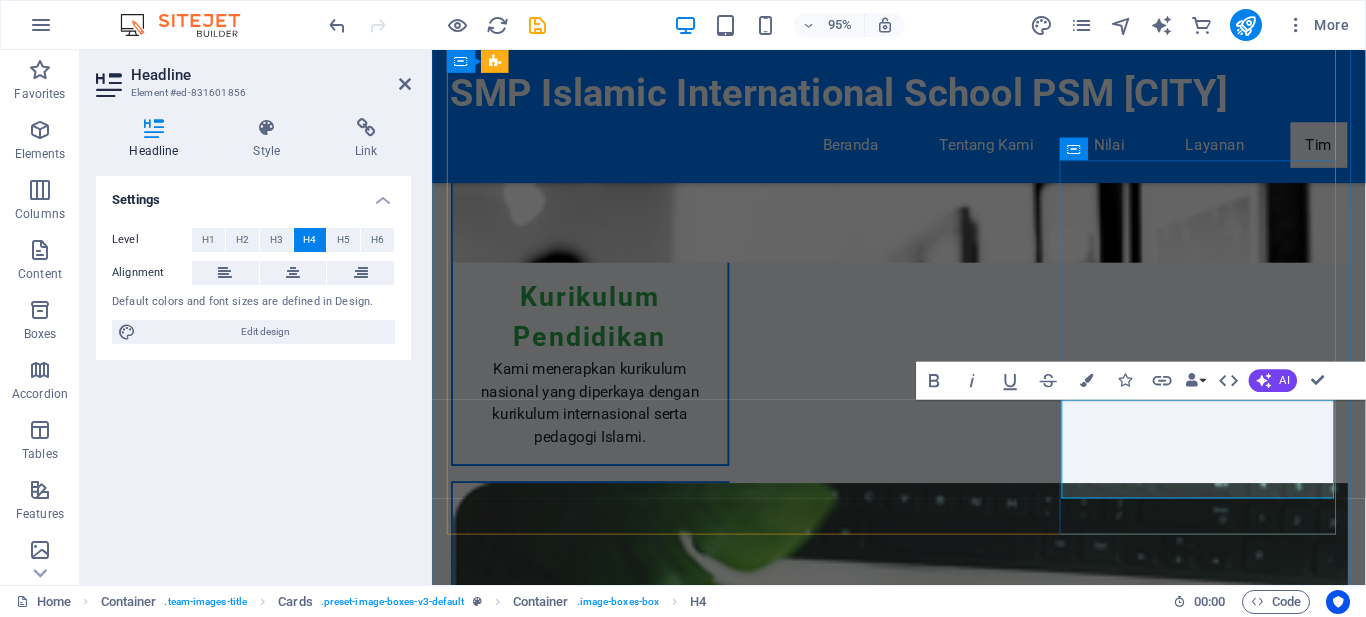 scroll, scrollTop: 3300, scrollLeft: 0, axis: vertical 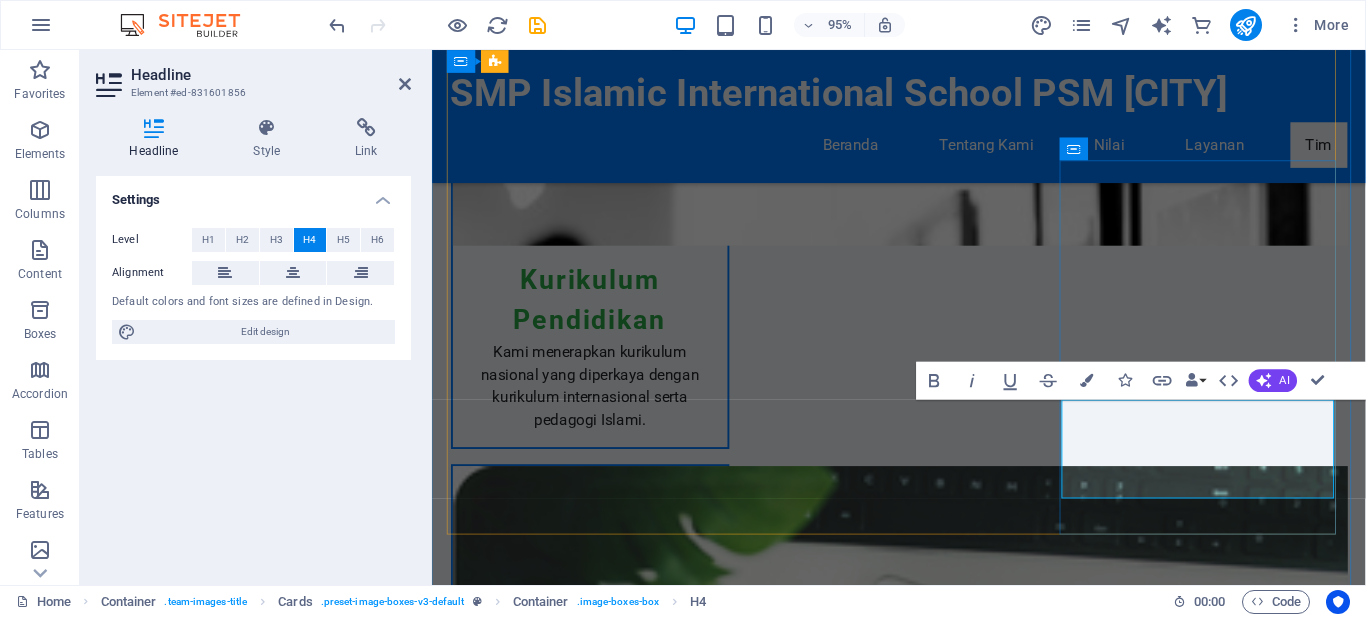 click on "Siti Nurjanah, S.Si. - Kepala Kurikulum" at bounding box center [598, 5208] 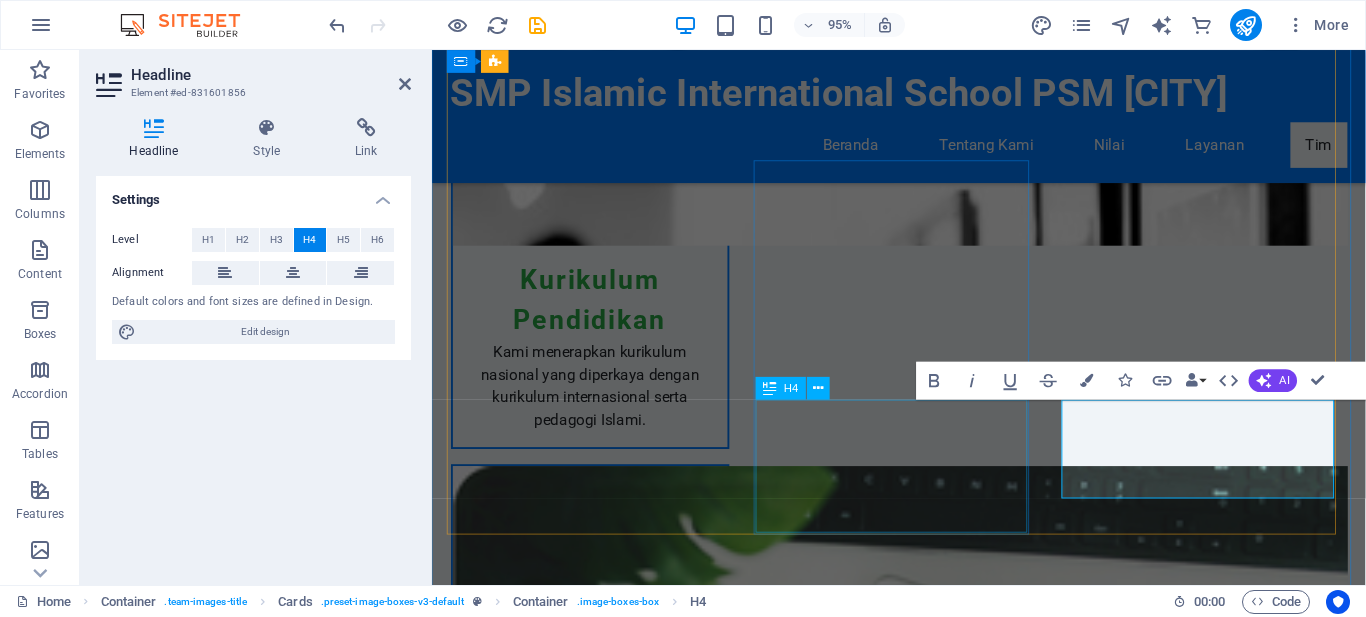 click on "Ahmad Rizki, S.T. - Kepala Program Pendidikan" at bounding box center (598, 4816) 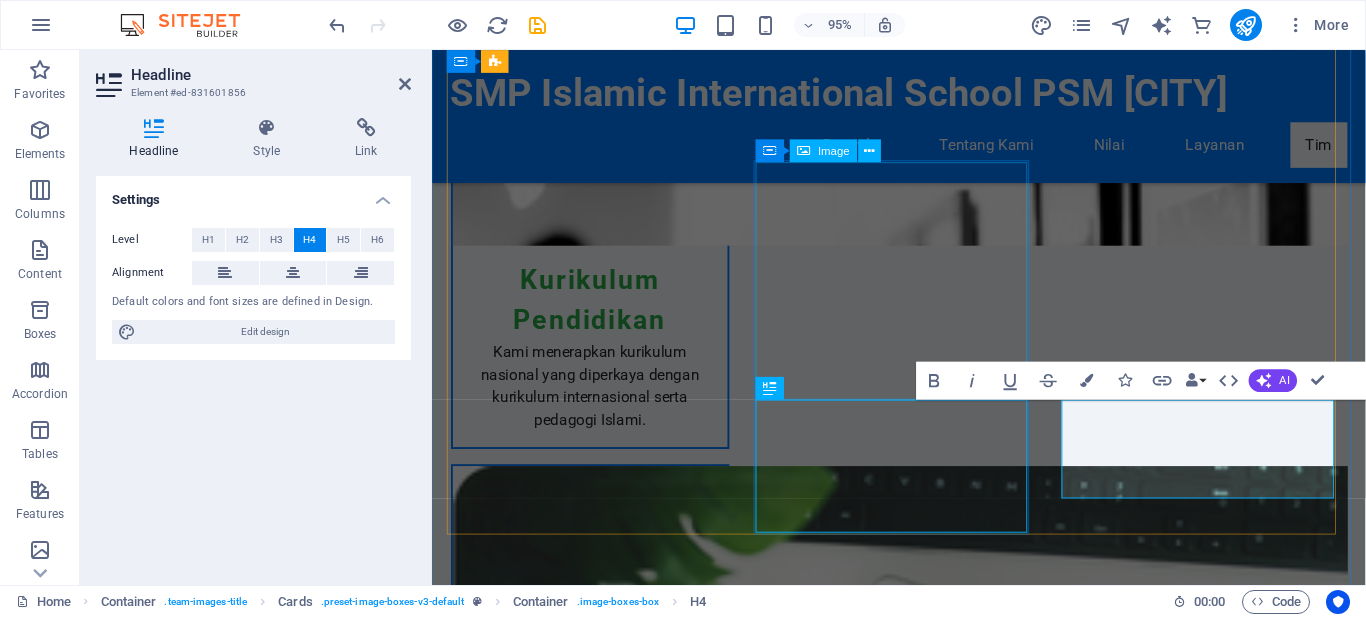 scroll, scrollTop: 3282, scrollLeft: 0, axis: vertical 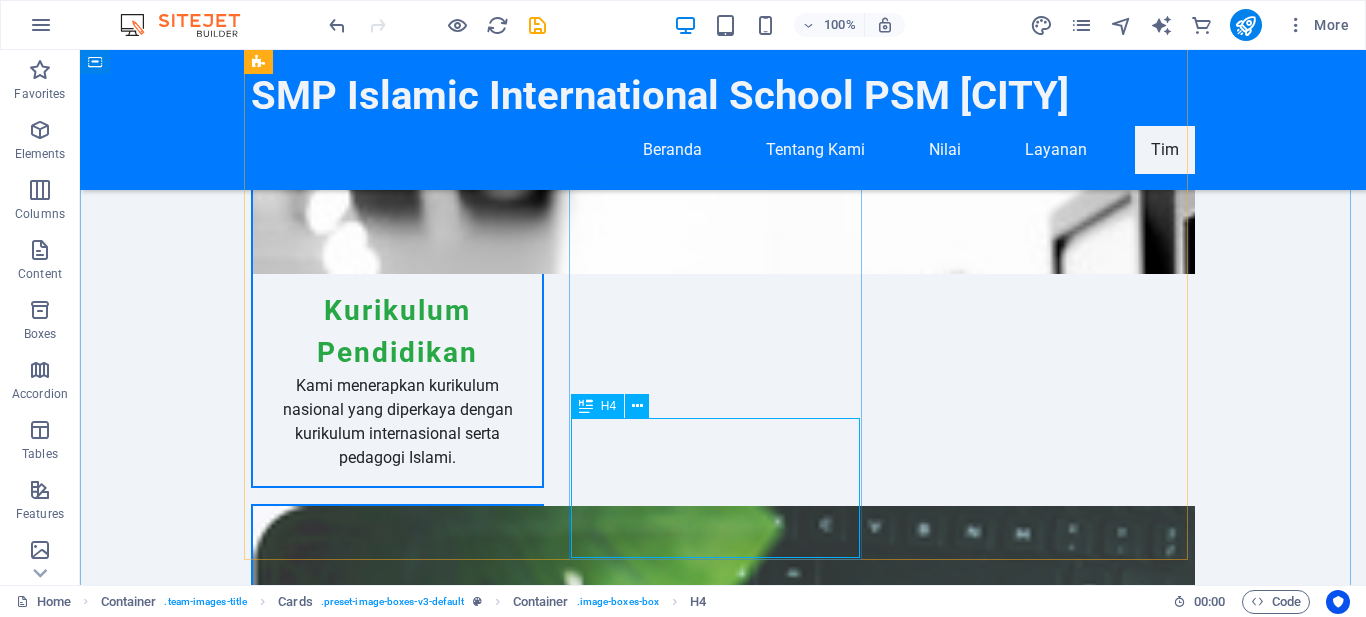 click on "Ahmad Rizki, S.T. - Kepala Program Pendidikan" at bounding box center [397, 4834] 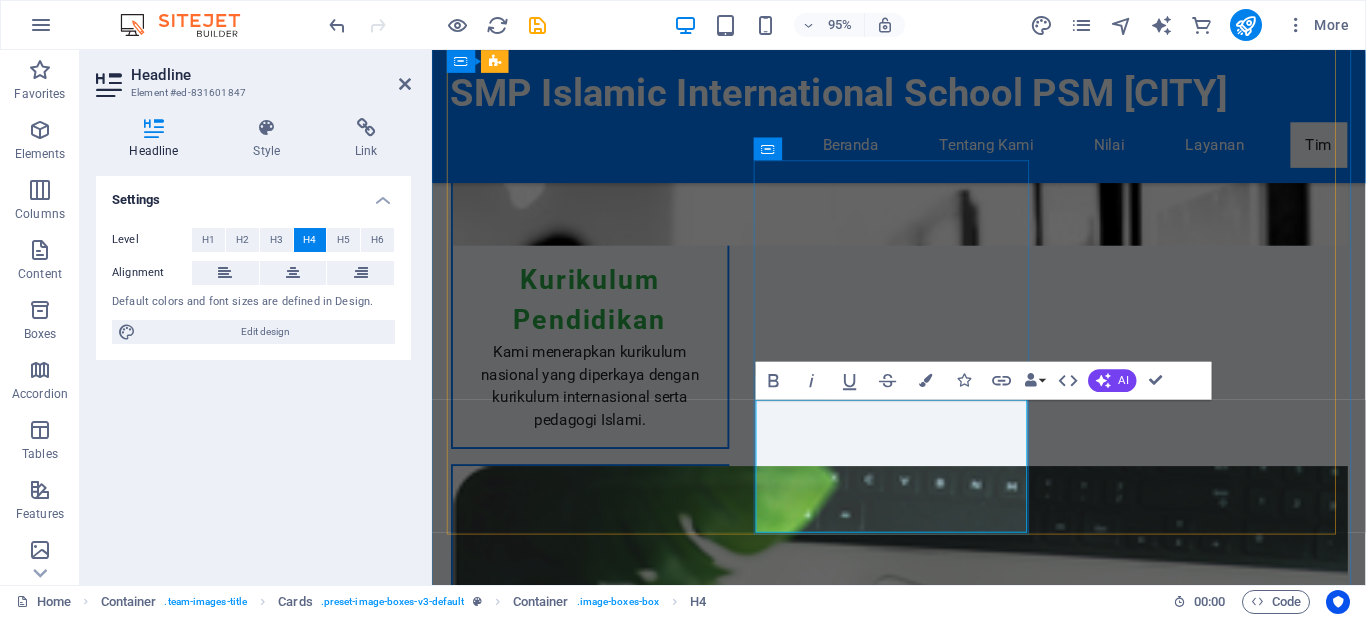 click on "Ahmad Rizki, S.T. - Kepala Program Pendidikan" at bounding box center (598, 4816) 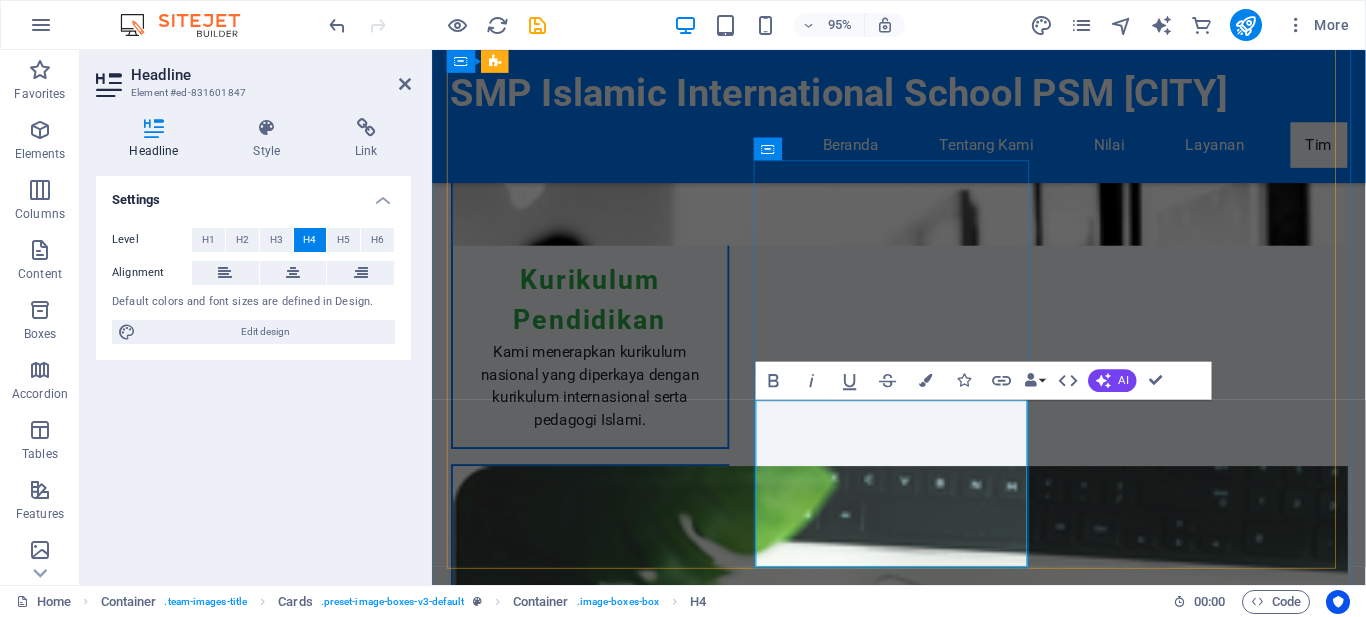 drag, startPoint x: 977, startPoint y: 560, endPoint x: 875, endPoint y: 520, distance: 109.56277 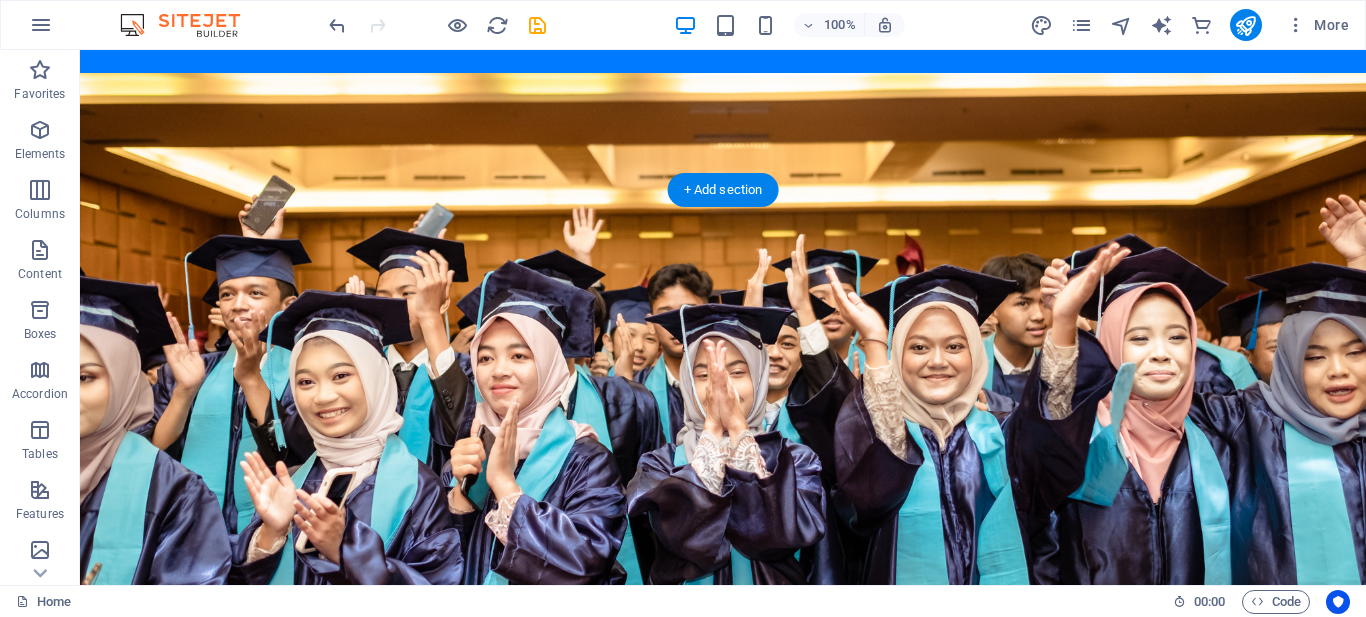 scroll, scrollTop: 0, scrollLeft: 0, axis: both 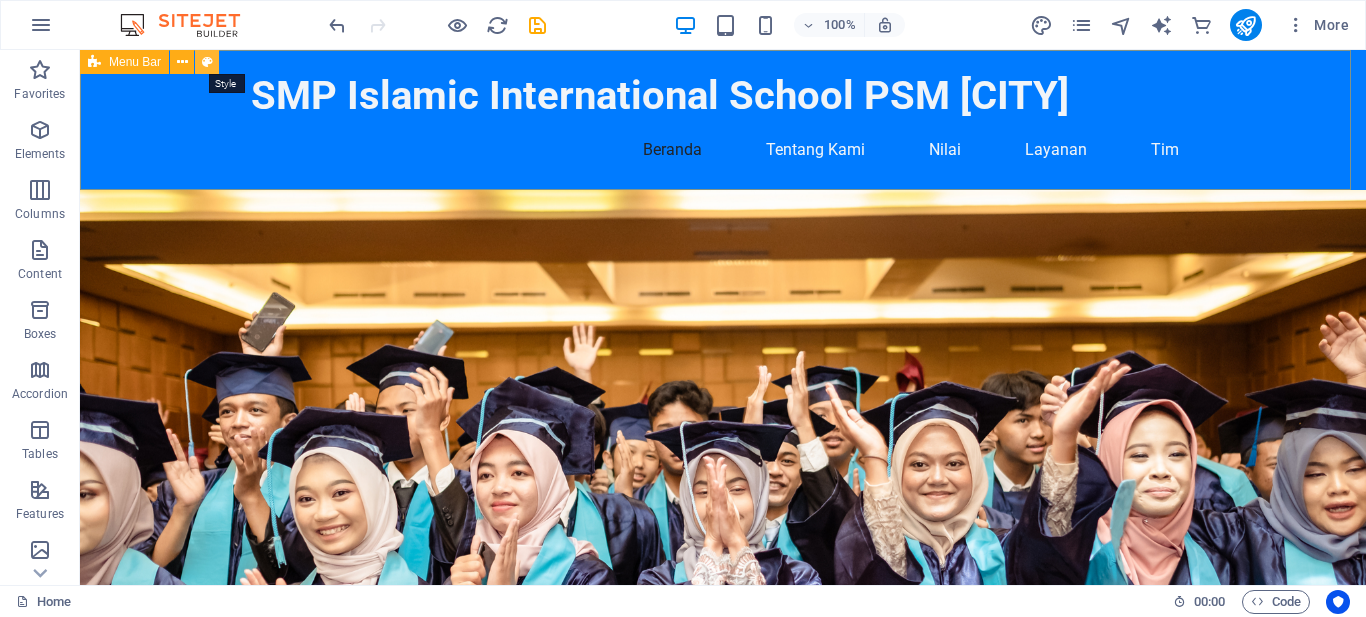 click at bounding box center [207, 62] 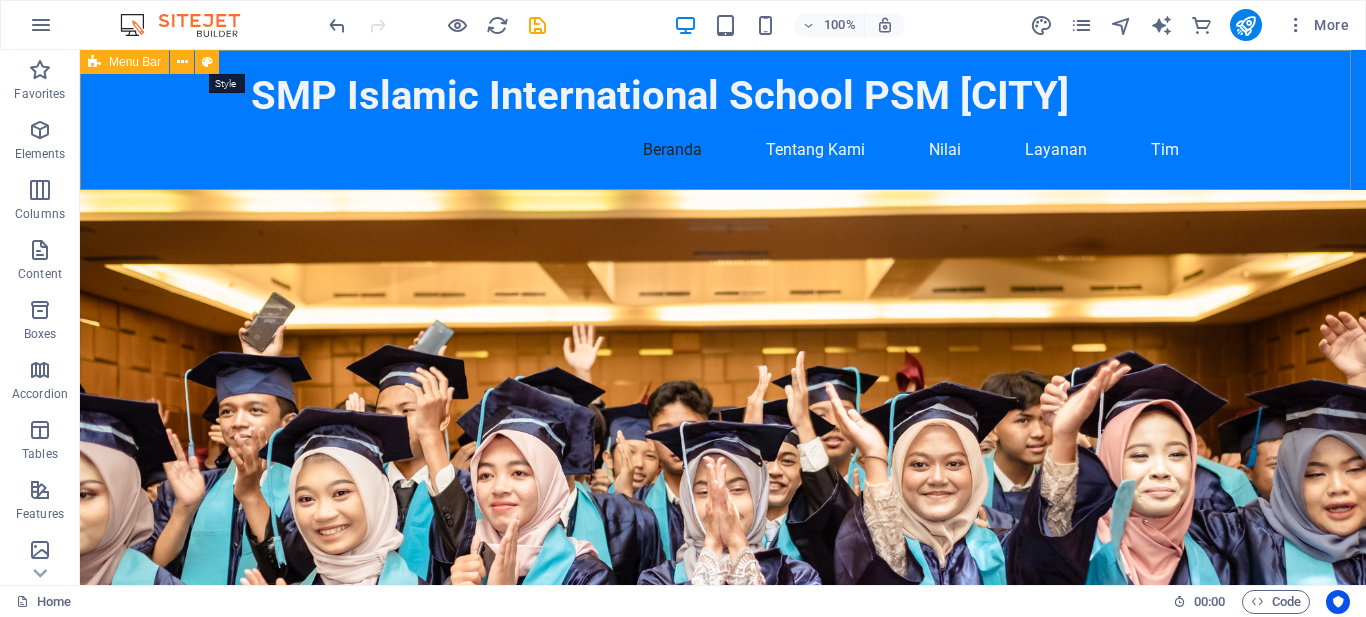 select on "rem" 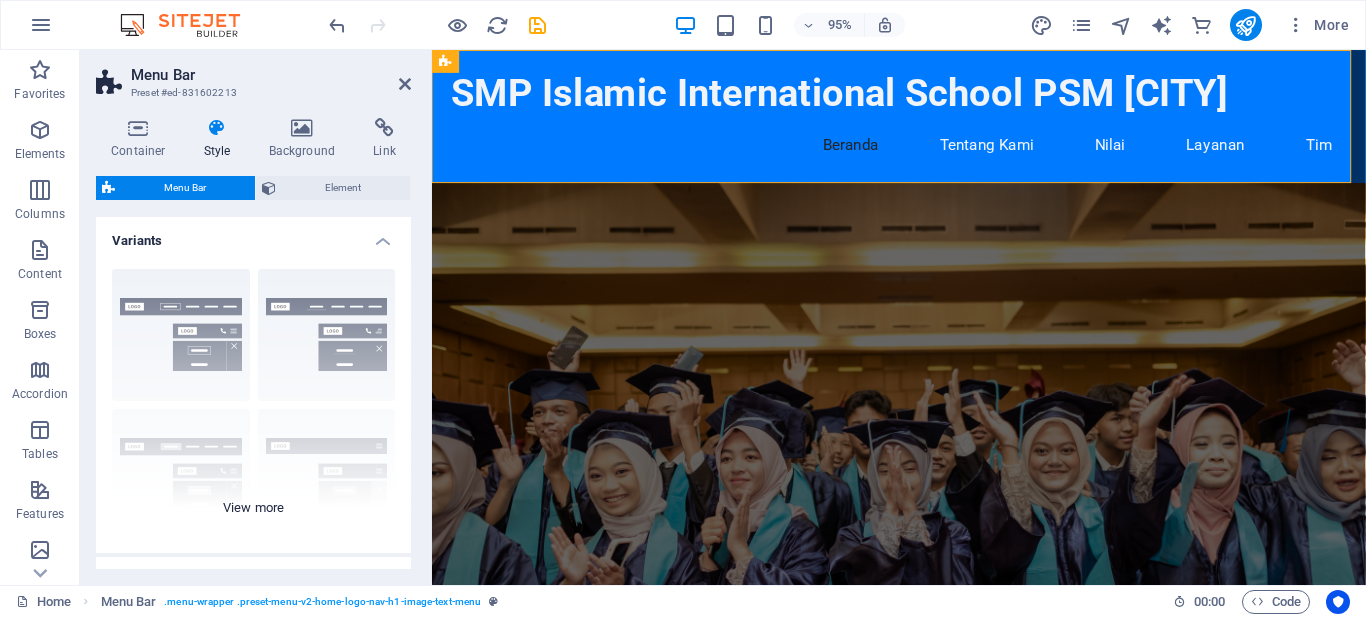 click on "Border Centered Default Fixed Loki Trigger Wide XXL" at bounding box center [253, 403] 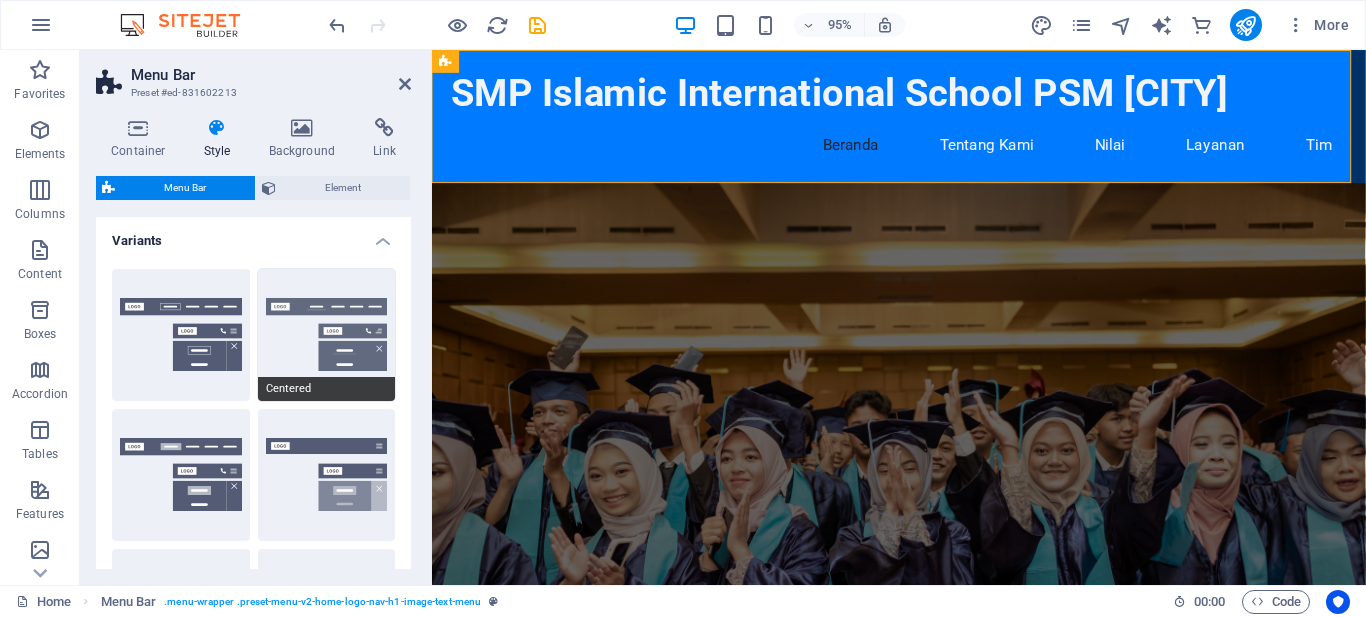 click on "Centered" at bounding box center (327, 335) 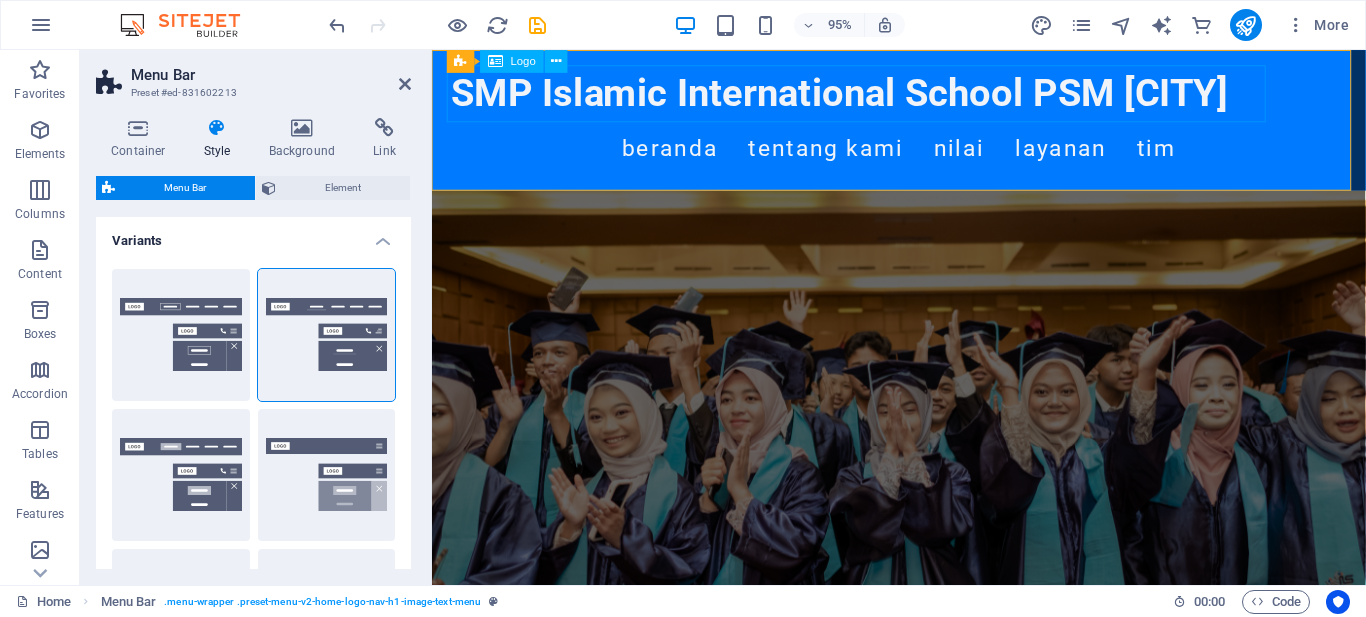 click on "Logo" at bounding box center (523, 61) 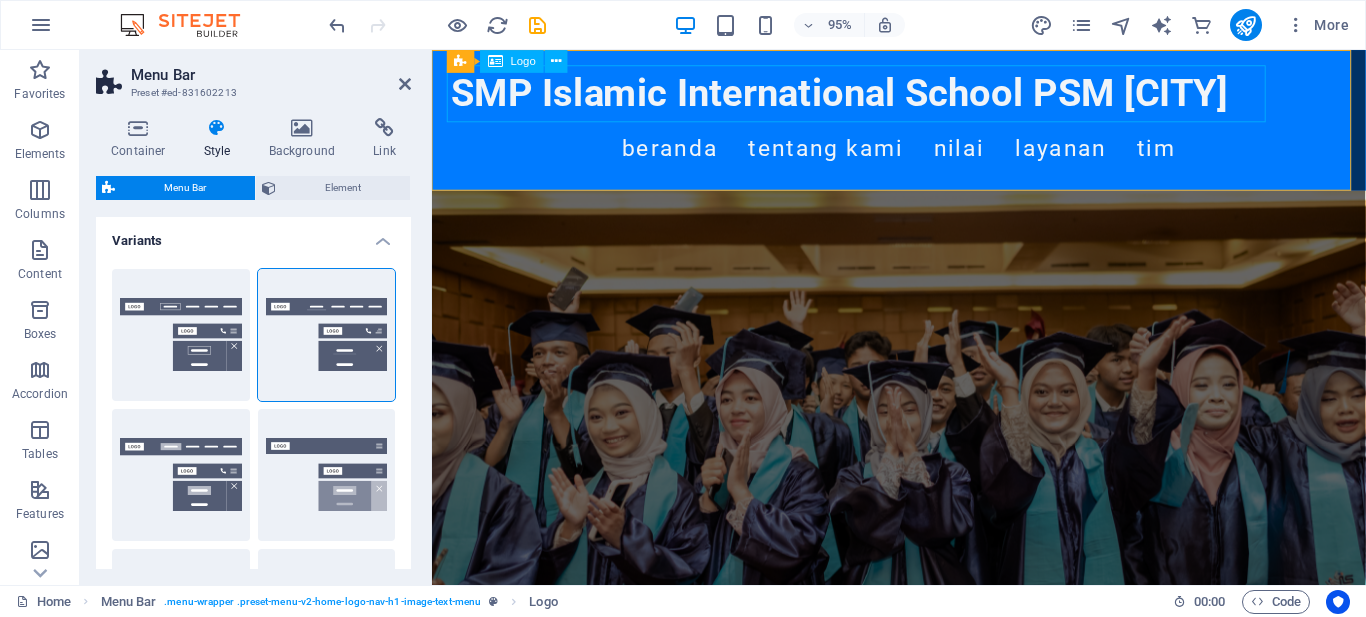 click on "SMP Islamic International School PSM [CITY]" at bounding box center [924, 96] 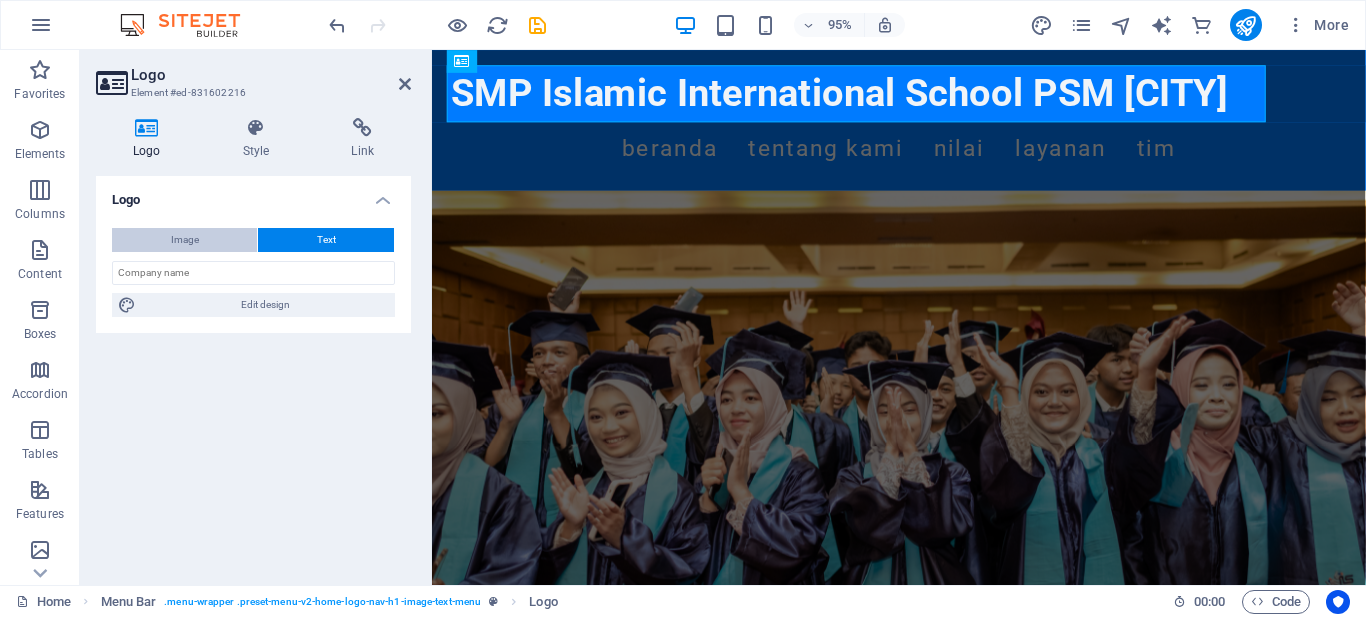 click on "Image" at bounding box center [184, 240] 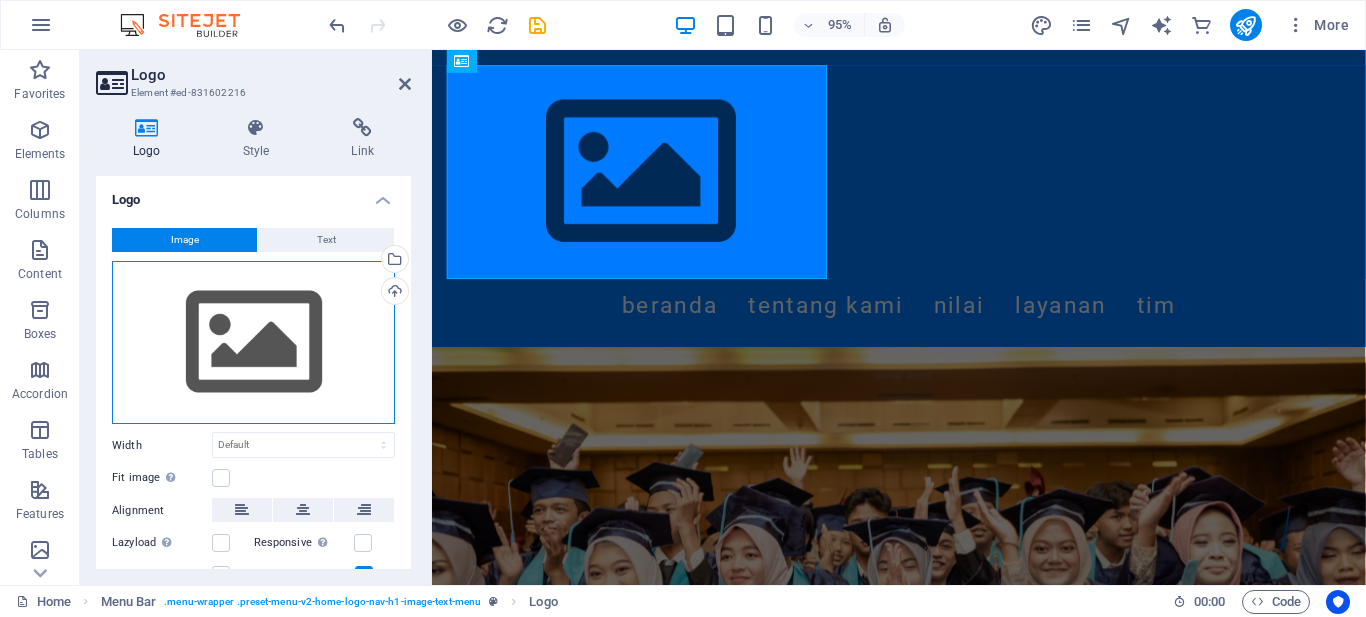 click on "Drag files here, click to choose files or select files from Files or our free stock photos & videos" at bounding box center [253, 343] 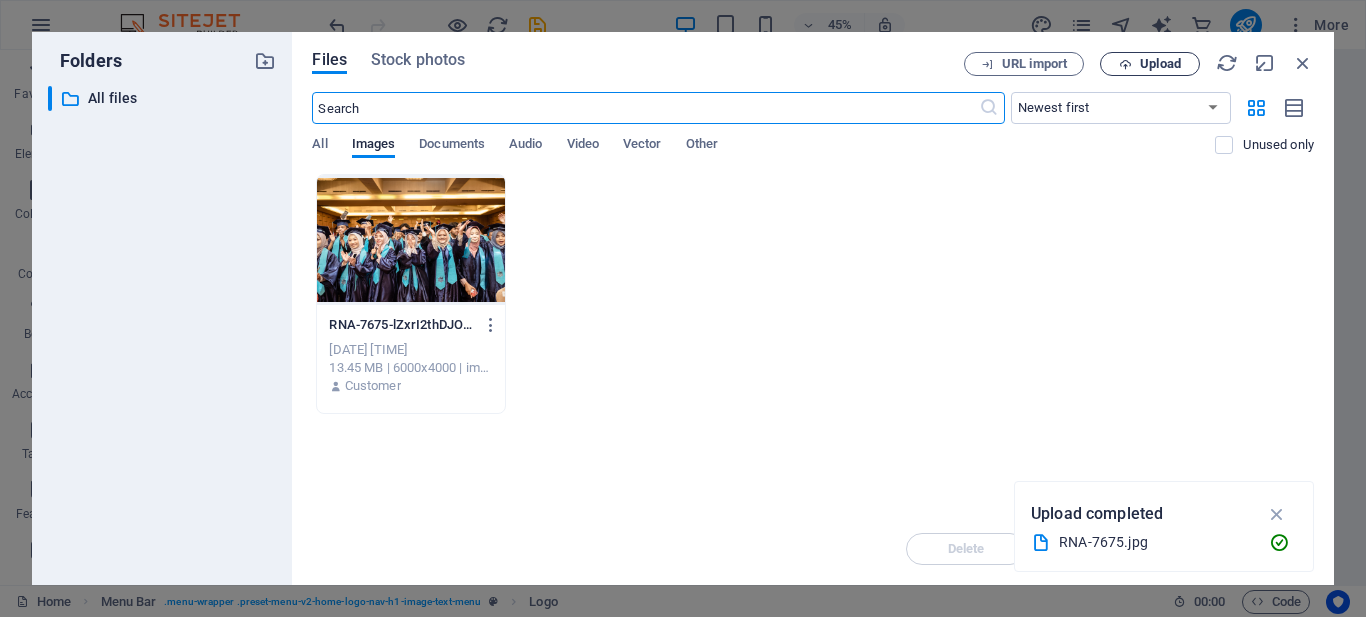 click on "Upload" at bounding box center (1160, 64) 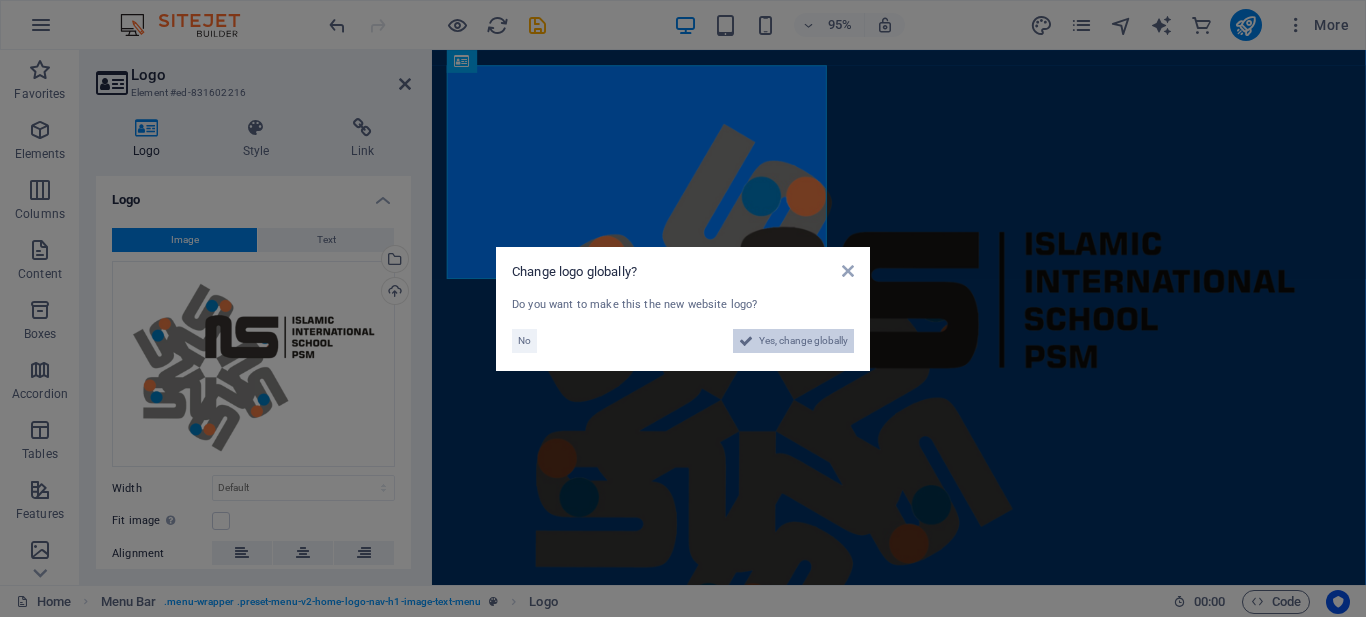 click on "Yes, change globally" at bounding box center [803, 341] 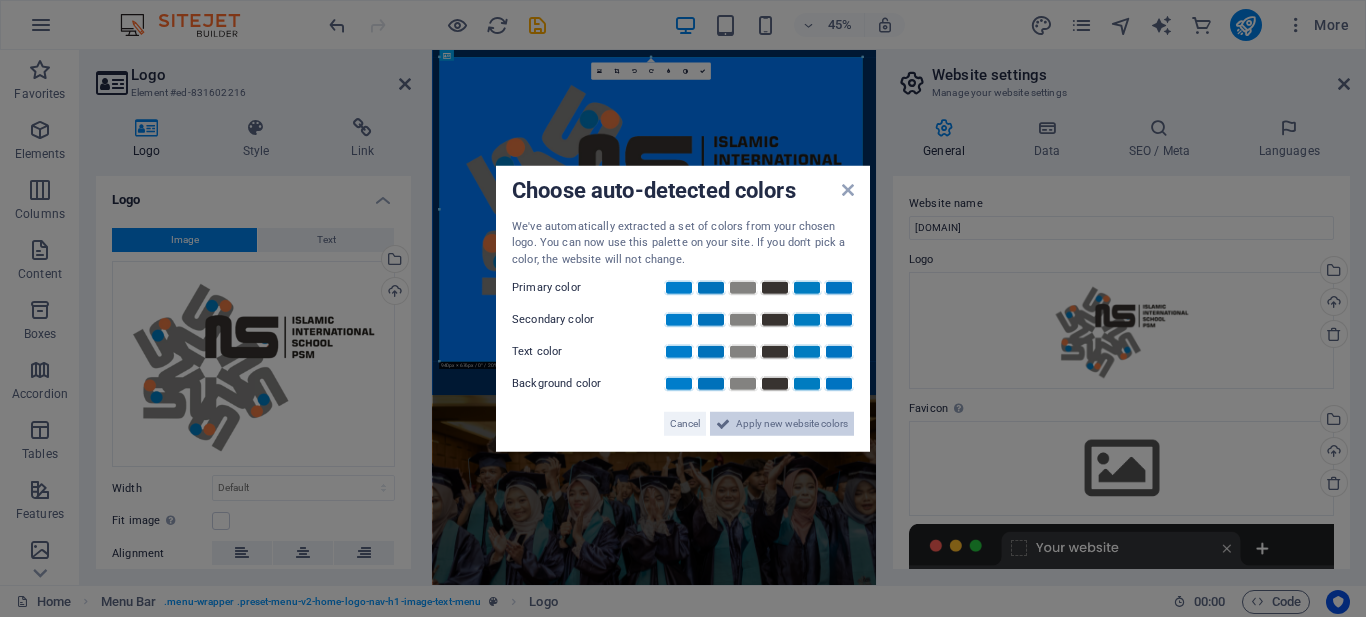 click on "Apply new website colors" at bounding box center (792, 424) 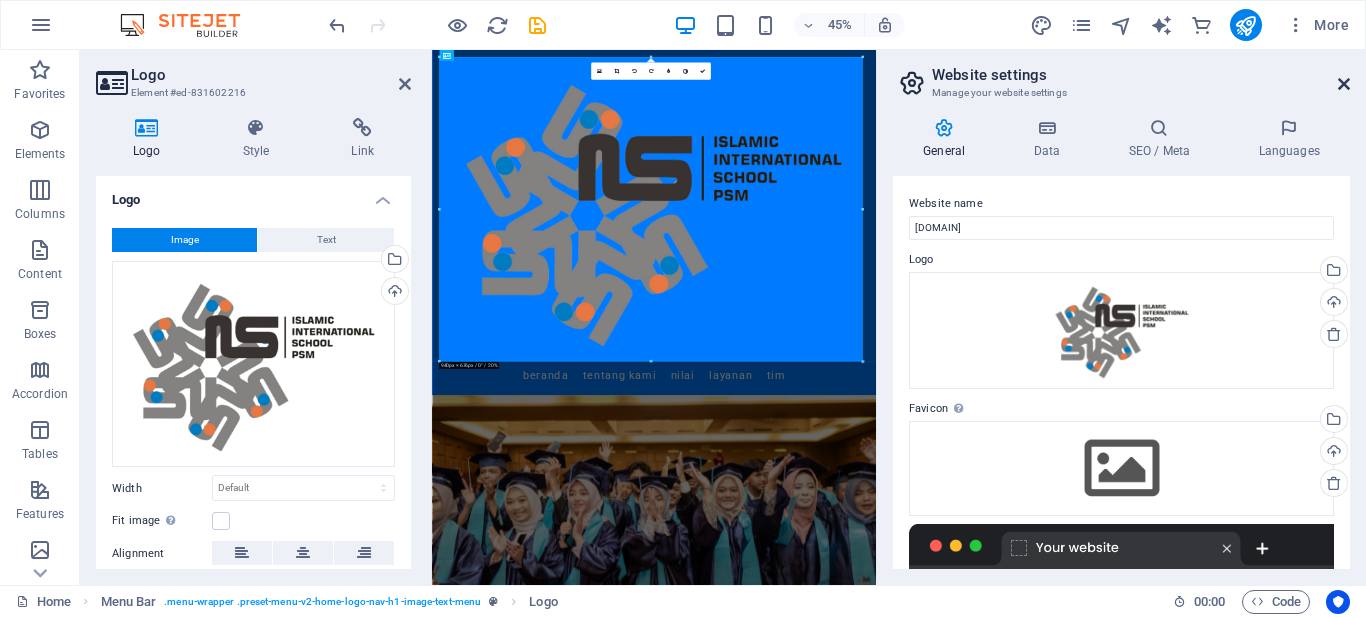 click at bounding box center [1344, 84] 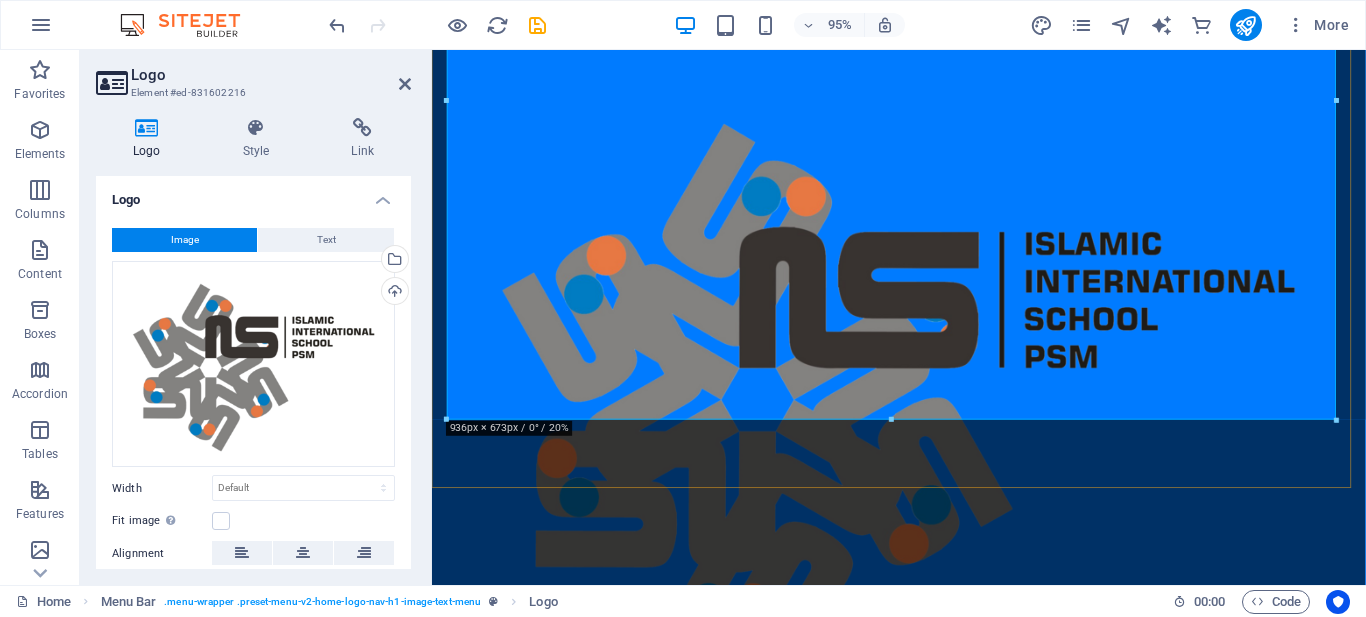 scroll, scrollTop: 400, scrollLeft: 0, axis: vertical 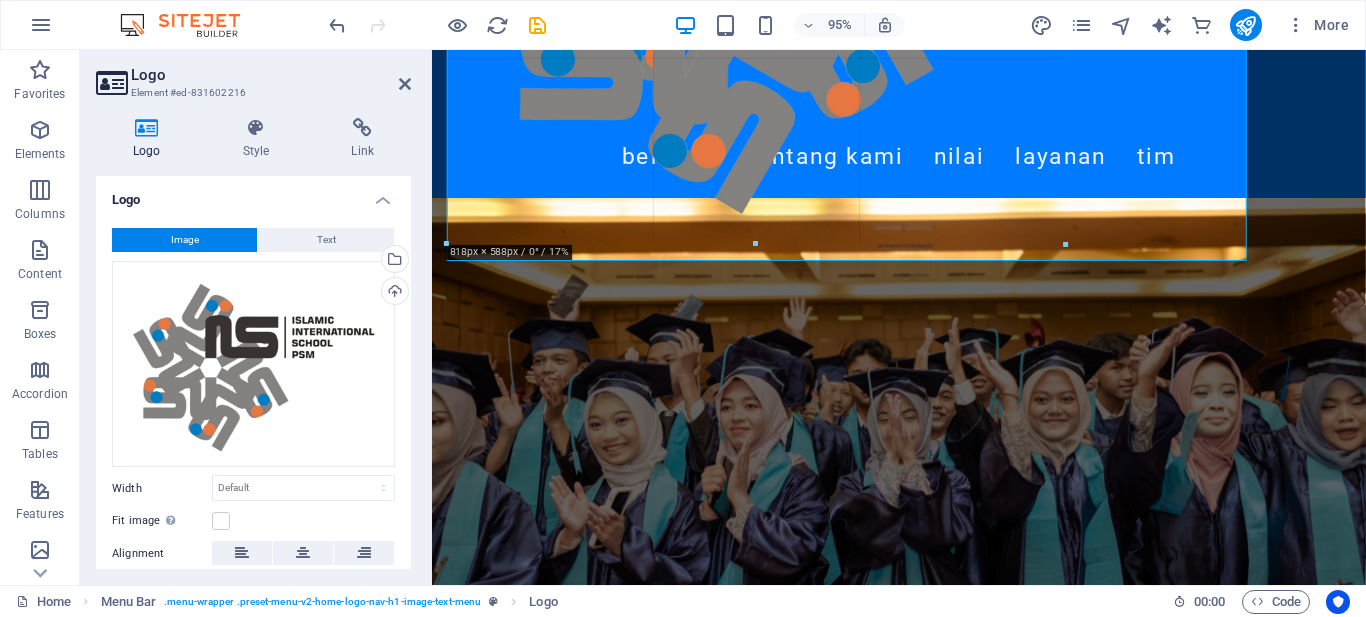 drag, startPoint x: 896, startPoint y: 325, endPoint x: 772, endPoint y: 120, distance: 239.58505 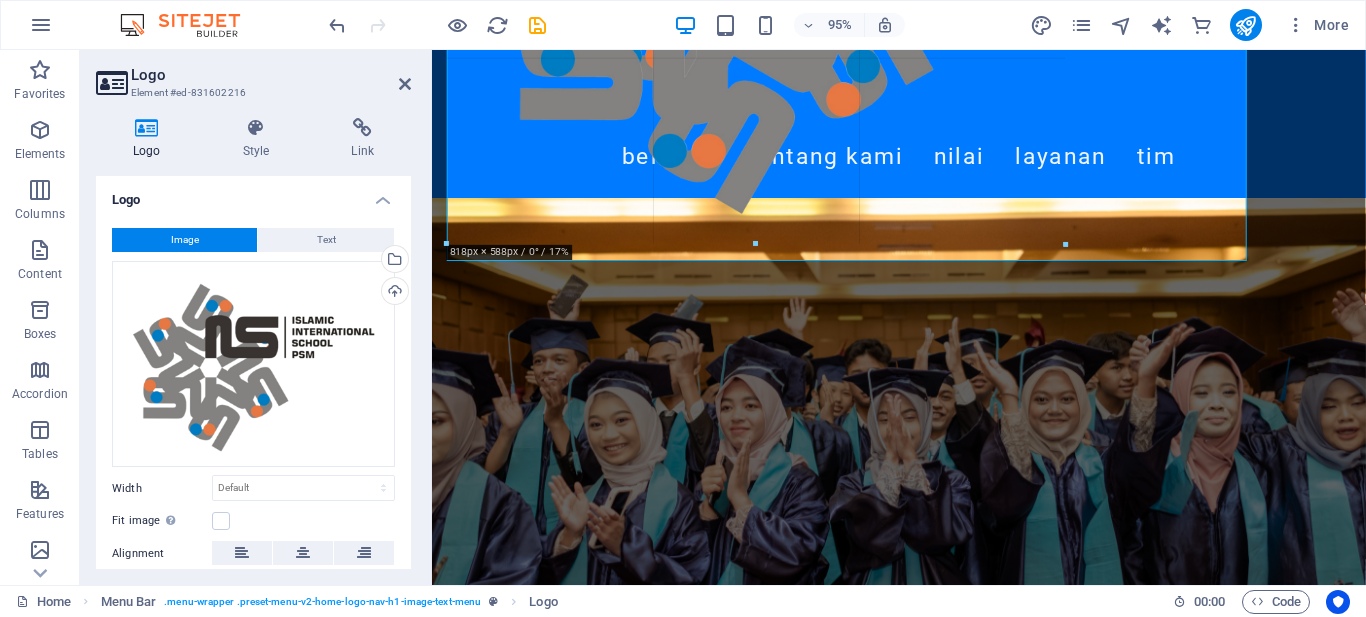 type on "750" 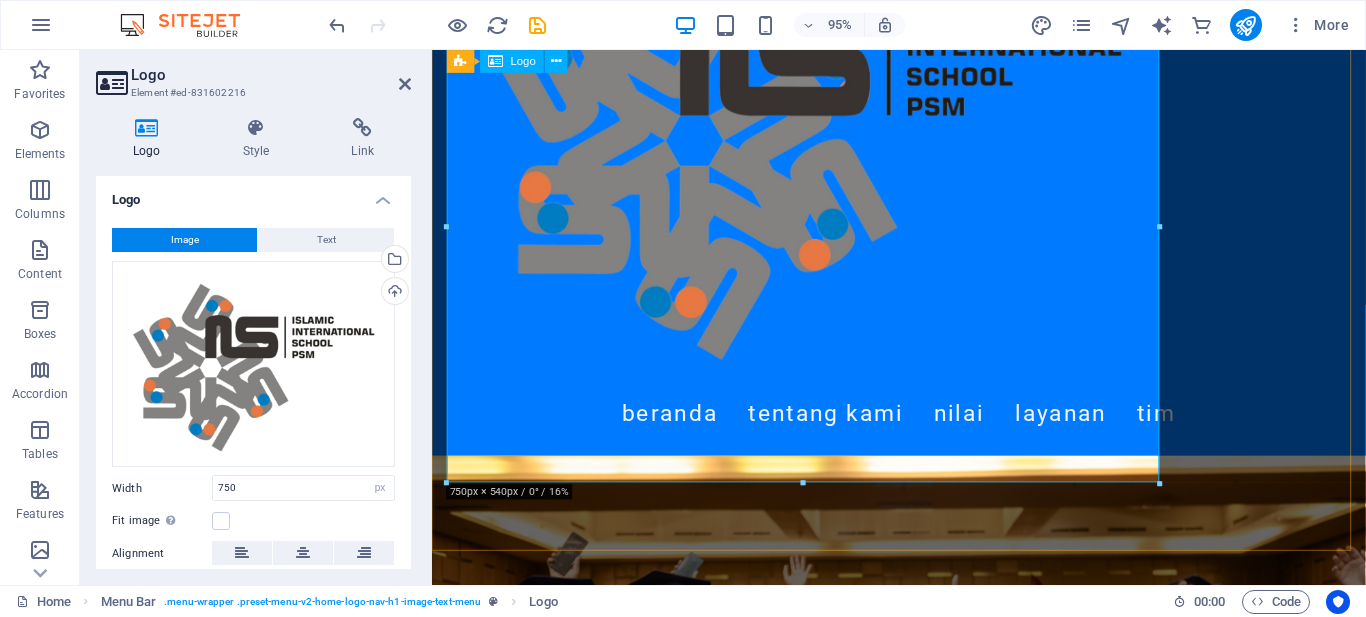 scroll, scrollTop: 100, scrollLeft: 0, axis: vertical 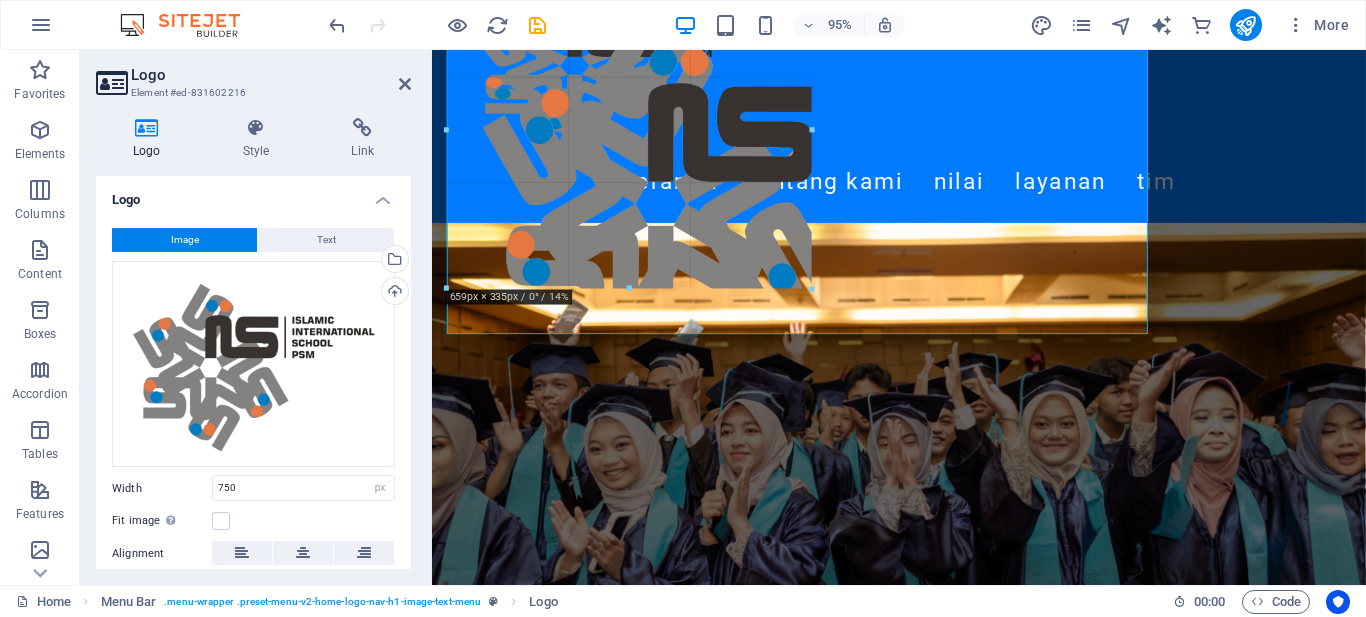 drag, startPoint x: 1157, startPoint y: 480, endPoint x: 544, endPoint y: 132, distance: 704.8922 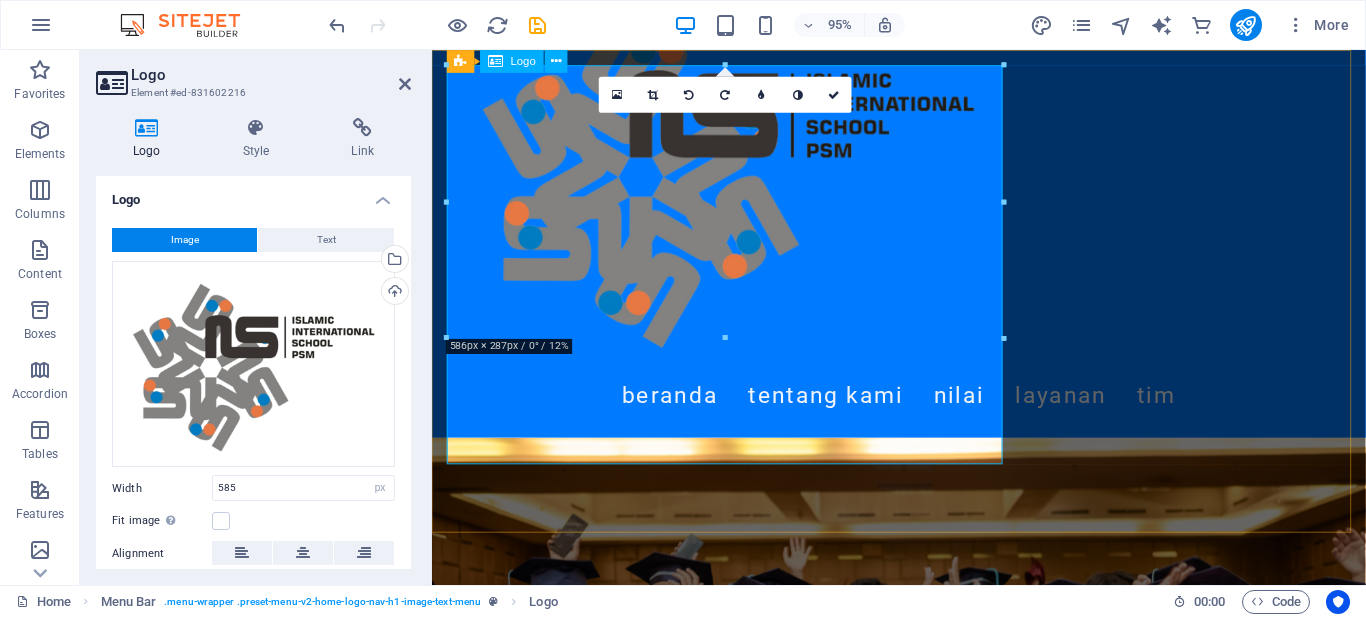 scroll, scrollTop: 0, scrollLeft: 0, axis: both 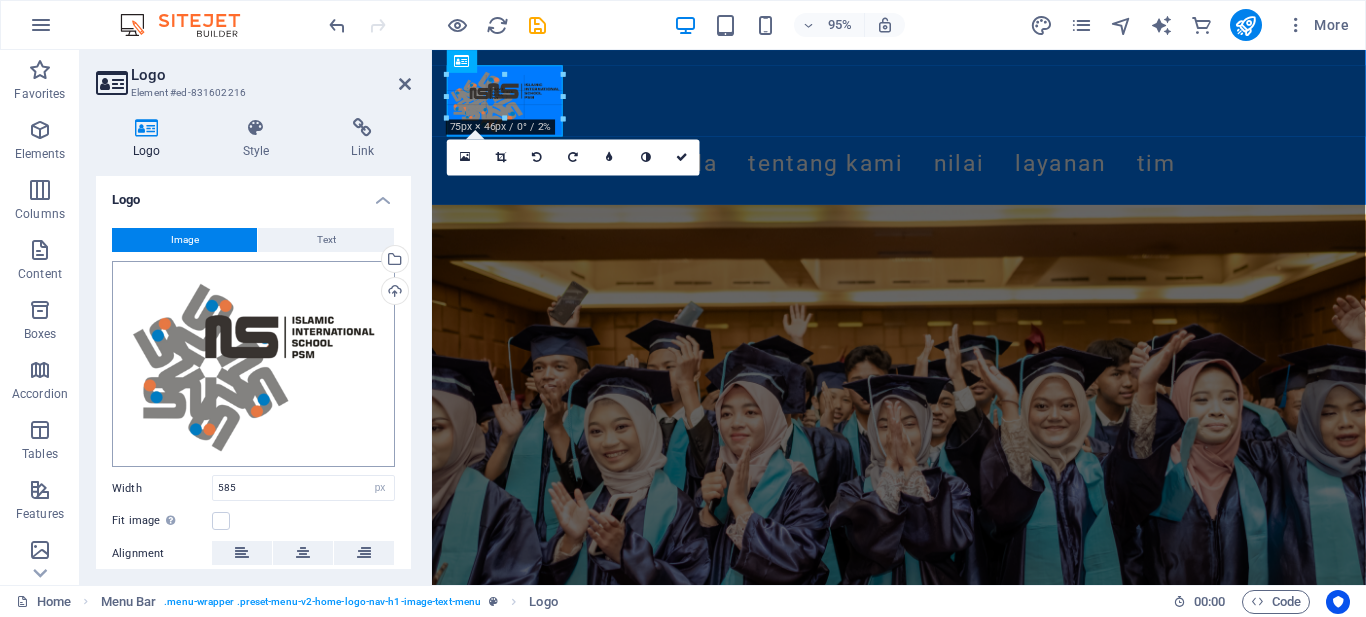 drag, startPoint x: 605, startPoint y: 19, endPoint x: 382, endPoint y: 408, distance: 448.386 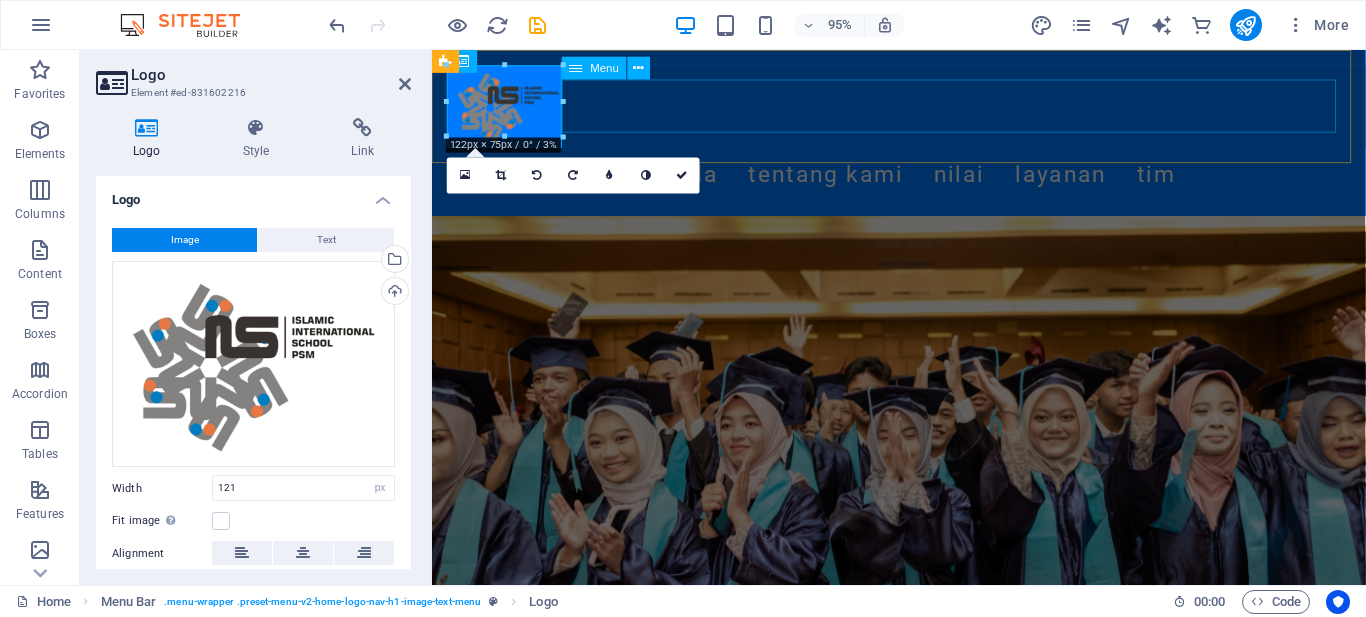 click on "Beranda Tentang Kami Nilai Layanan Tim" at bounding box center [924, 181] 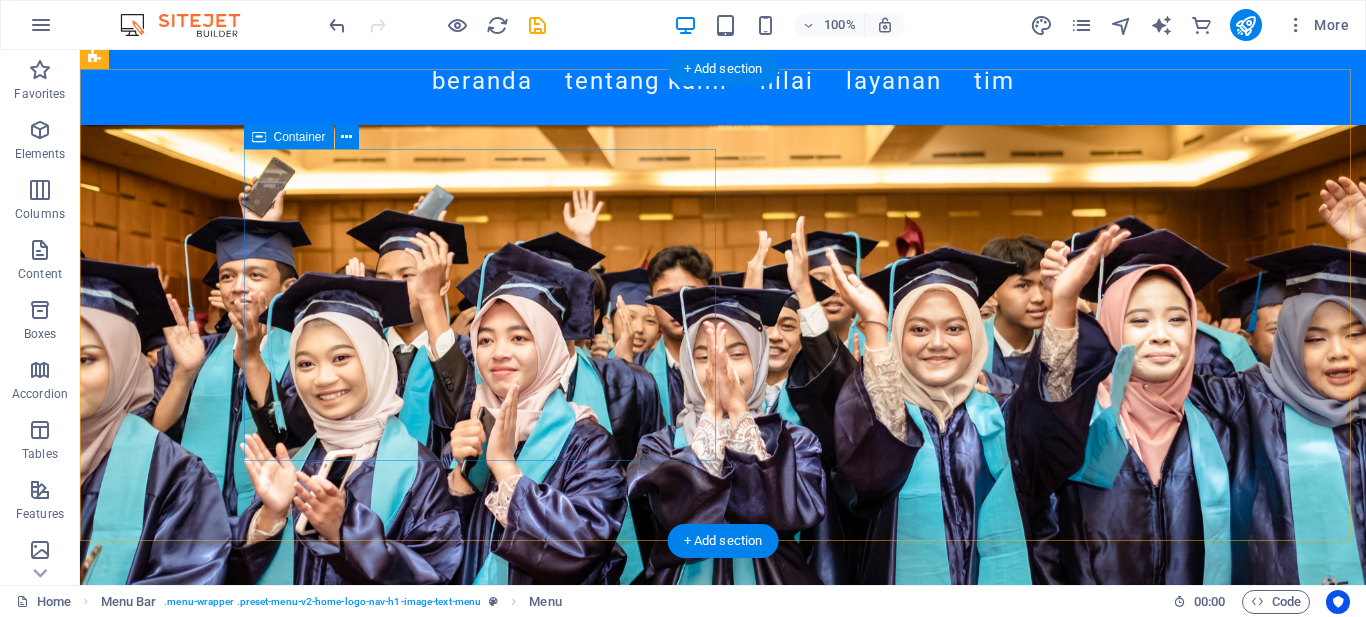 scroll, scrollTop: 0, scrollLeft: 0, axis: both 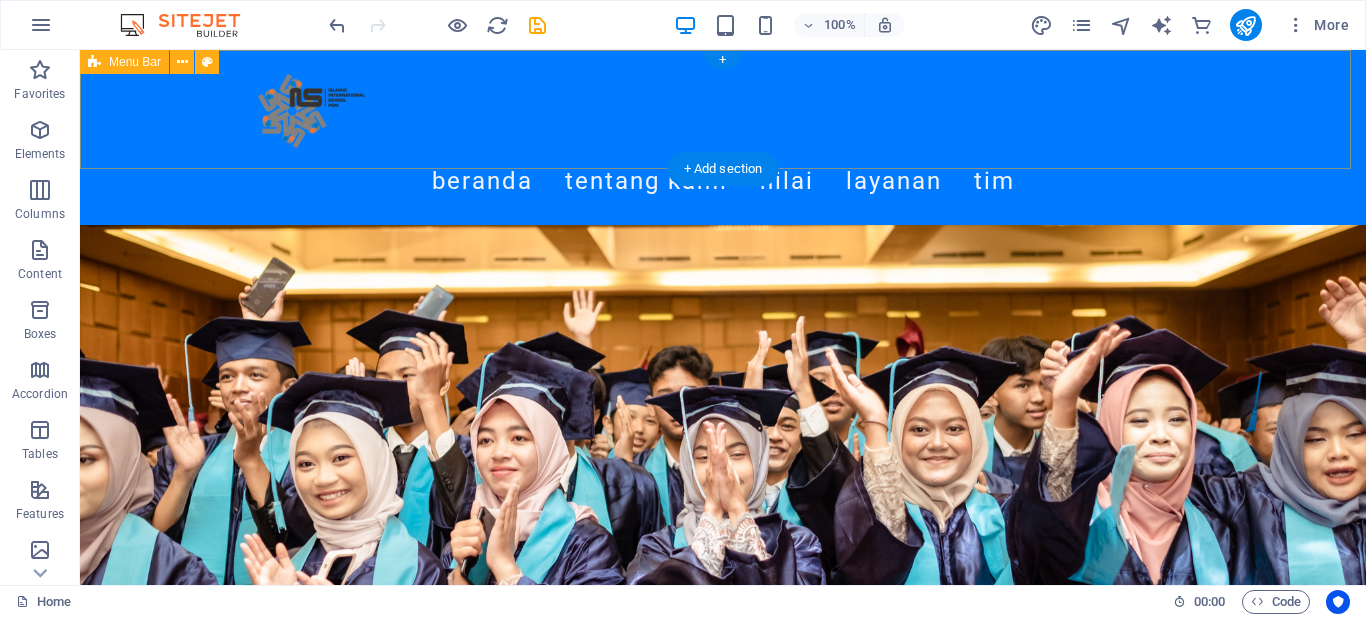 click on "Beranda Tentang Kami Nilai Layanan Tim" at bounding box center [723, 137] 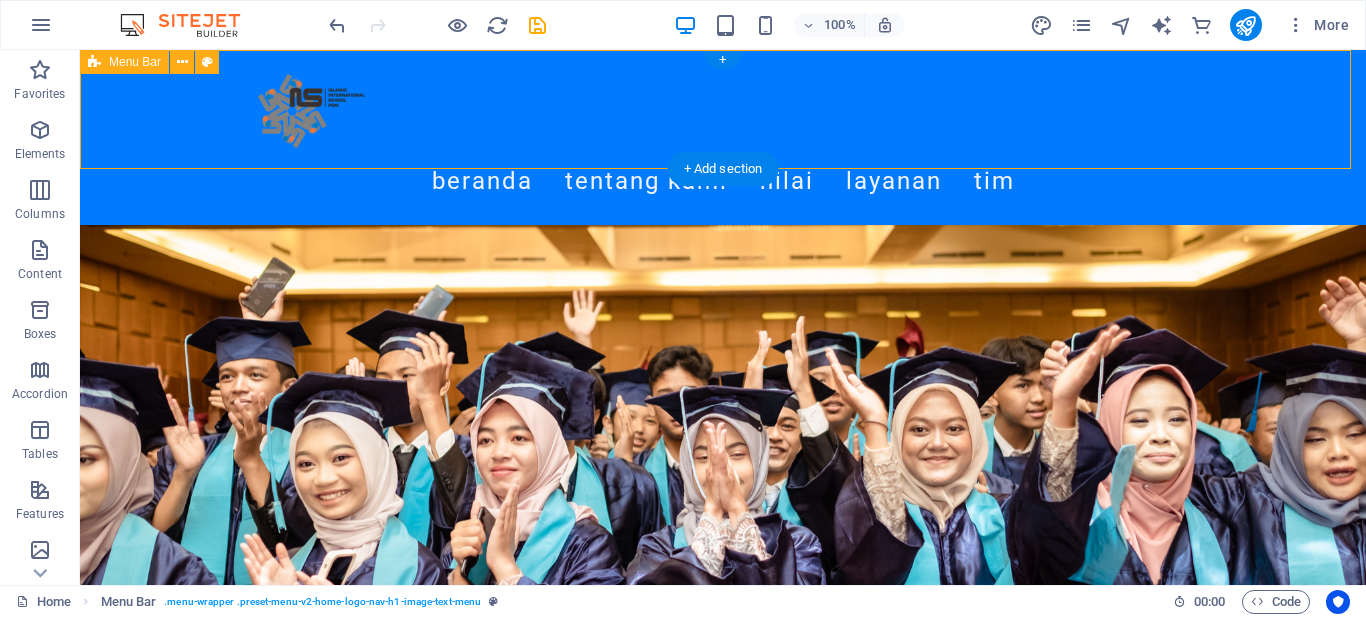 click on "Beranda Tentang Kami Nilai Layanan Tim" at bounding box center [723, 137] 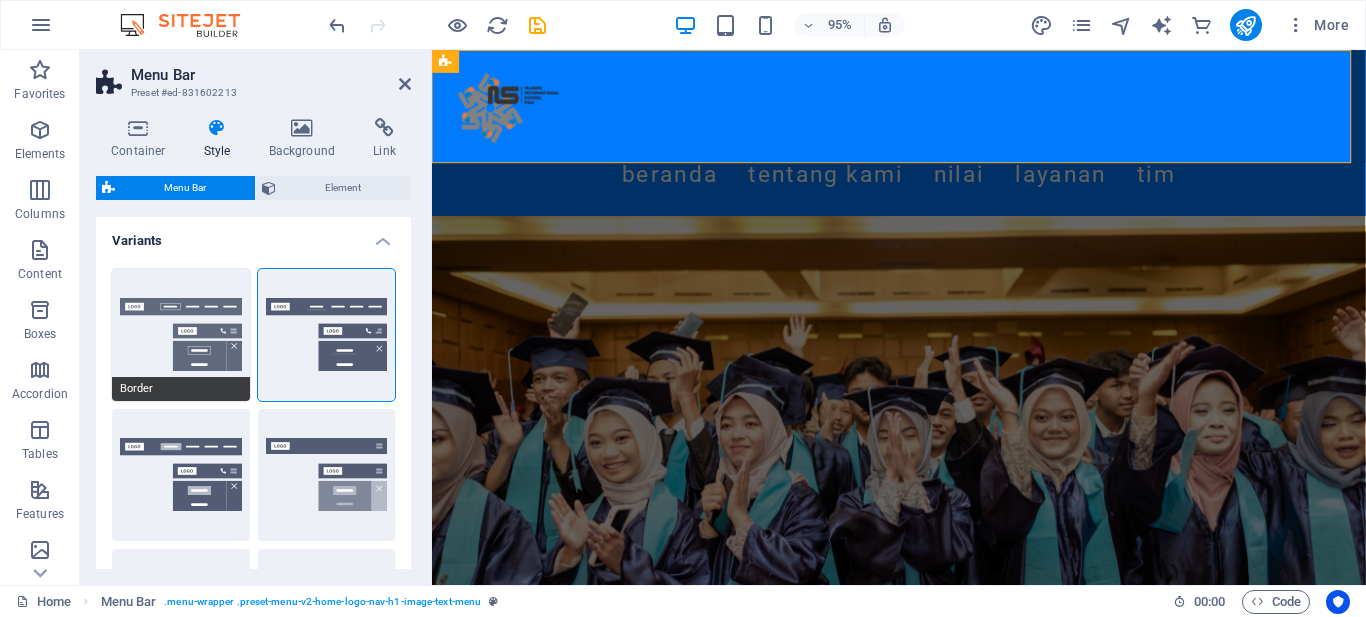 click on "Border" at bounding box center [181, 335] 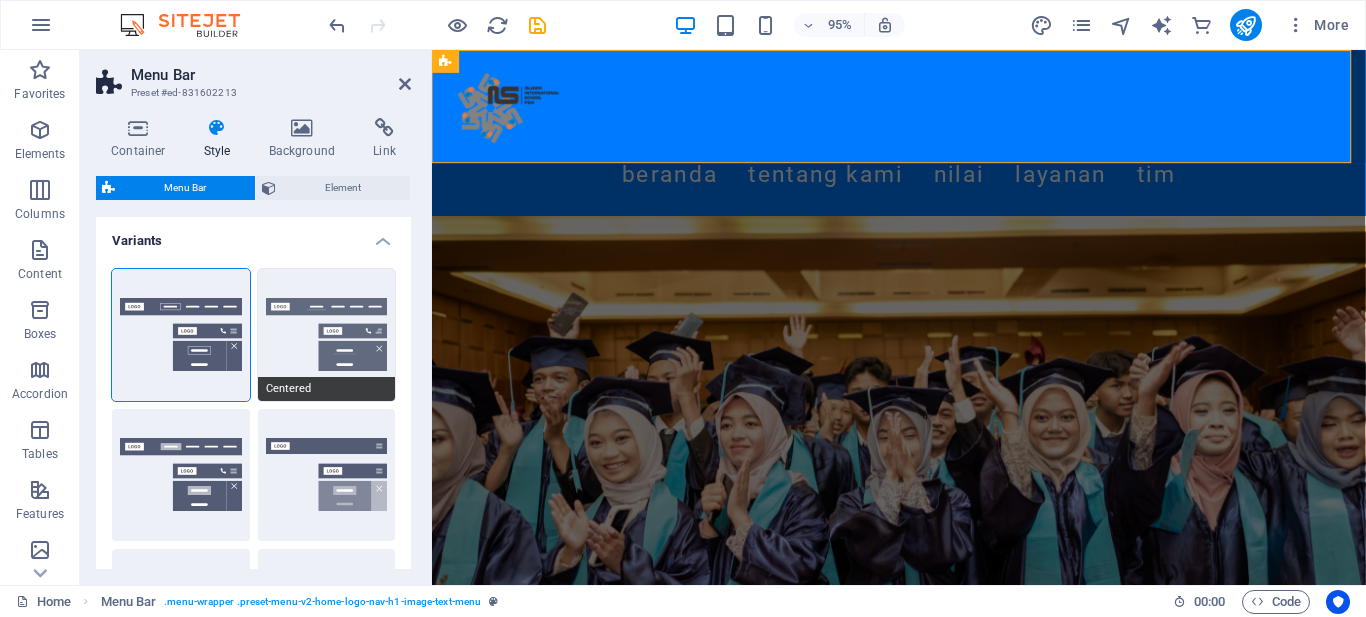 click on "Centered" at bounding box center [327, 335] 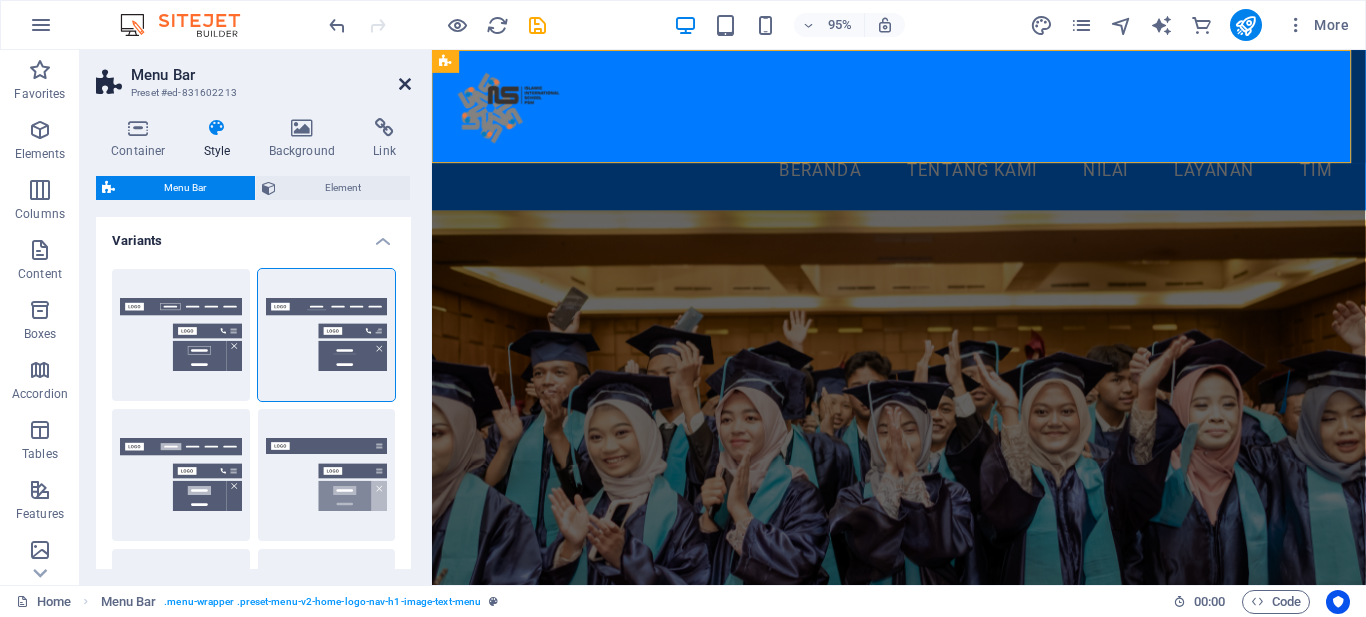 drag, startPoint x: 407, startPoint y: 81, endPoint x: 371, endPoint y: 74, distance: 36.67424 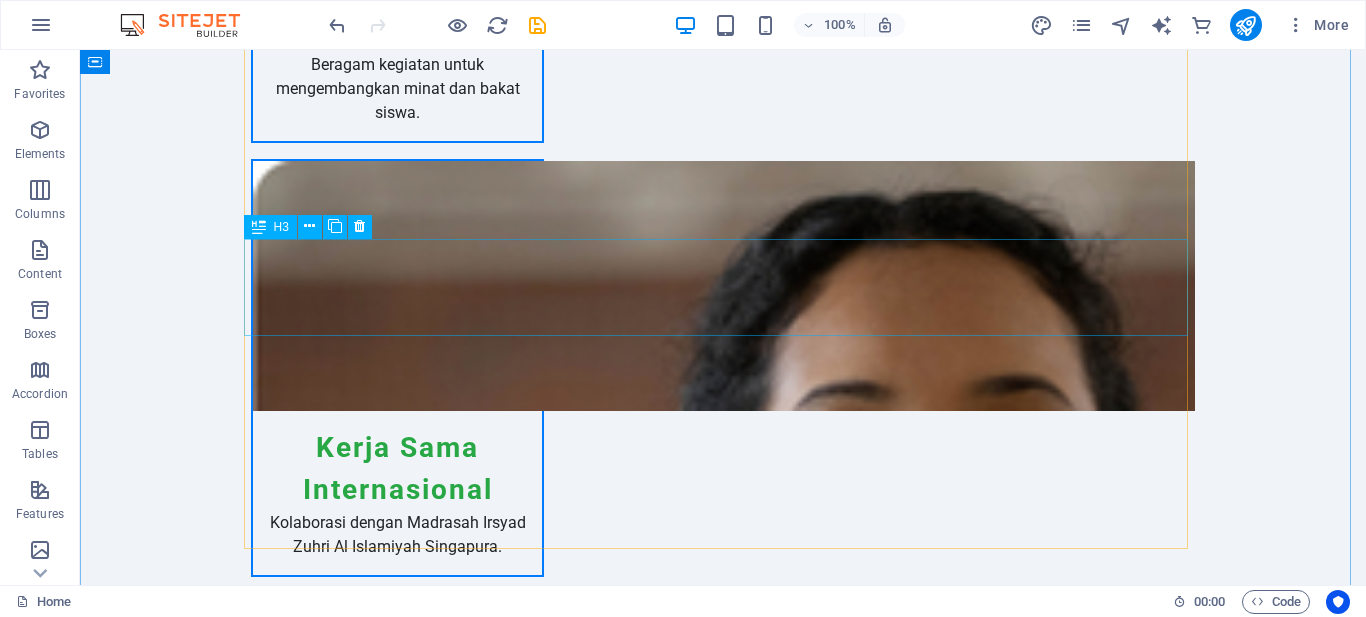 scroll, scrollTop: 5596, scrollLeft: 0, axis: vertical 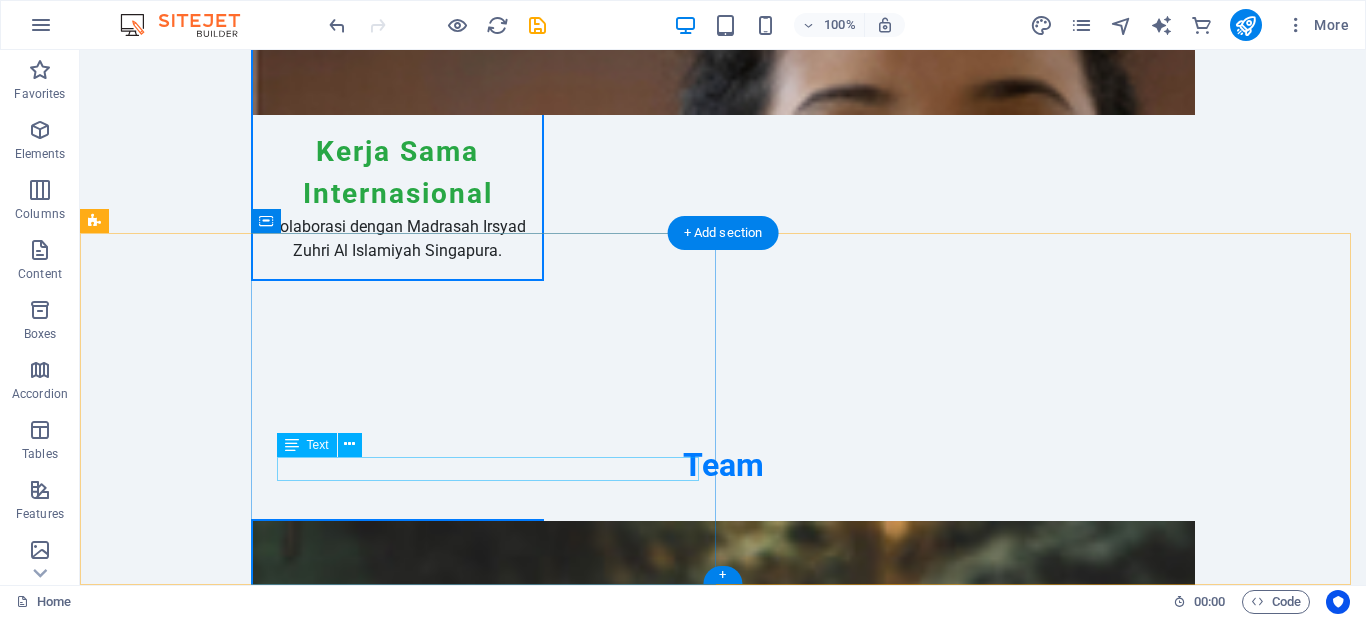 click on "info@example.com" at bounding box center [800, 5241] 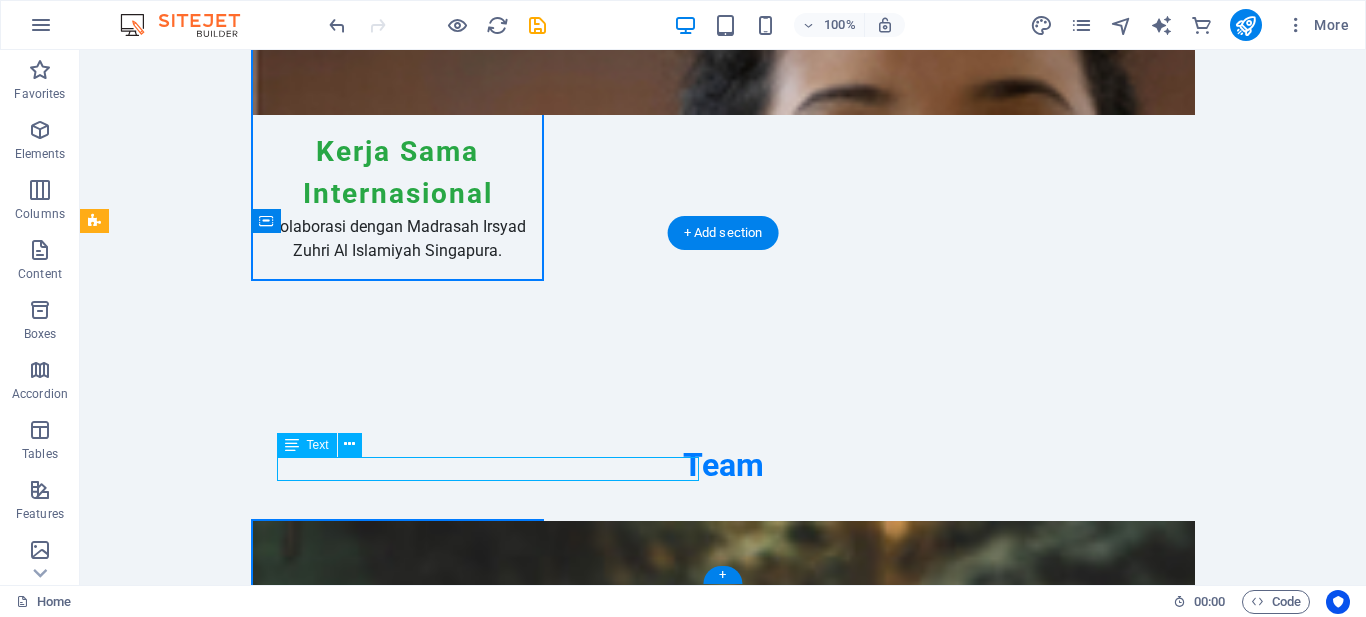 click on "info@example.com" at bounding box center (800, 5241) 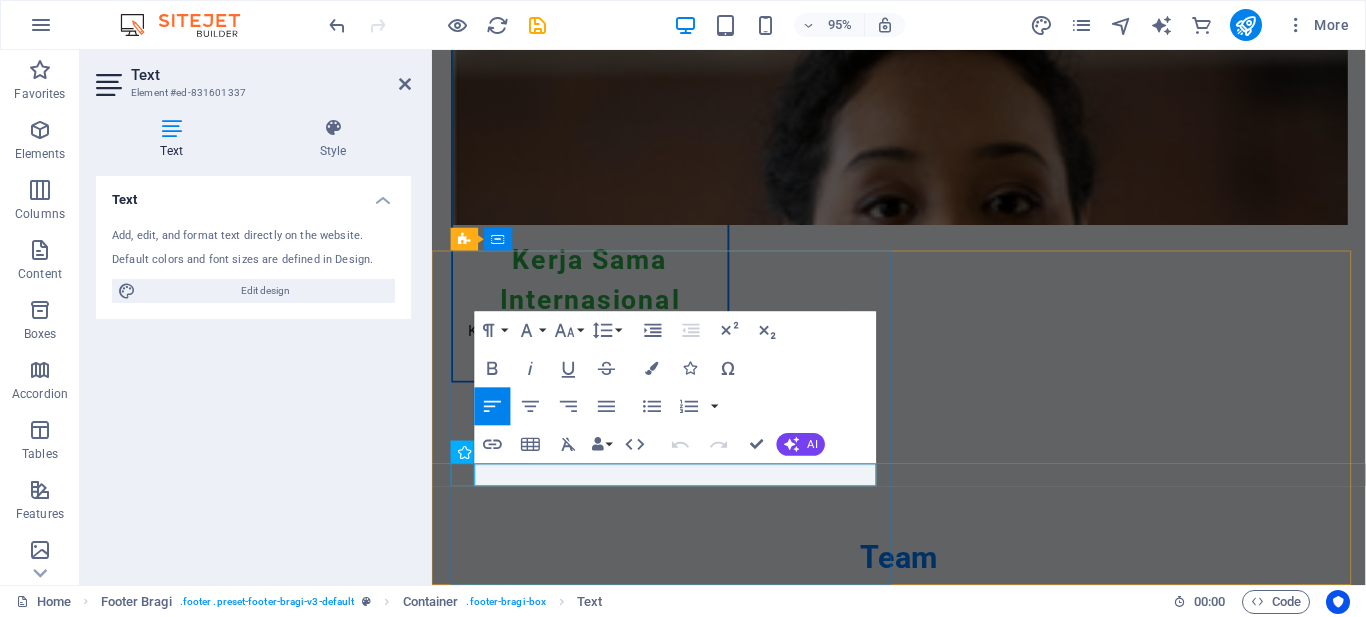 scroll, scrollTop: 5525, scrollLeft: 0, axis: vertical 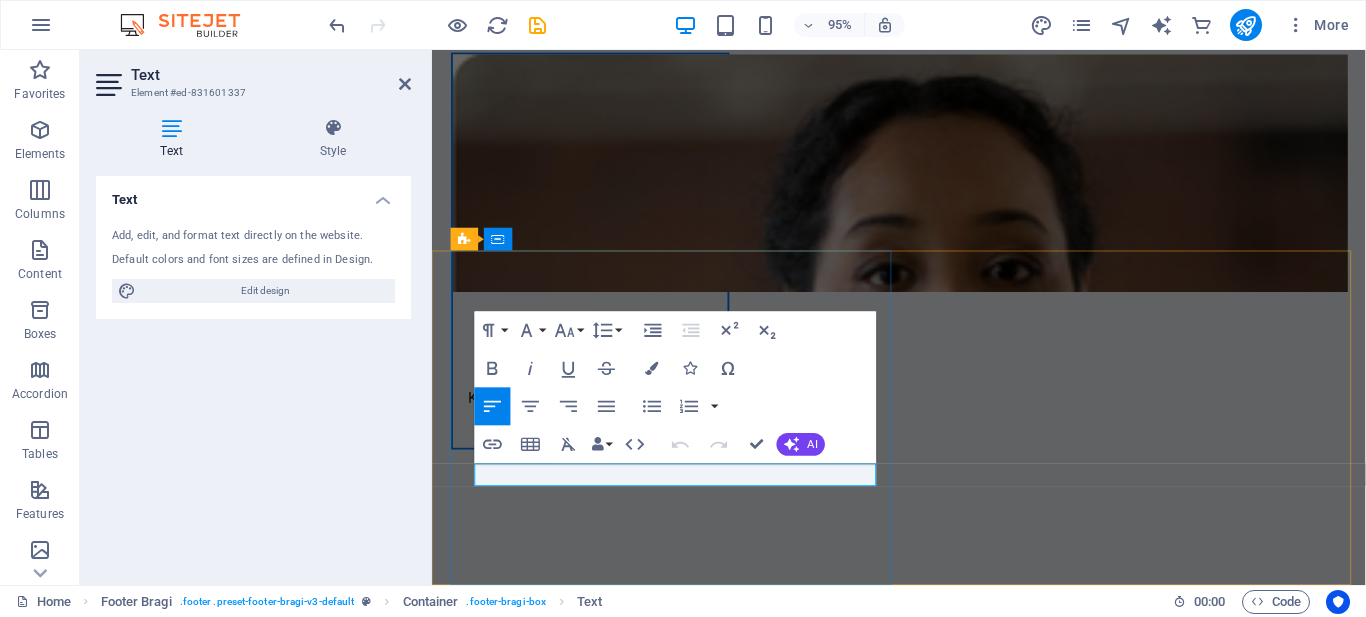 drag, startPoint x: 658, startPoint y: 494, endPoint x: 626, endPoint y: 487, distance: 32.75668 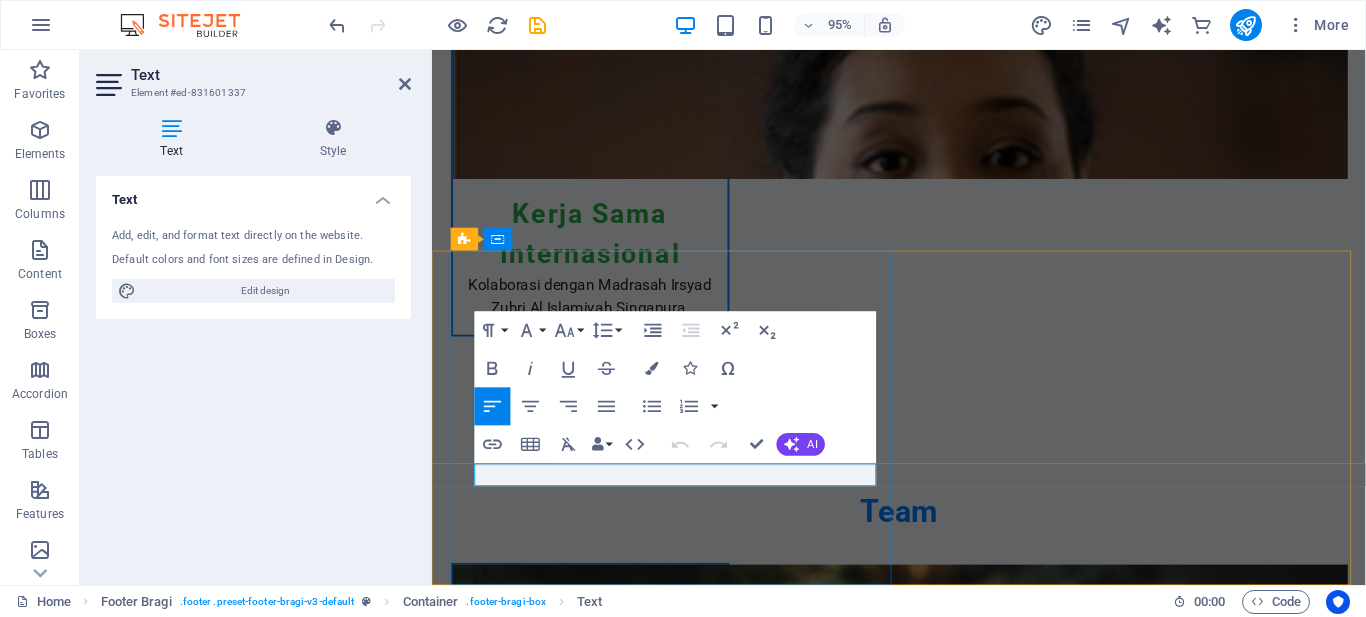 click on "info@example.com" at bounding box center [926, 5252] 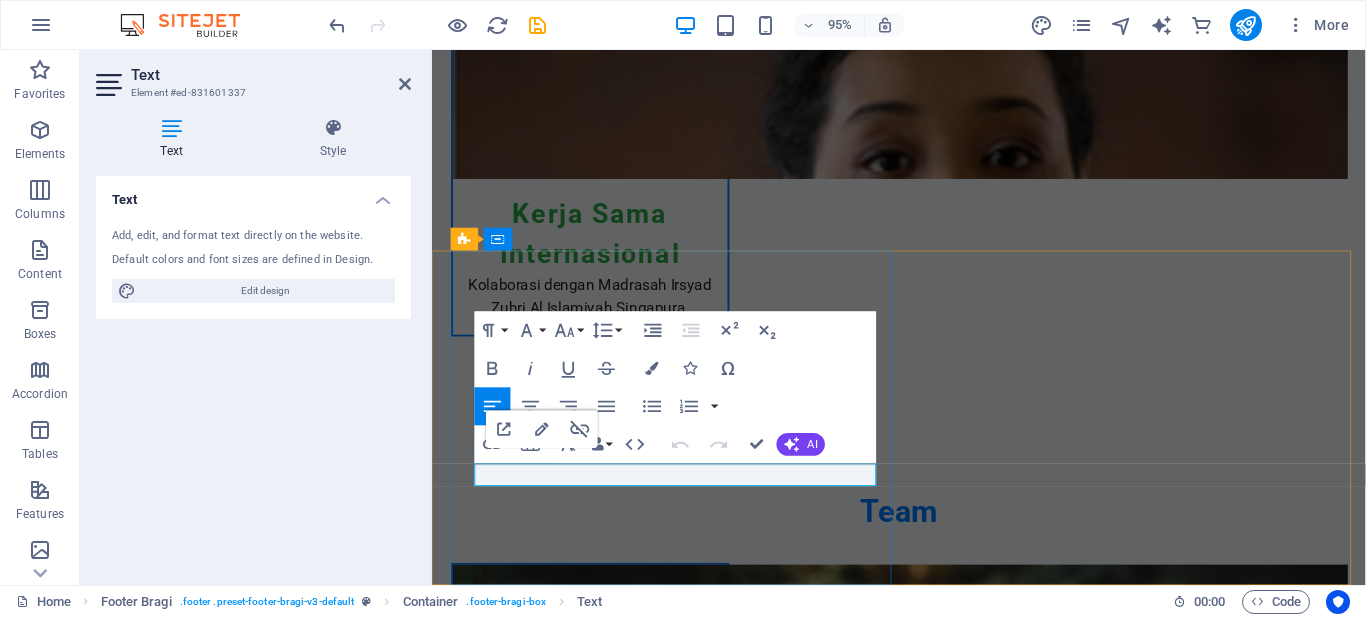 click on "info@example.com" at bounding box center [926, 5252] 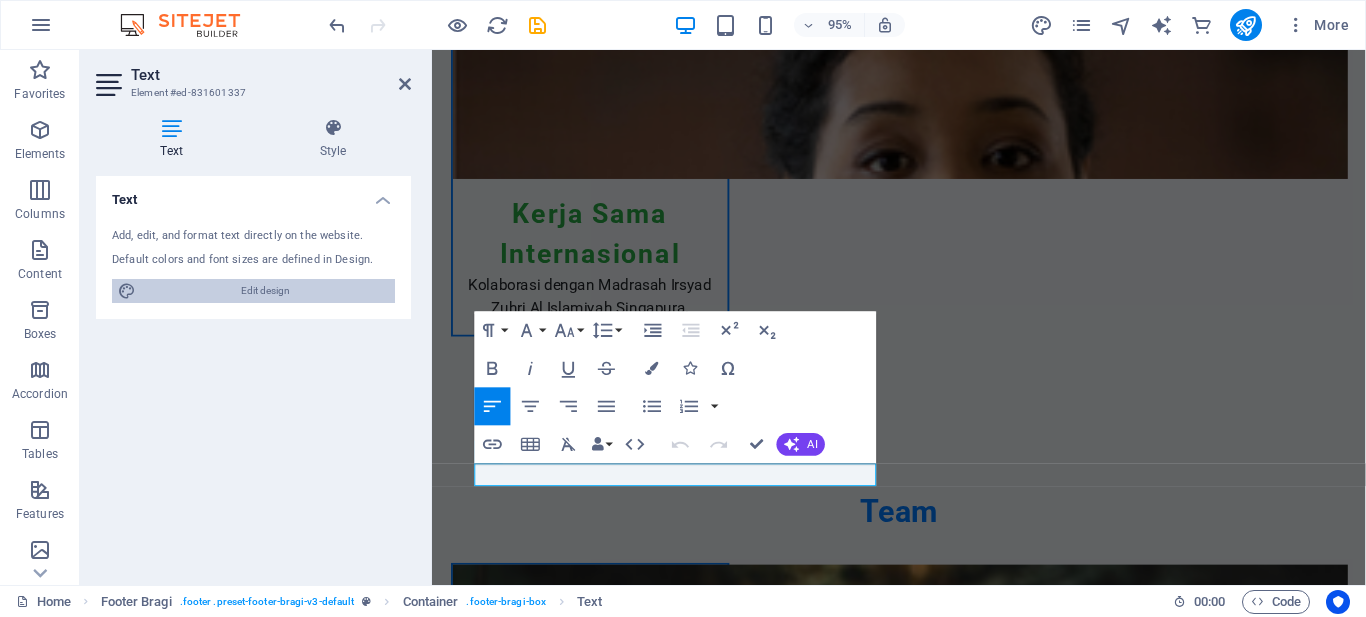 click on "Edit design" at bounding box center [265, 291] 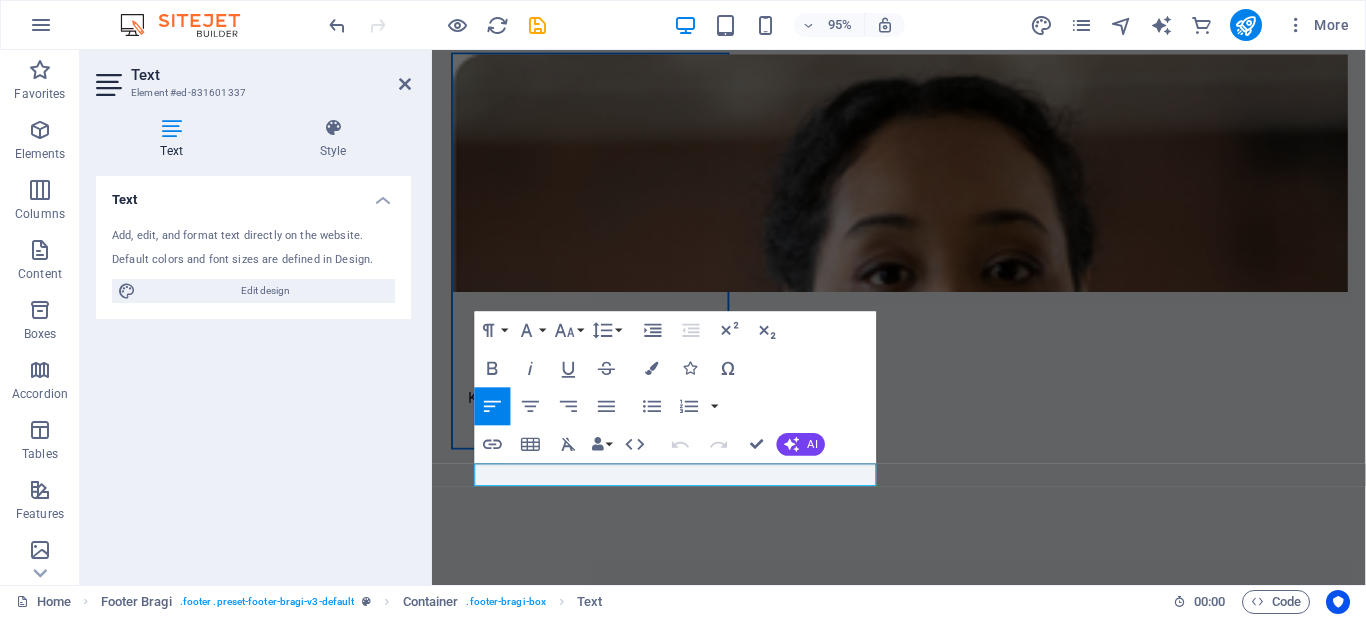 select on "px" 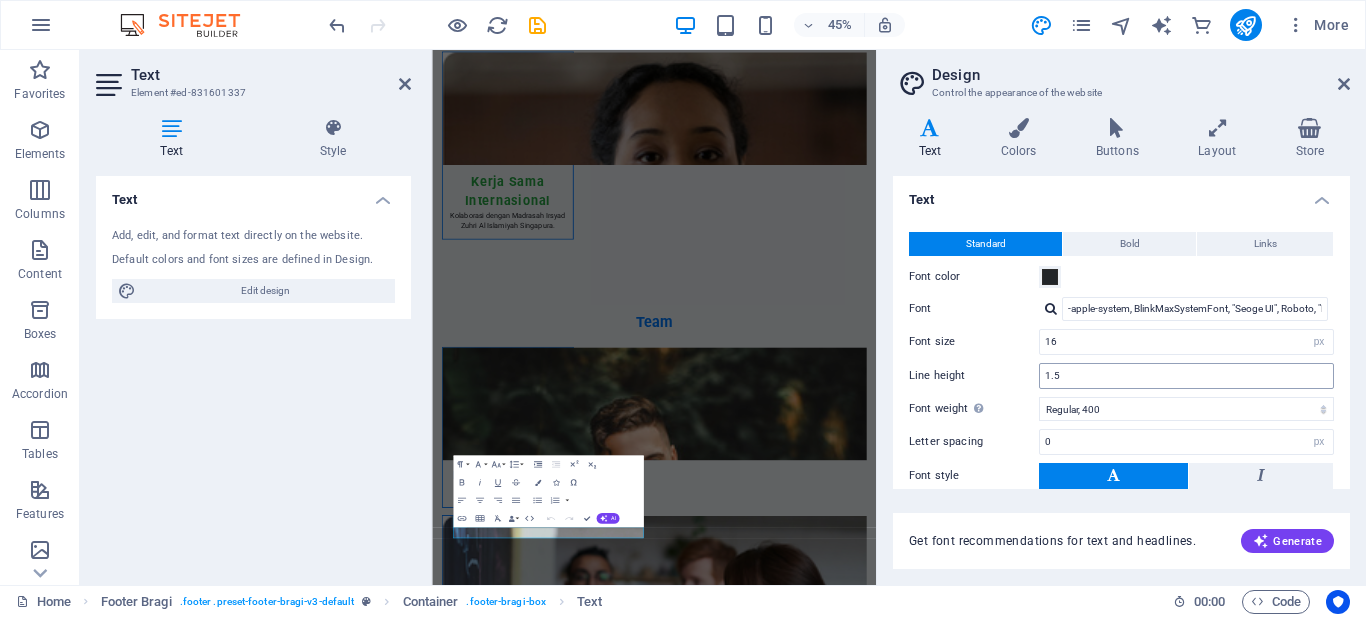 scroll, scrollTop: 4900, scrollLeft: 0, axis: vertical 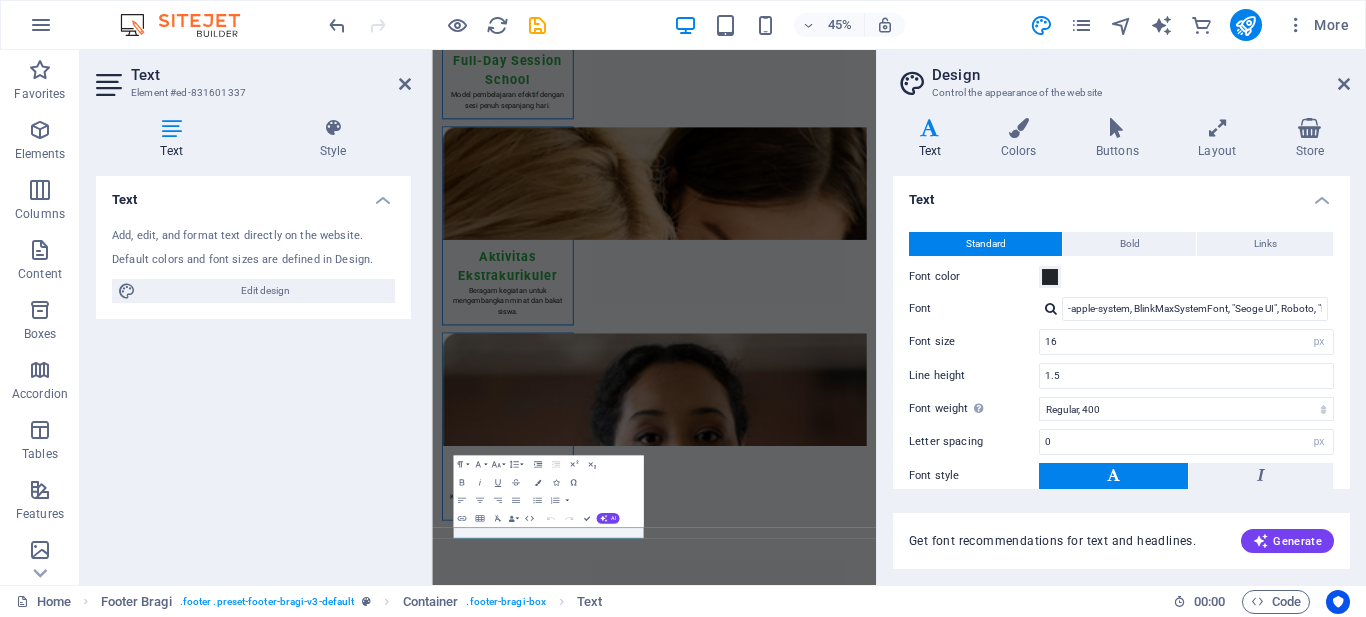 click at bounding box center [930, 128] 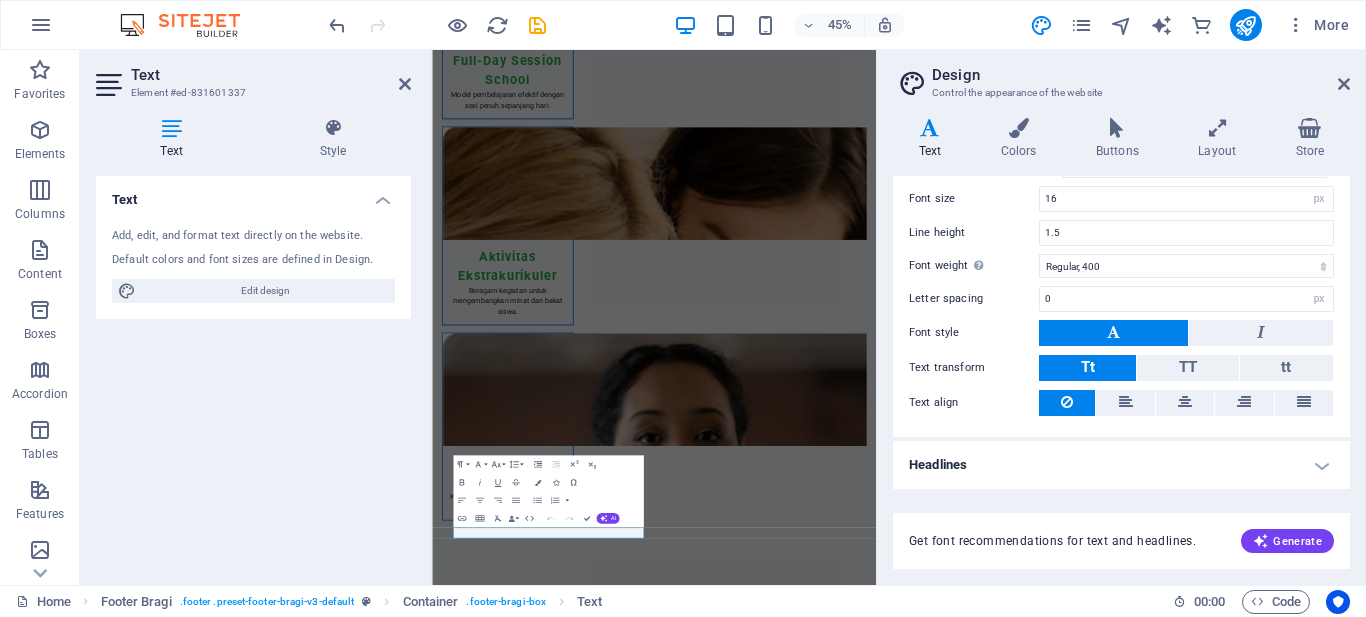 scroll, scrollTop: 0, scrollLeft: 0, axis: both 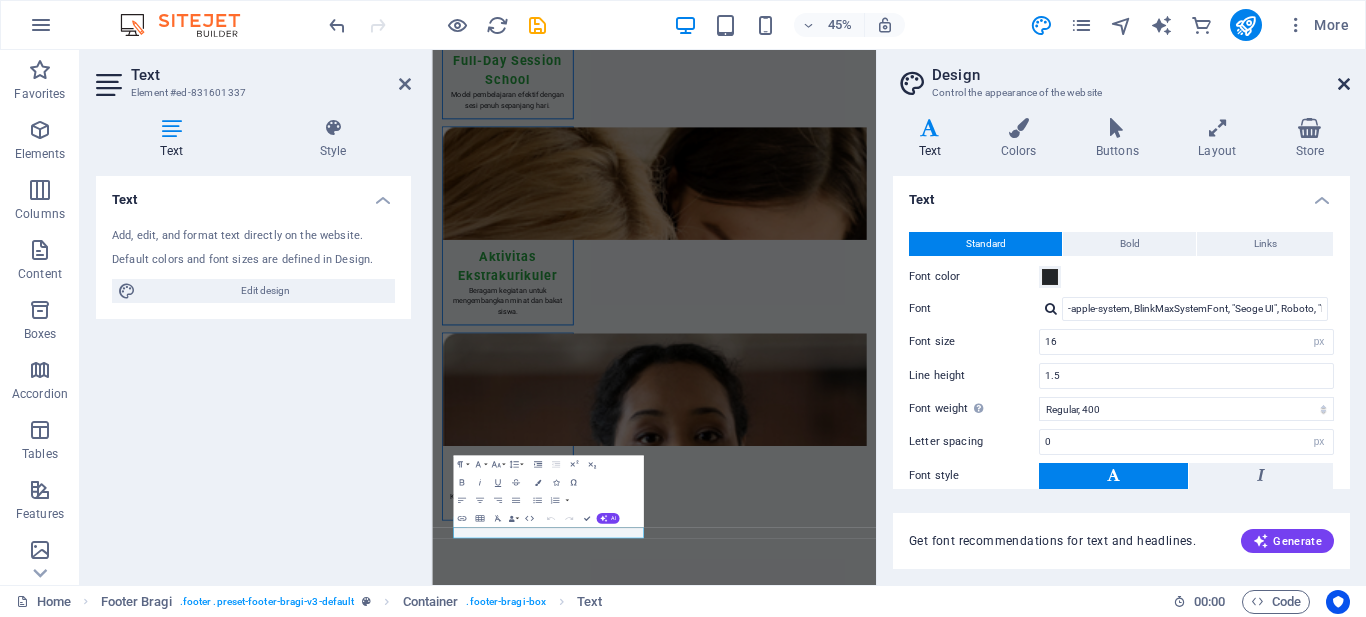 click at bounding box center [1344, 84] 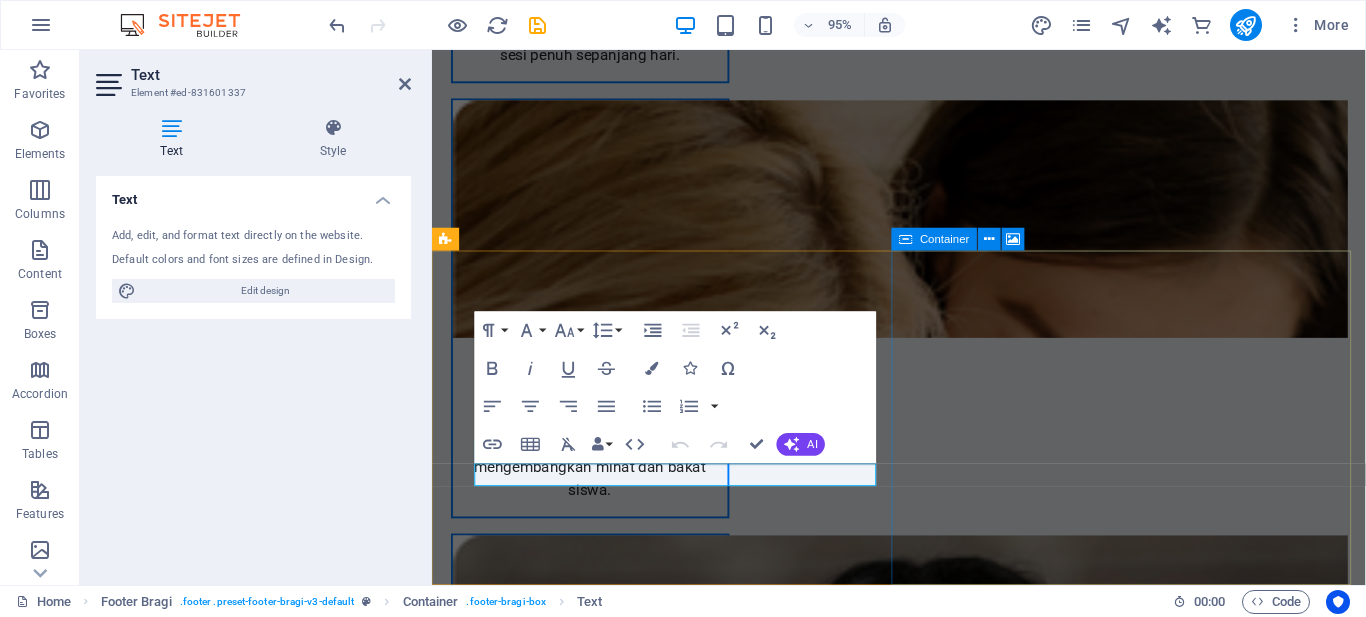 scroll, scrollTop: 5525, scrollLeft: 0, axis: vertical 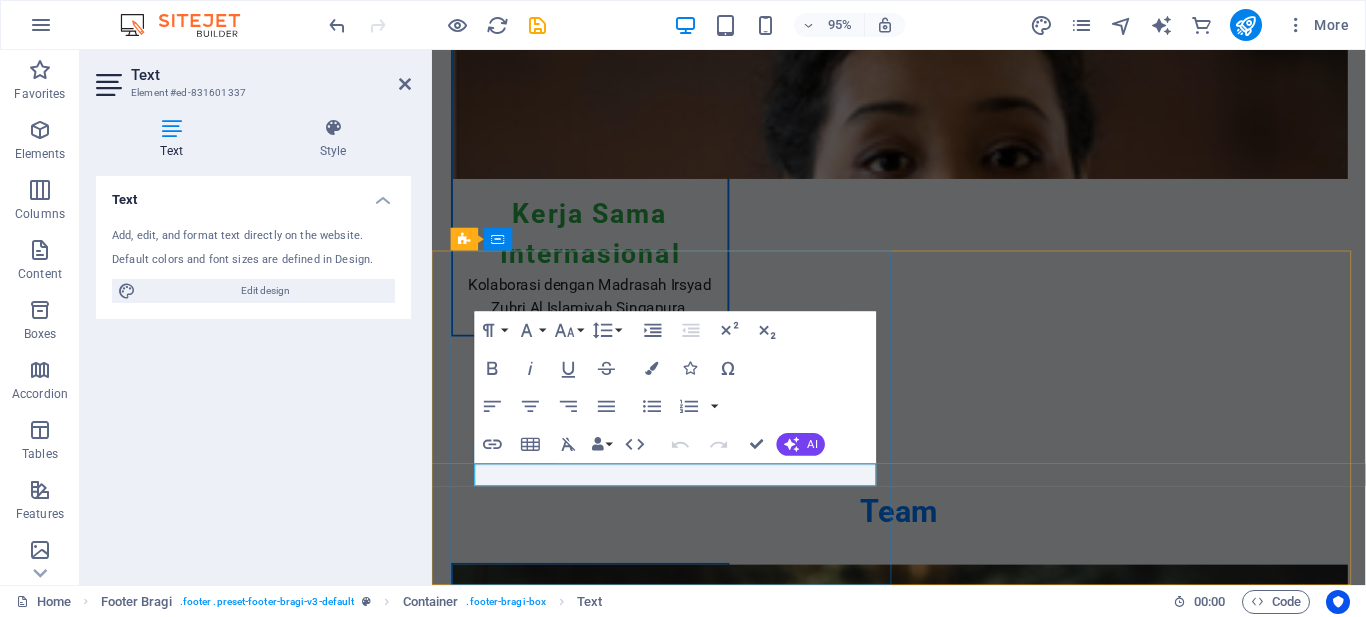 click on "info@example.com" at bounding box center (520, 5251) 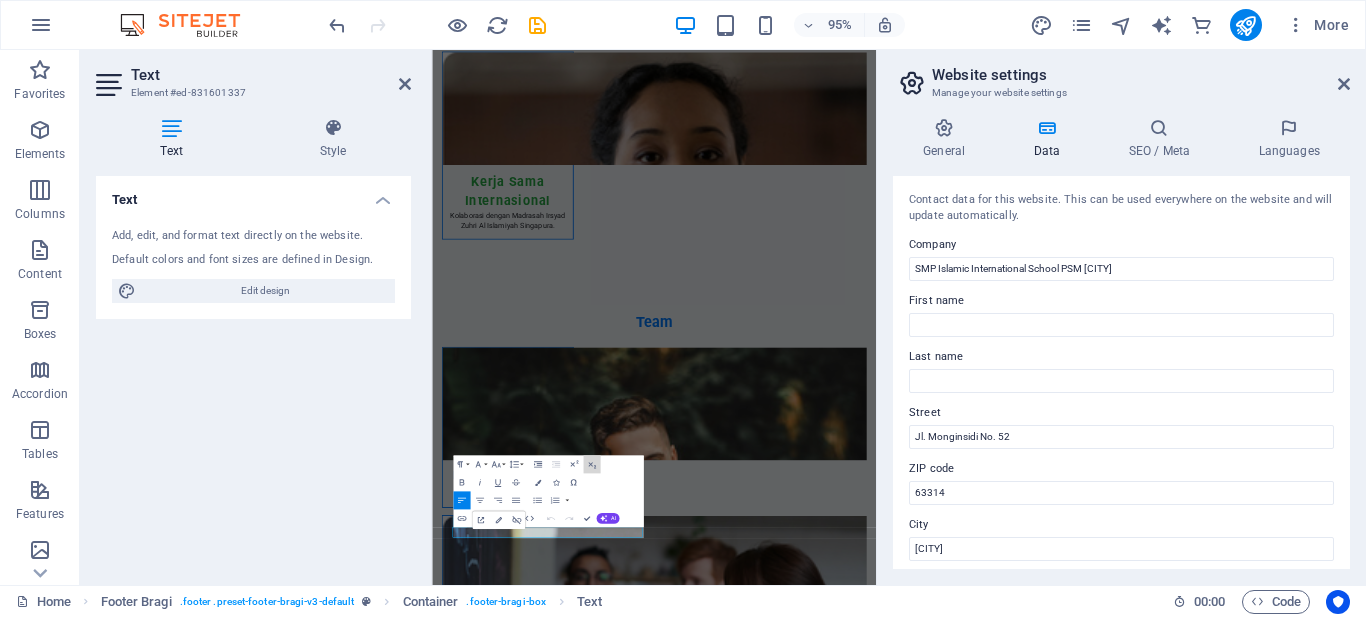 click 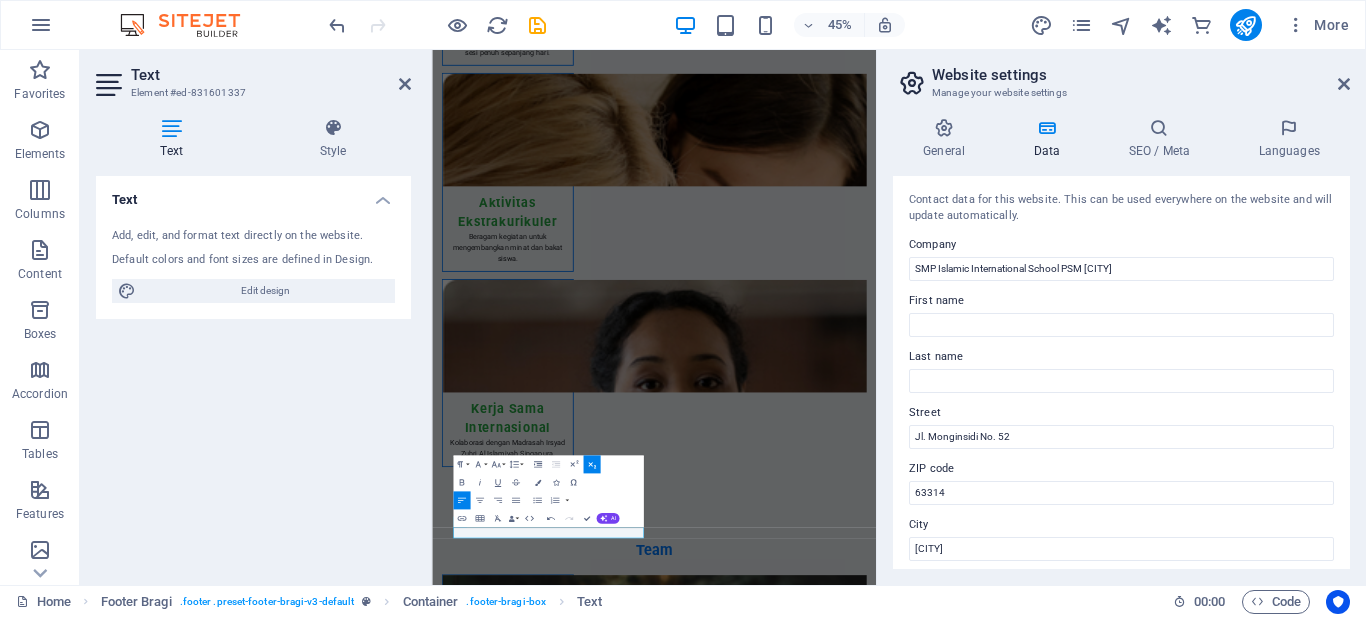 scroll, scrollTop: 200, scrollLeft: 0, axis: vertical 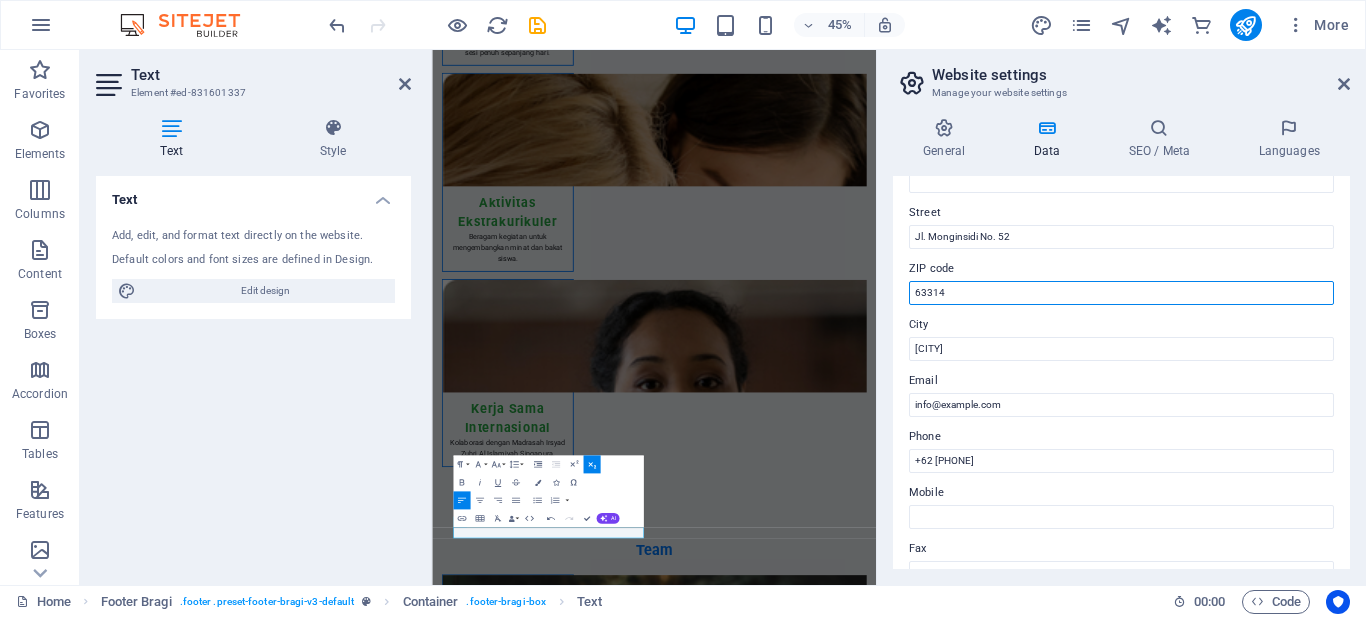 click on "63314" at bounding box center (1121, 293) 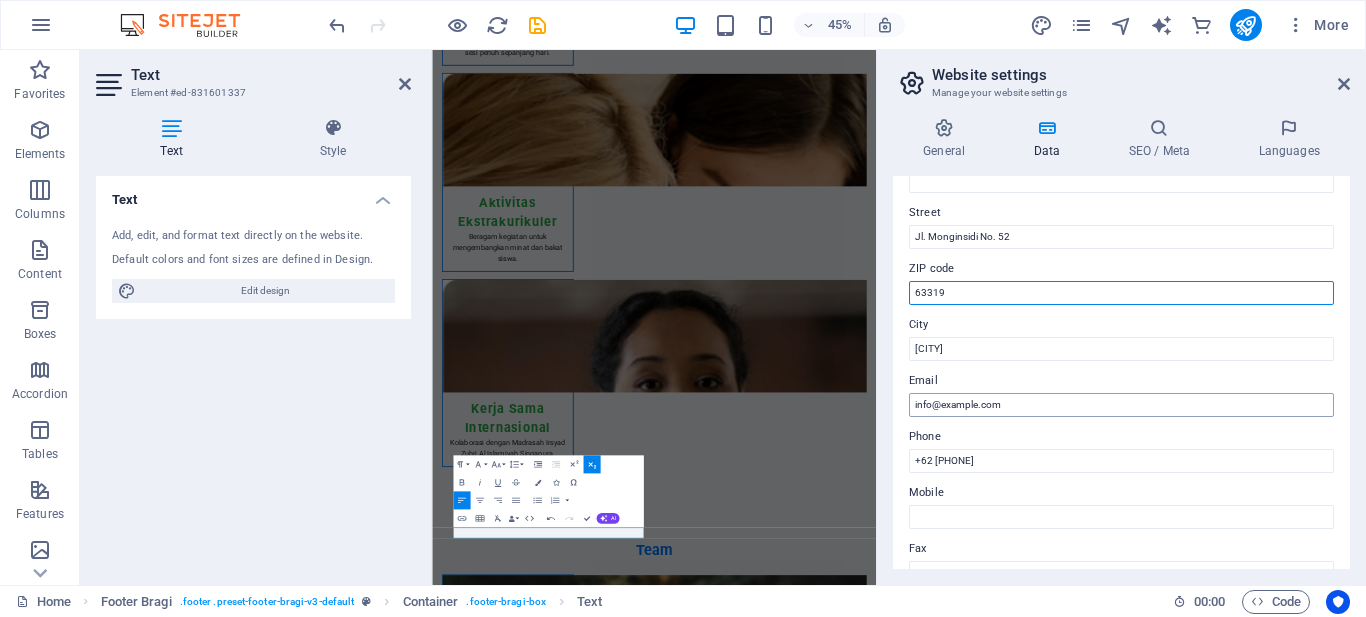 type on "63319" 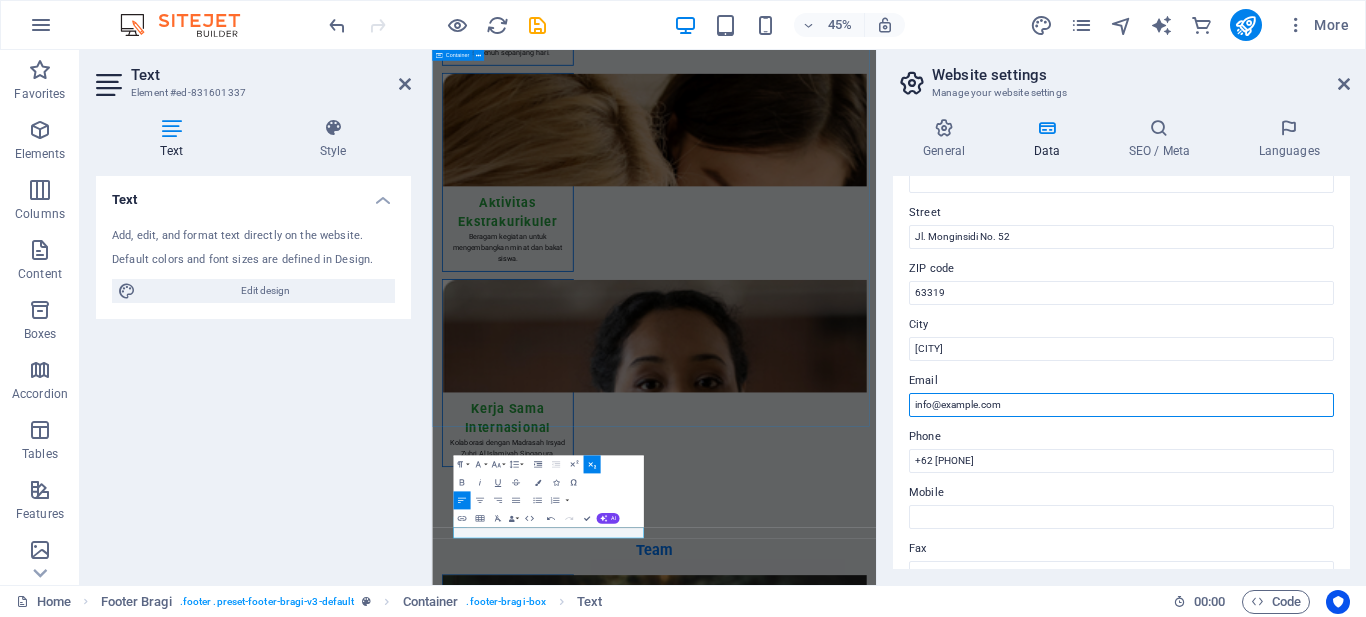 drag, startPoint x: 1452, startPoint y: 459, endPoint x: 1047, endPoint y: 832, distance: 550.59424 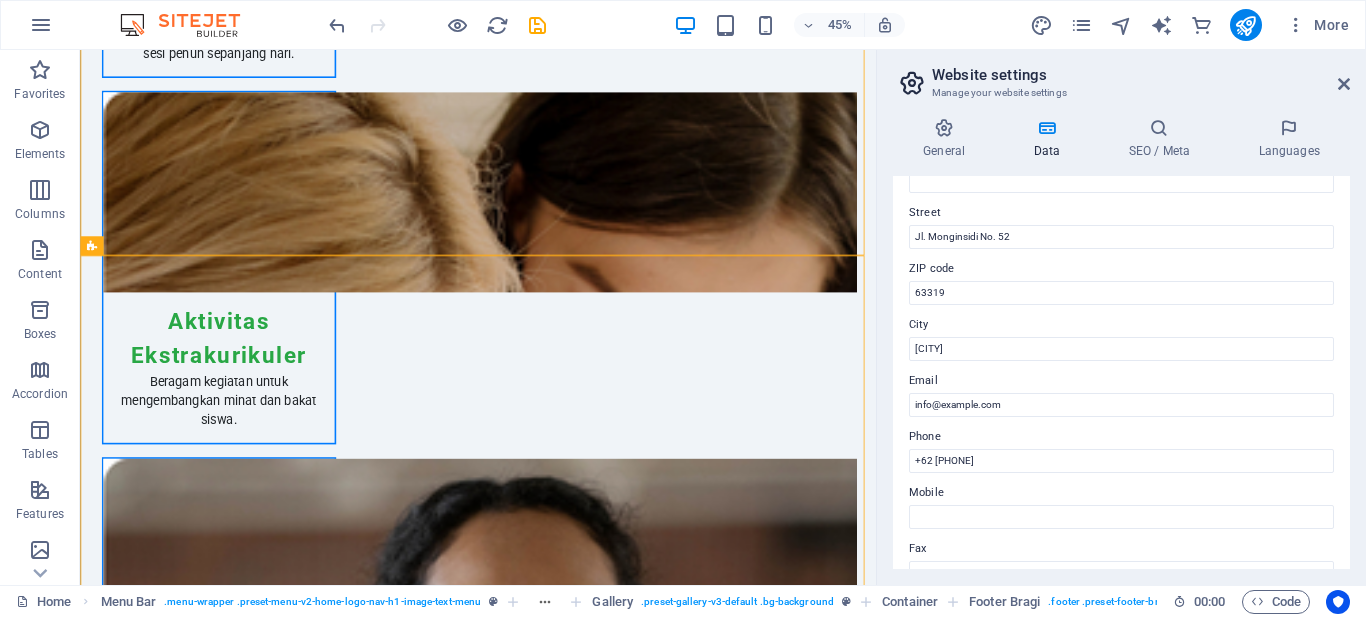 scroll, scrollTop: 0, scrollLeft: 0, axis: both 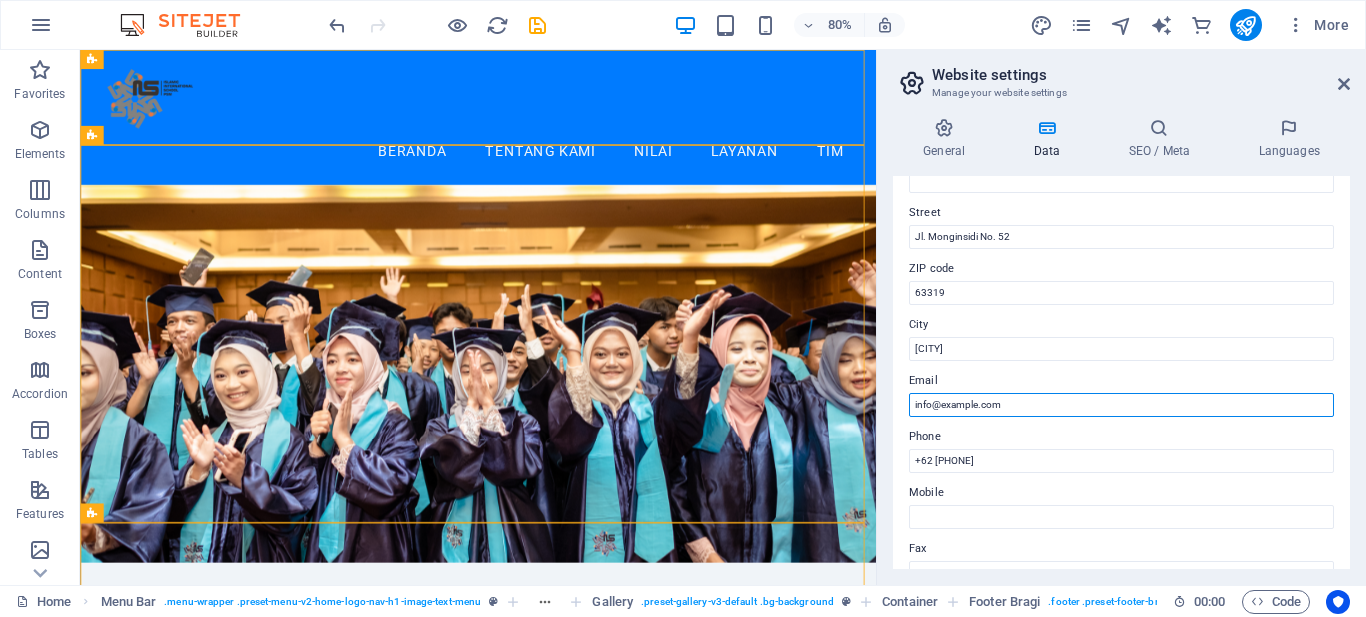 click on "info@example.com" at bounding box center (1121, 405) 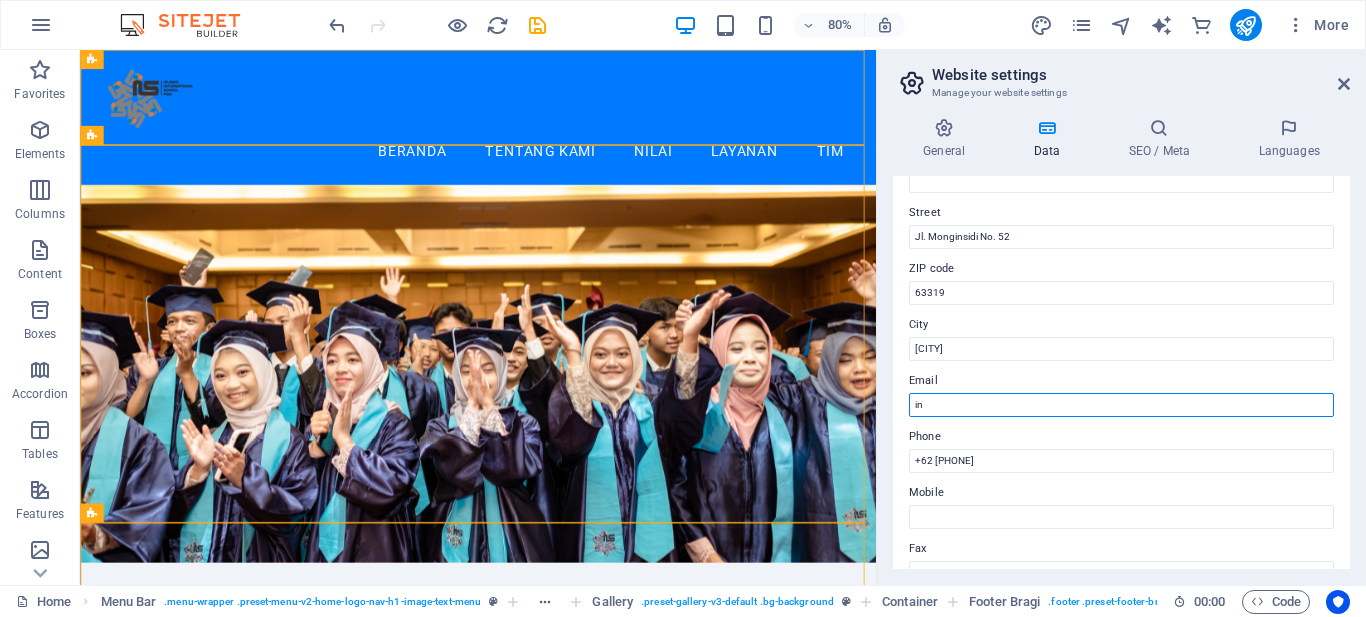 type on "i" 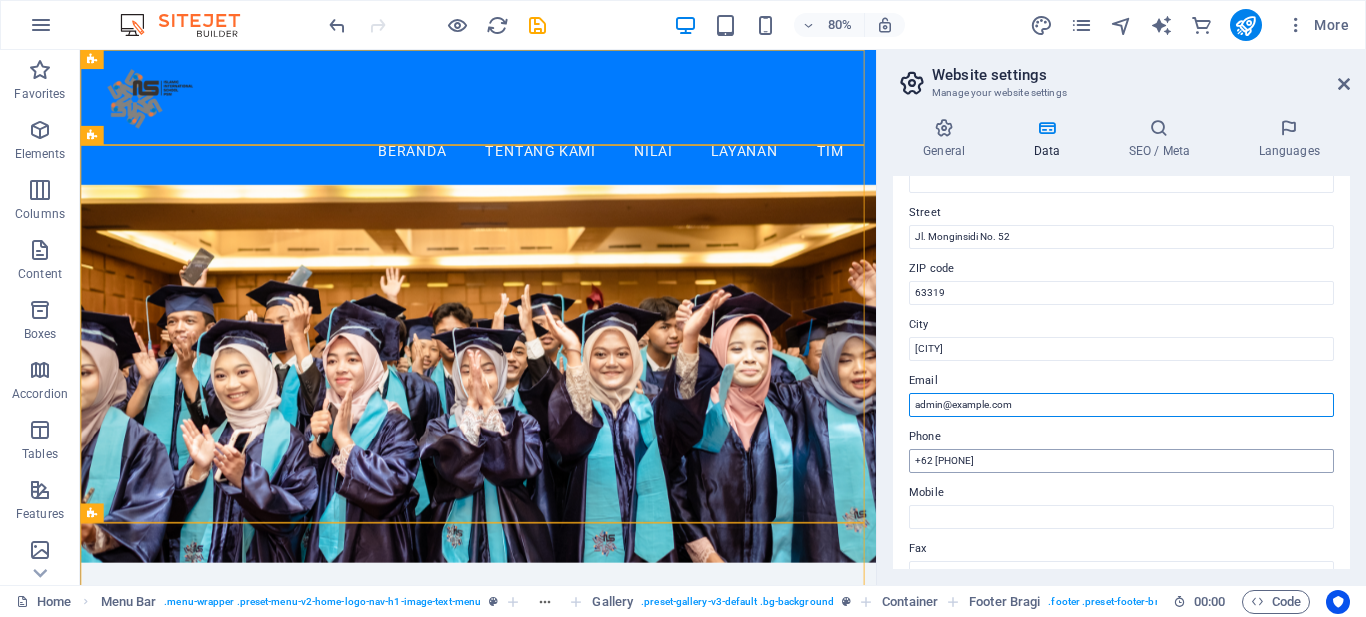 type on "admin@example.com" 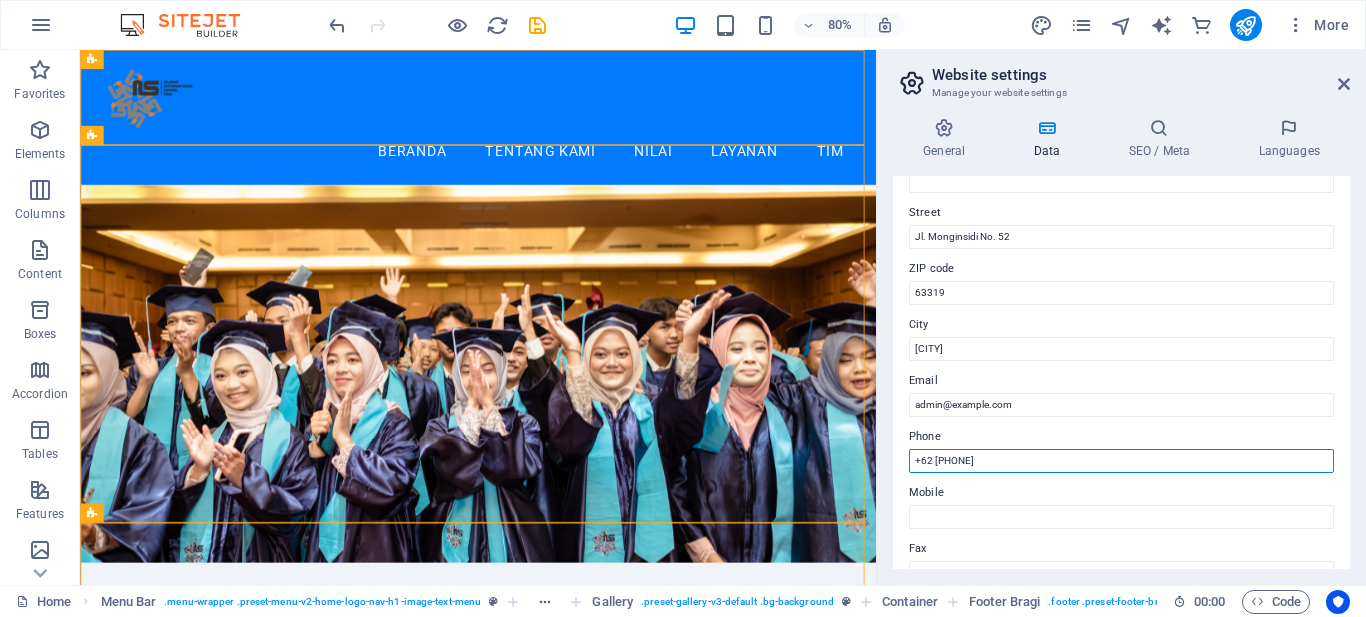drag, startPoint x: 996, startPoint y: 460, endPoint x: 935, endPoint y: 460, distance: 61 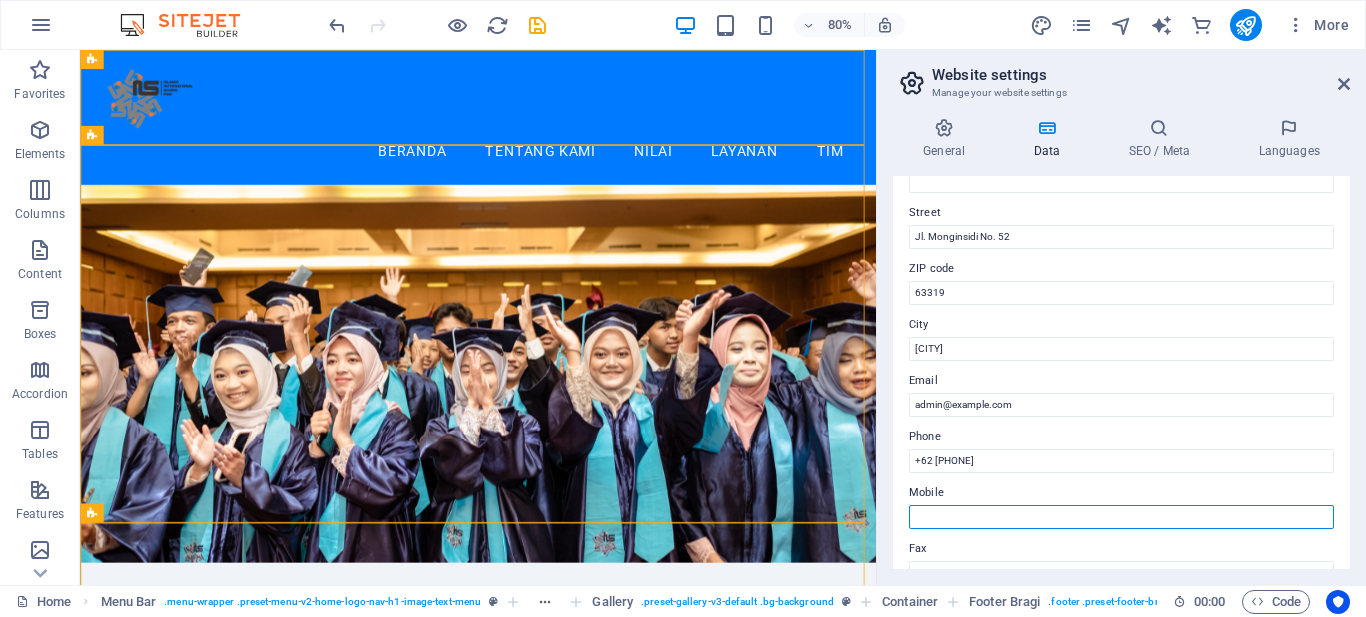 click on "Mobile" at bounding box center (1121, 517) 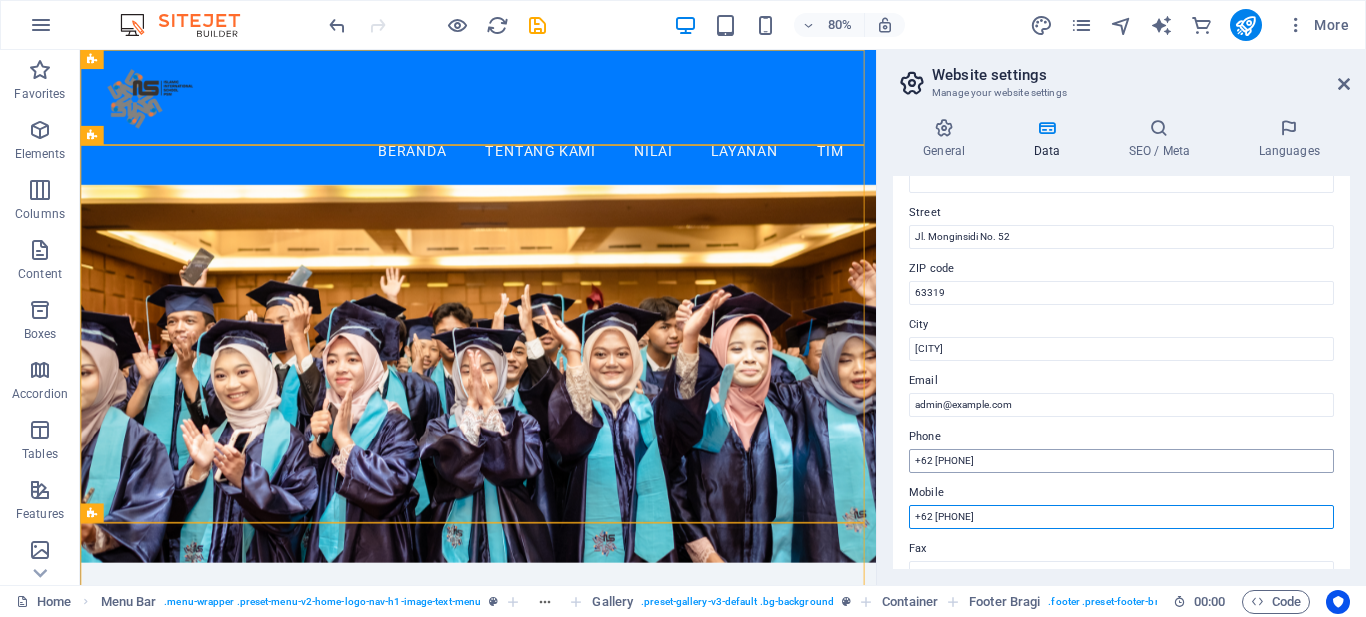 type on "+62 [PHONE]" 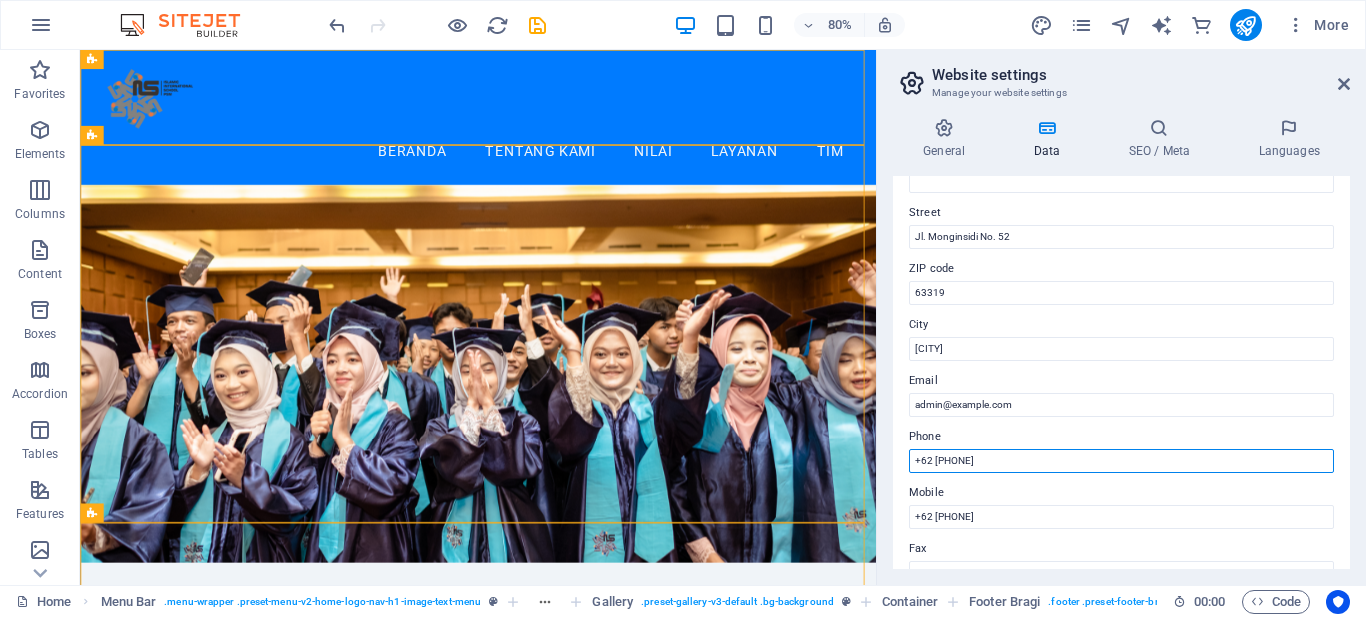 drag, startPoint x: 1002, startPoint y: 462, endPoint x: 913, endPoint y: 464, distance: 89.02247 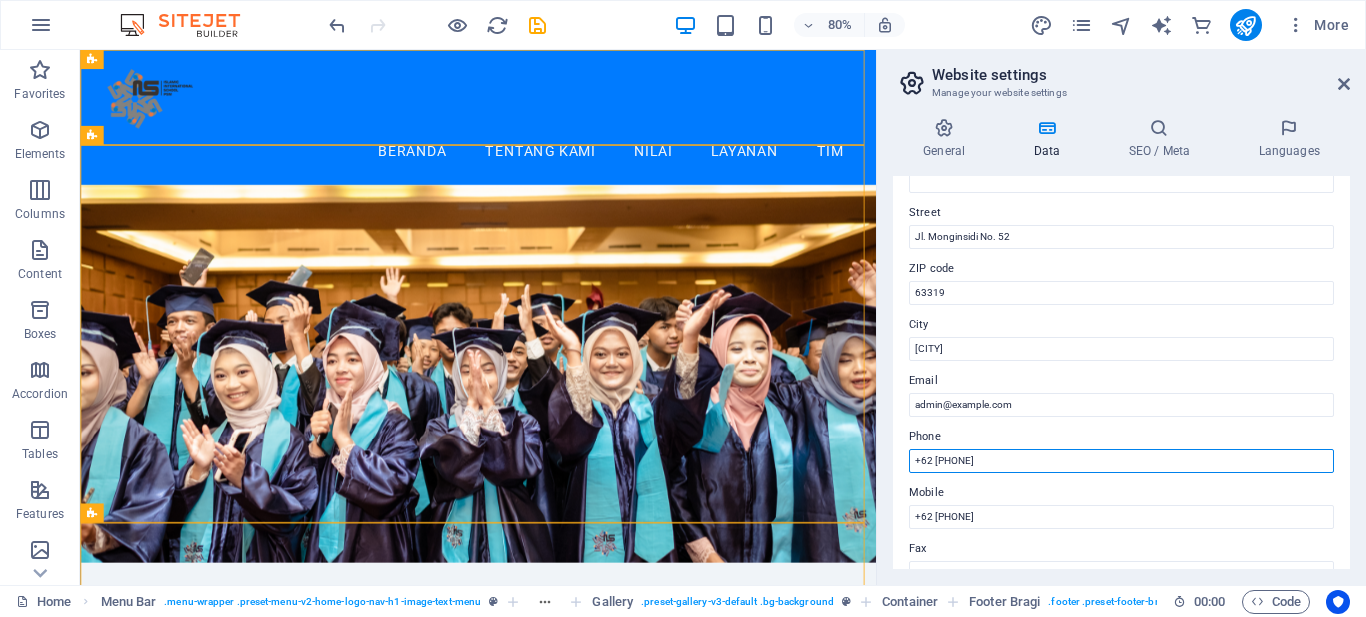 type on "-" 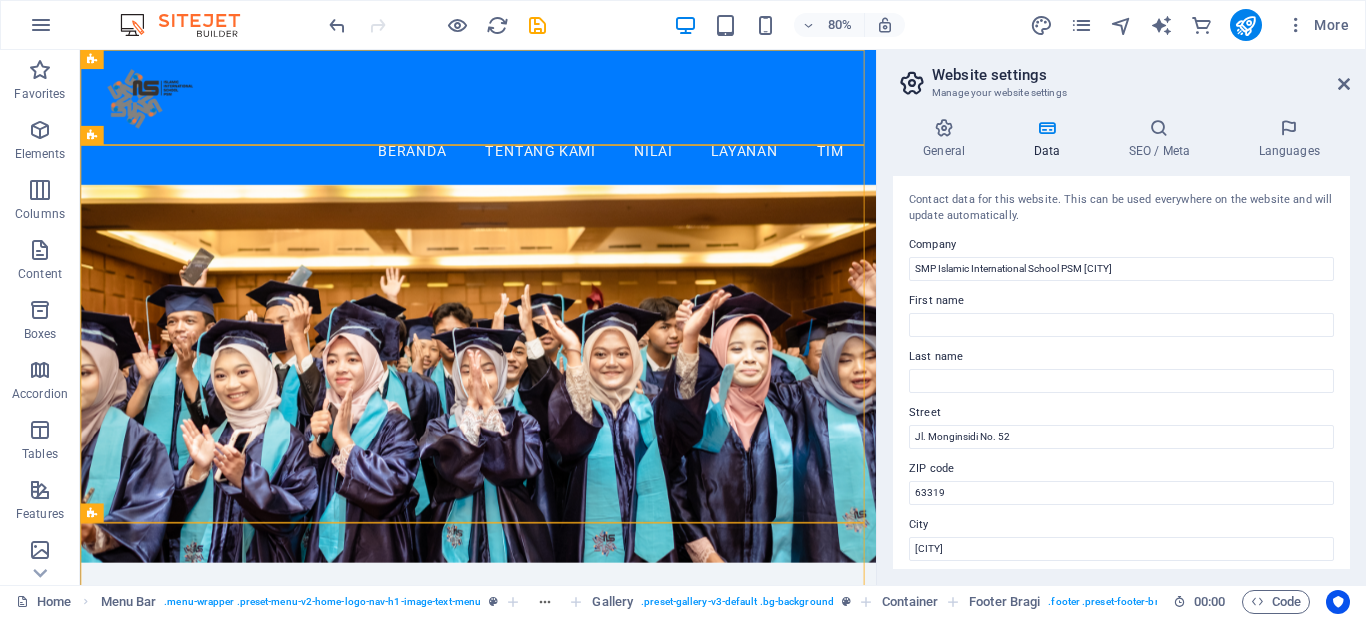 scroll, scrollTop: 200, scrollLeft: 0, axis: vertical 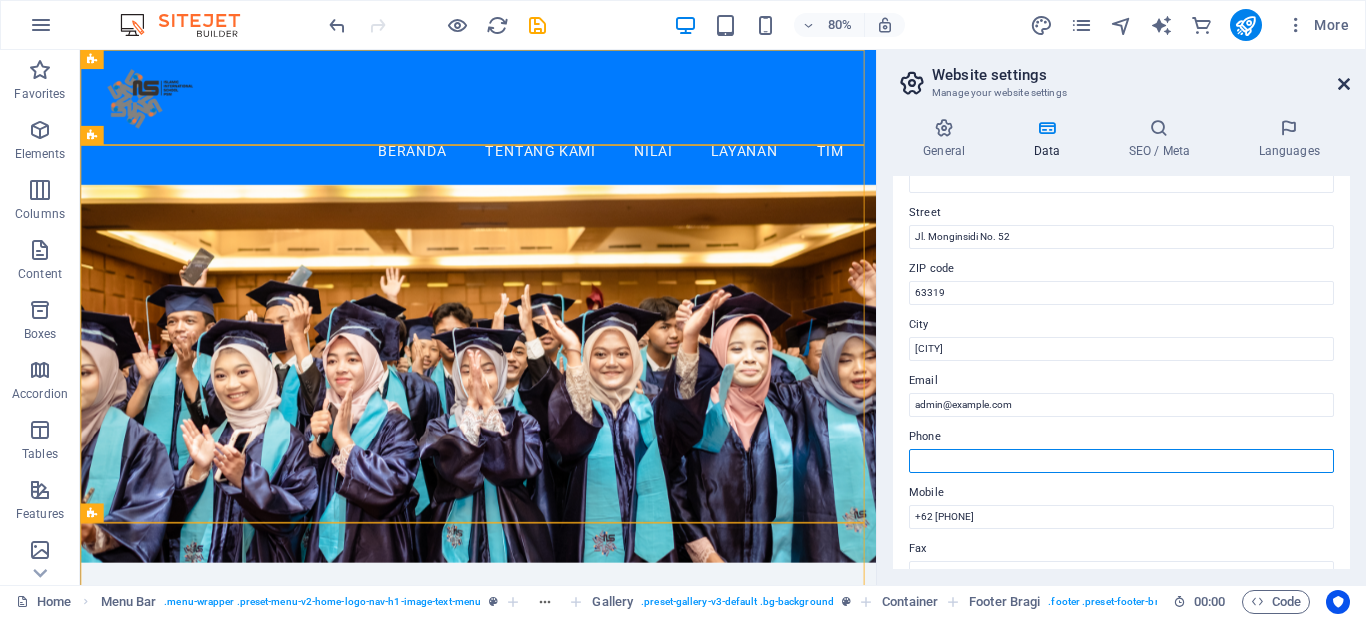 type 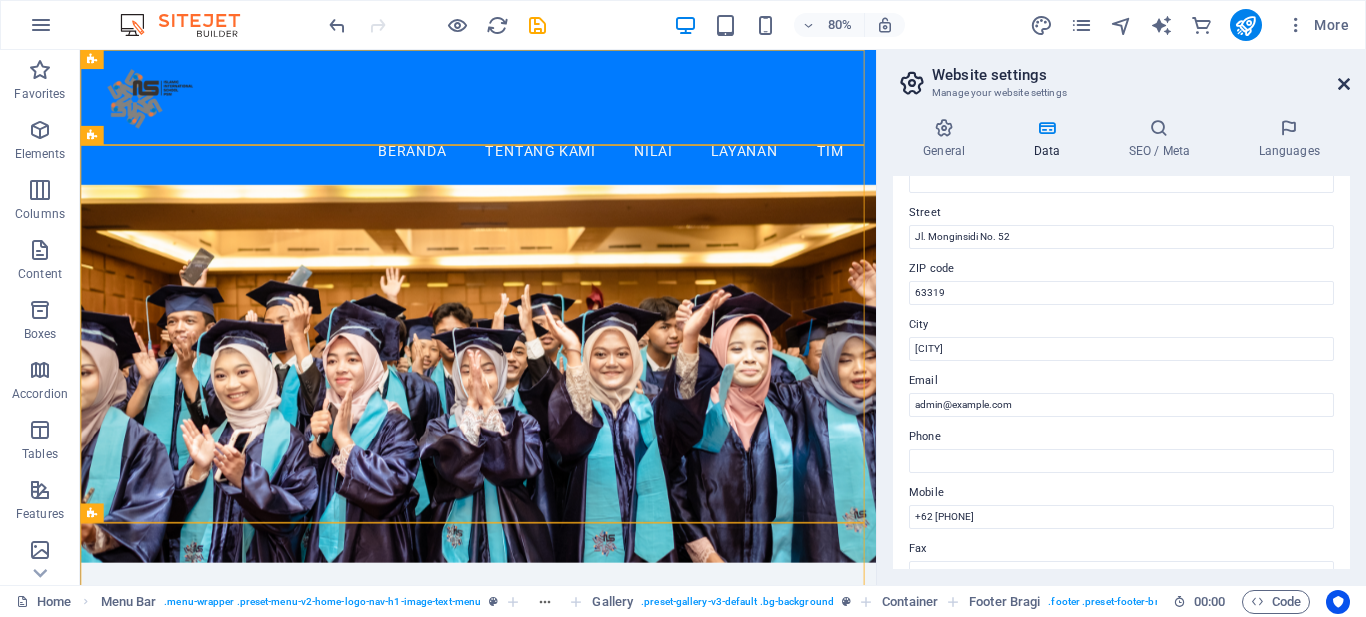 click at bounding box center (1344, 84) 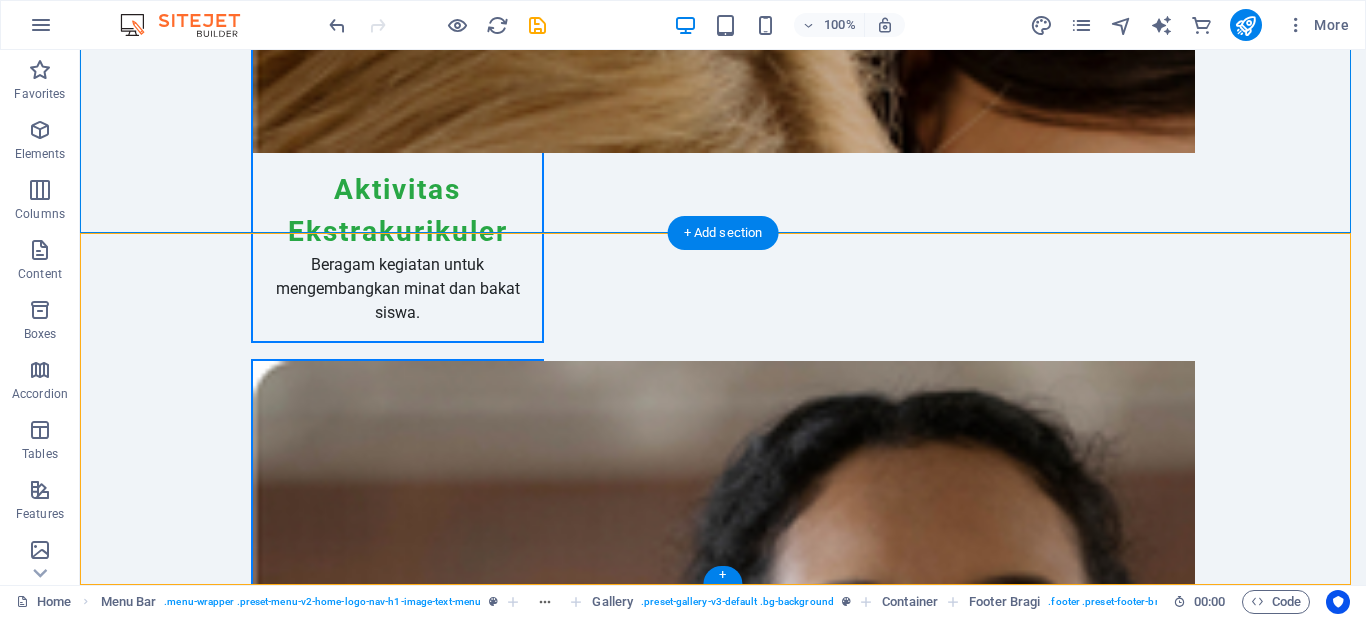 scroll, scrollTop: 5596, scrollLeft: 0, axis: vertical 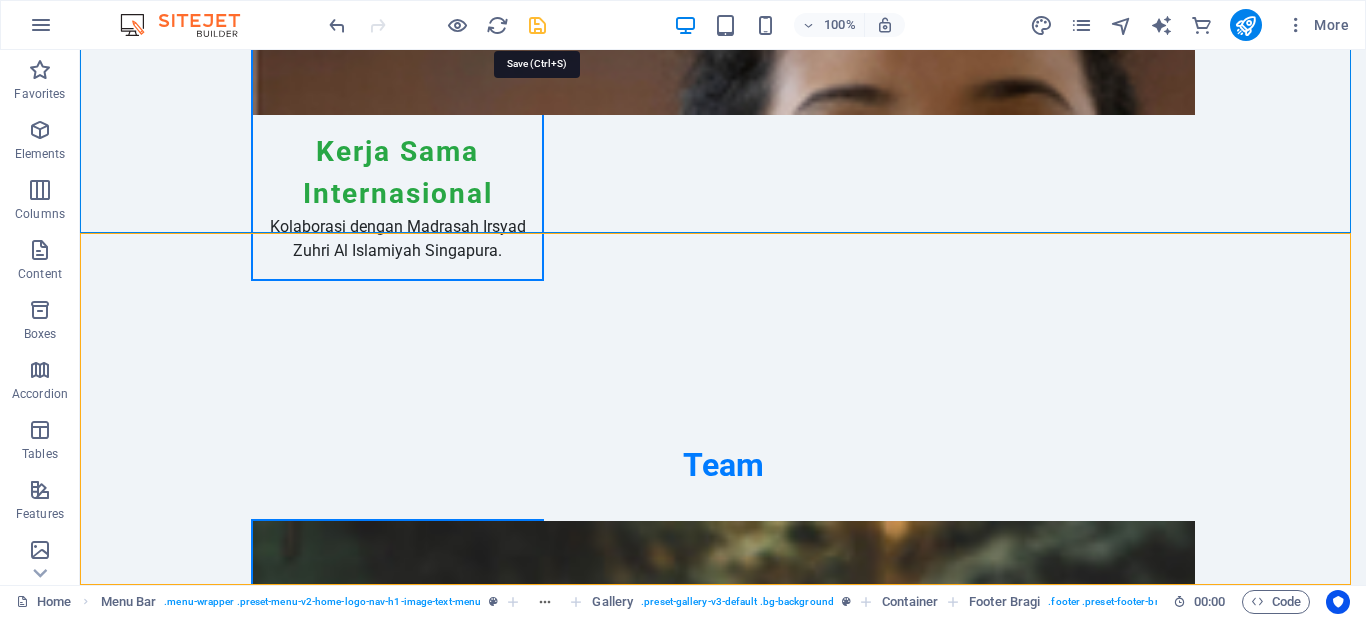 click at bounding box center [537, 25] 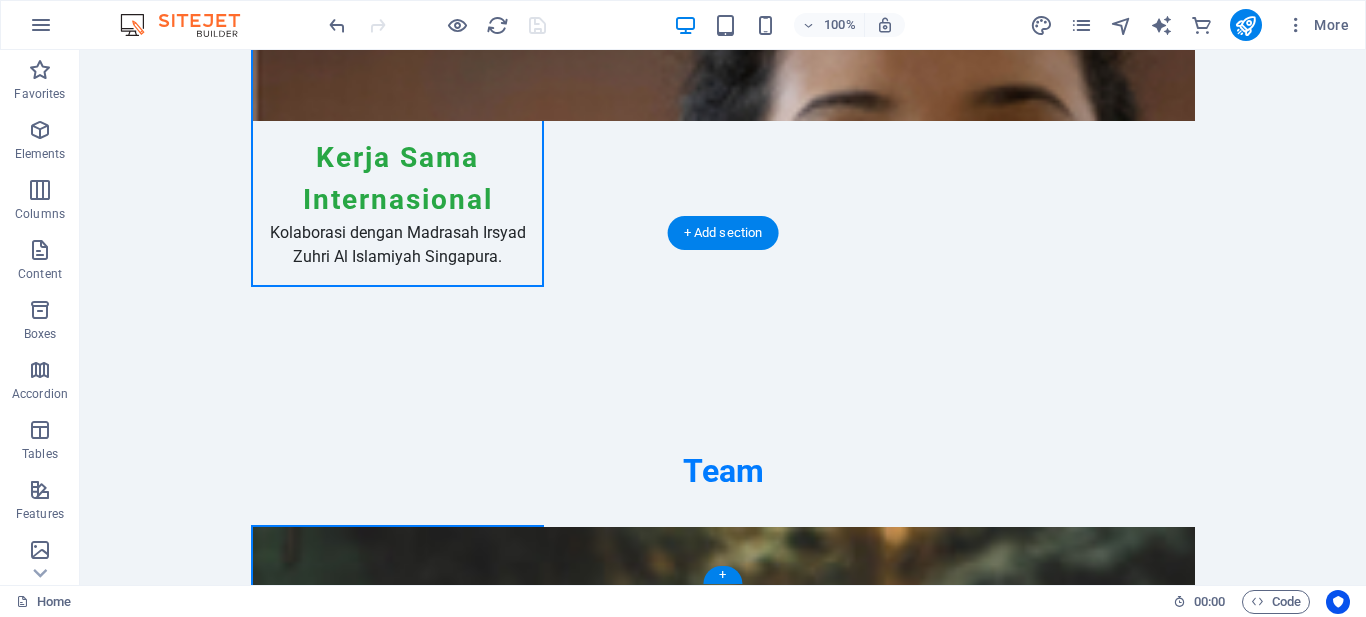 click at bounding box center (723, 5540) 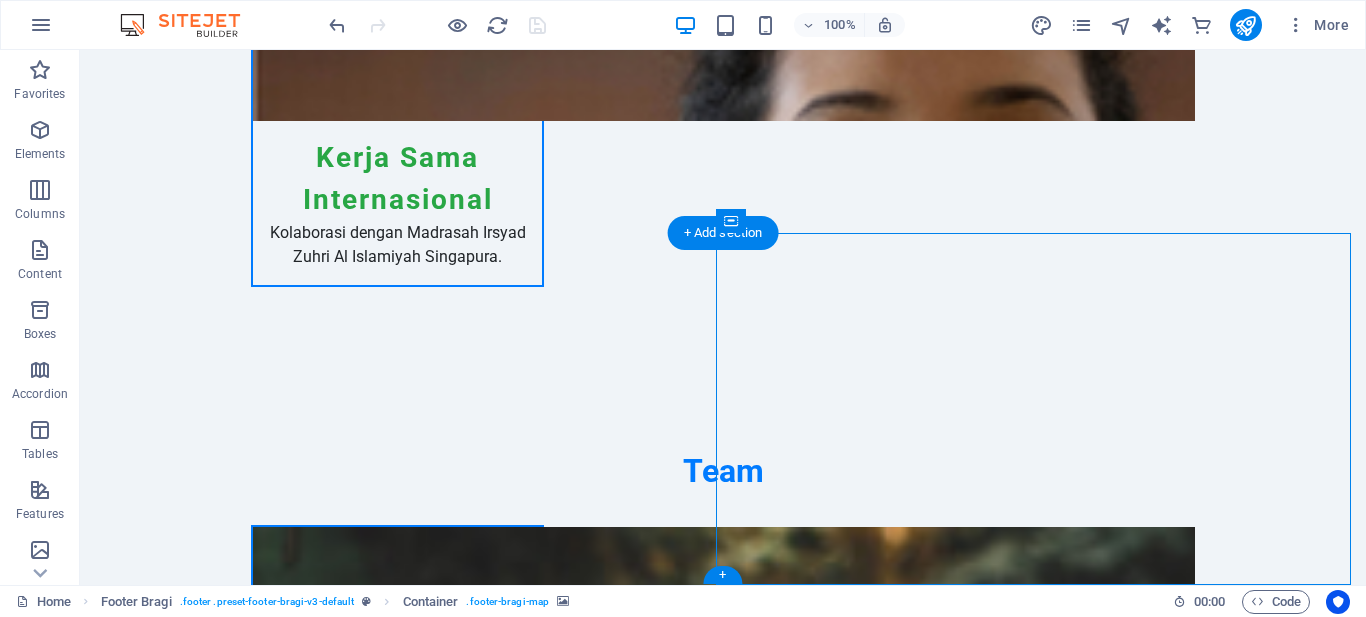 click at bounding box center (723, 5540) 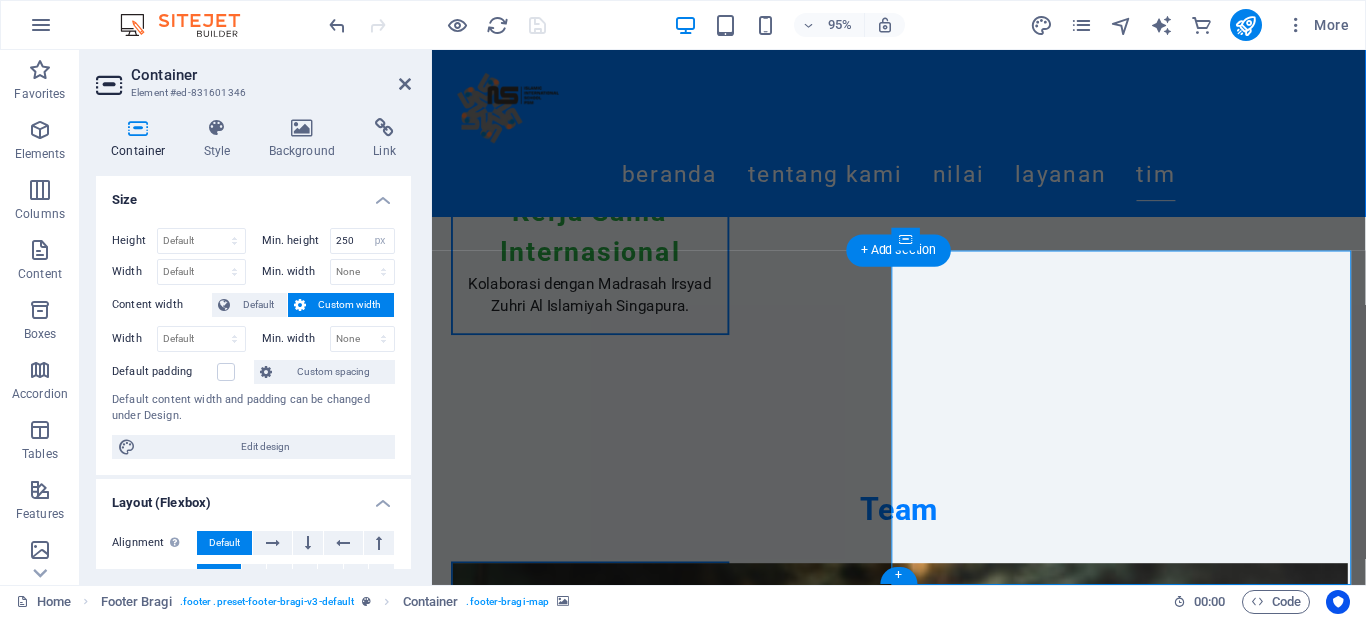 scroll, scrollTop: 5525, scrollLeft: 0, axis: vertical 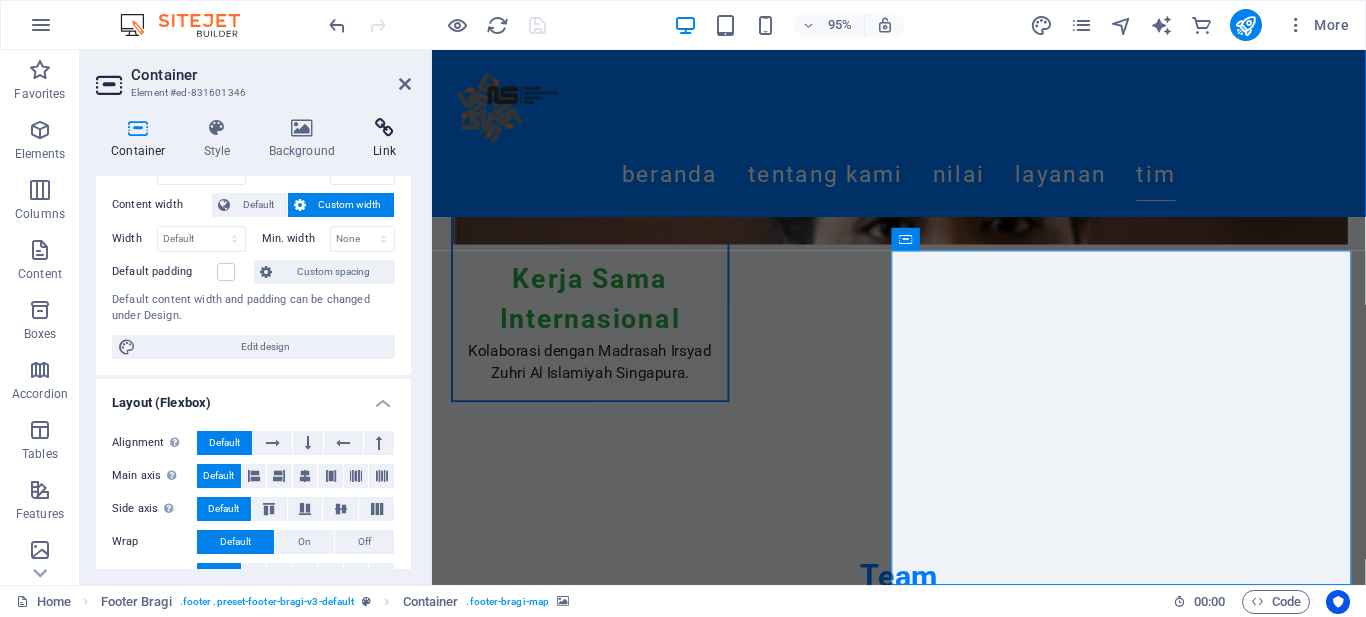 click on "Link" at bounding box center [384, 139] 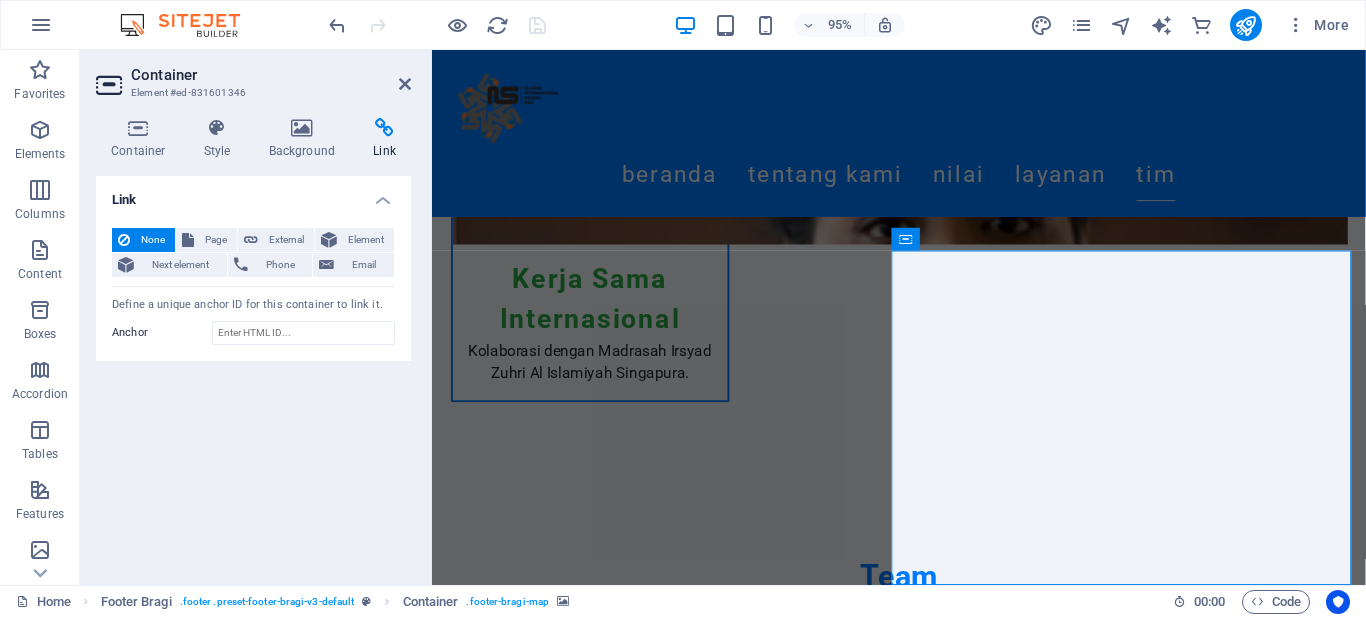 click at bounding box center (923, 5613) 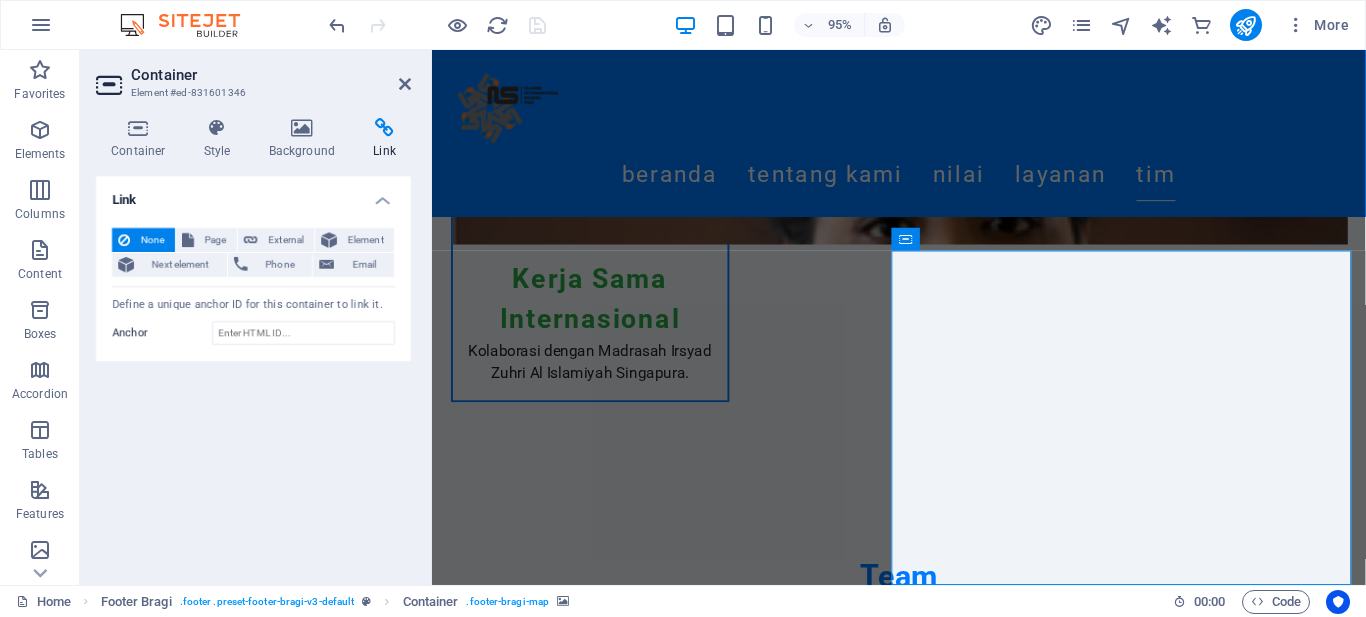 click at bounding box center (923, 5613) 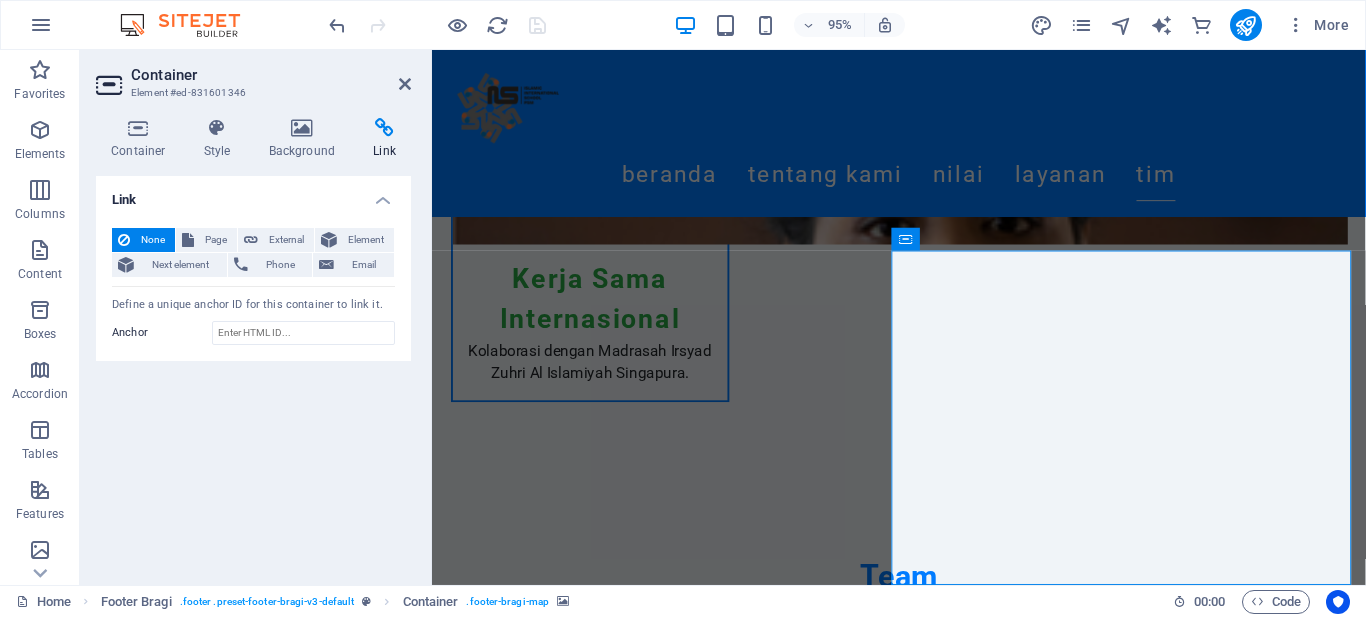 click at bounding box center (923, 5613) 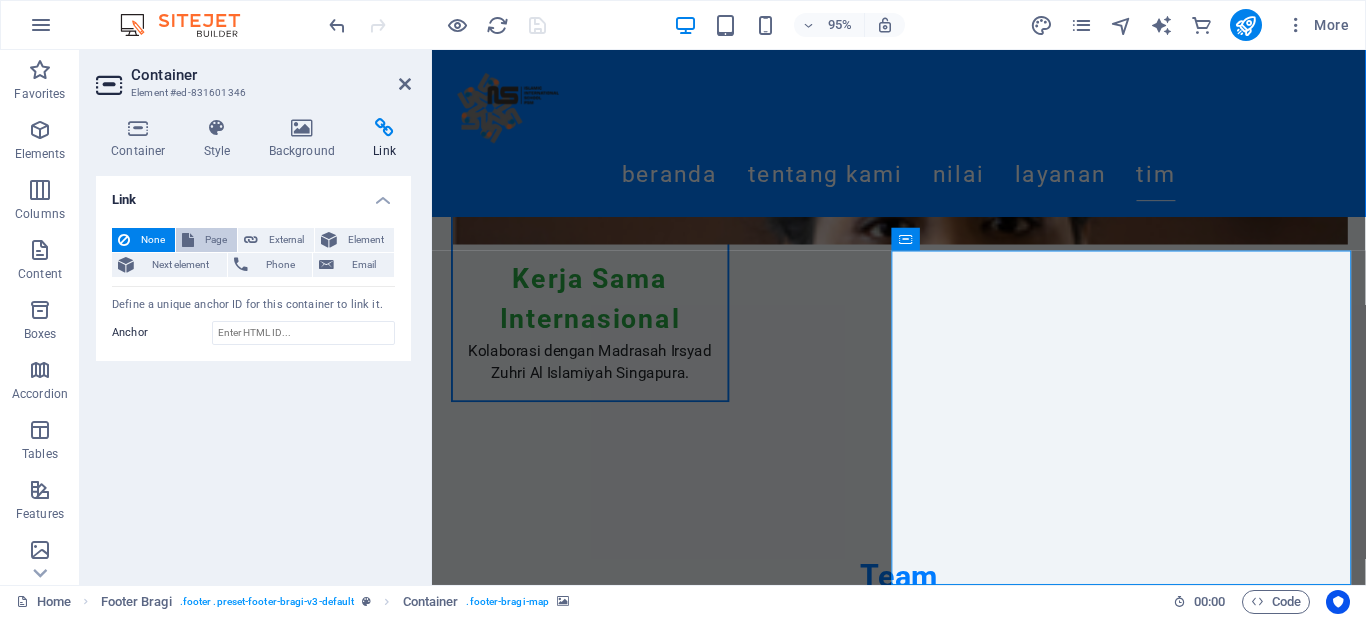 click at bounding box center (188, 240) 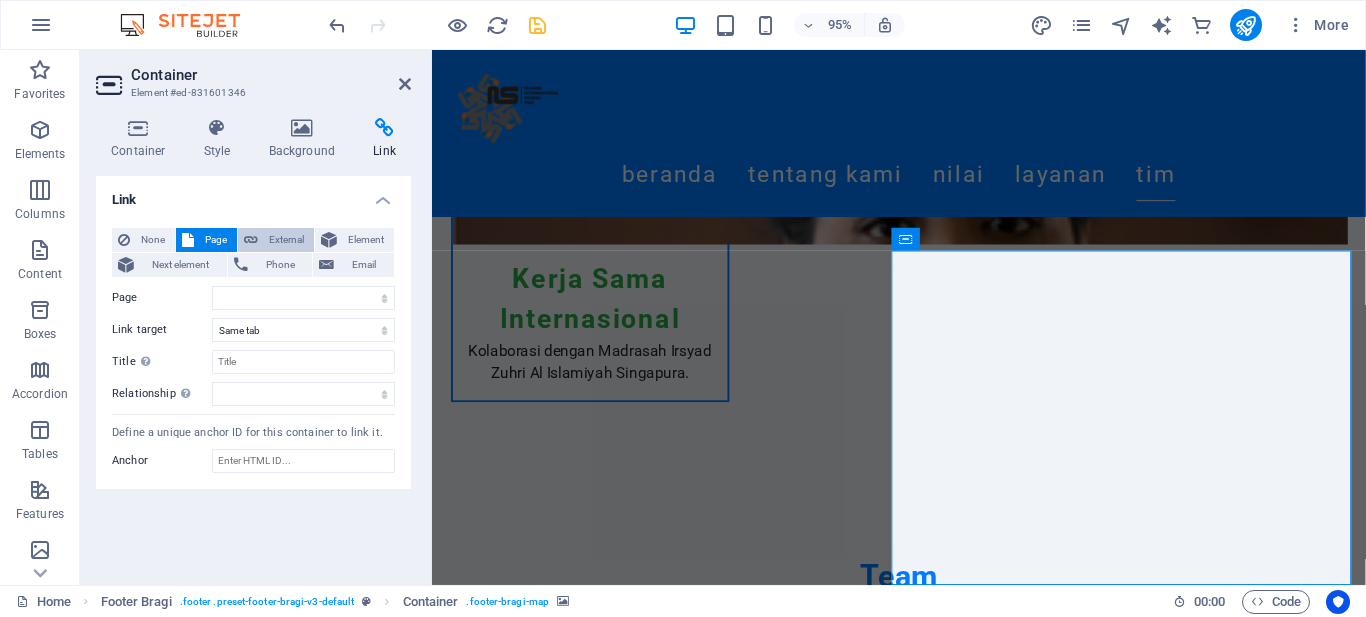 click on "External" at bounding box center (286, 240) 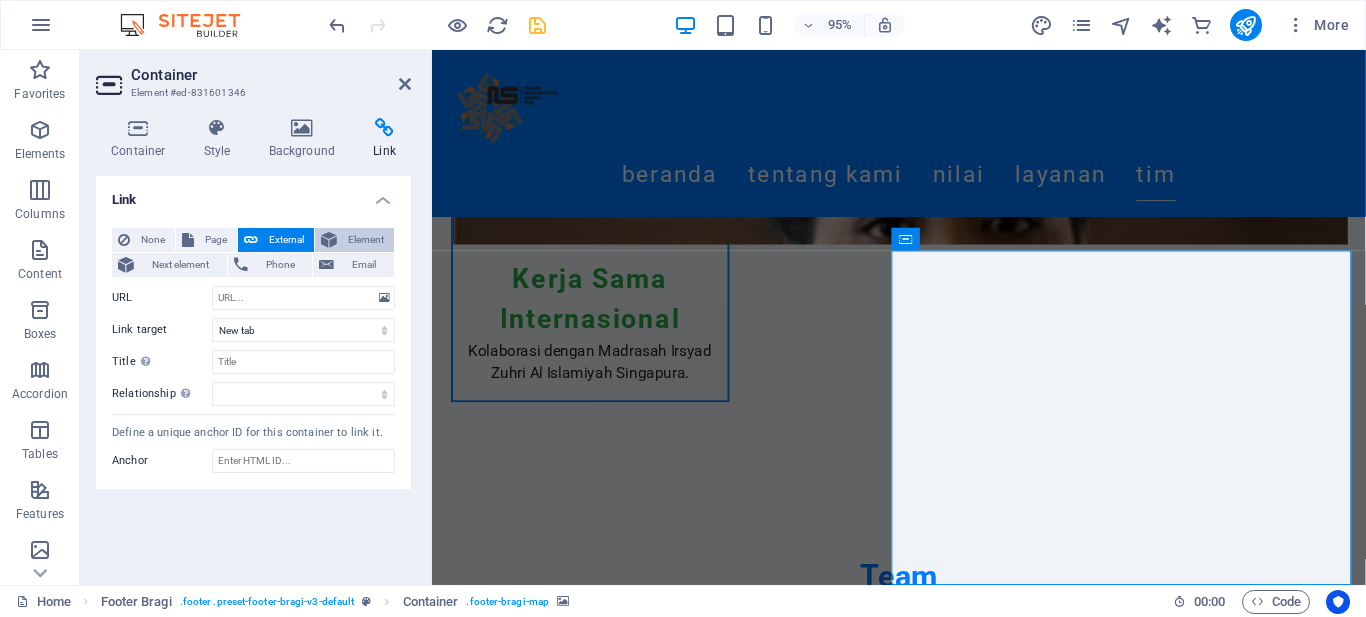 click on "Element" at bounding box center (365, 240) 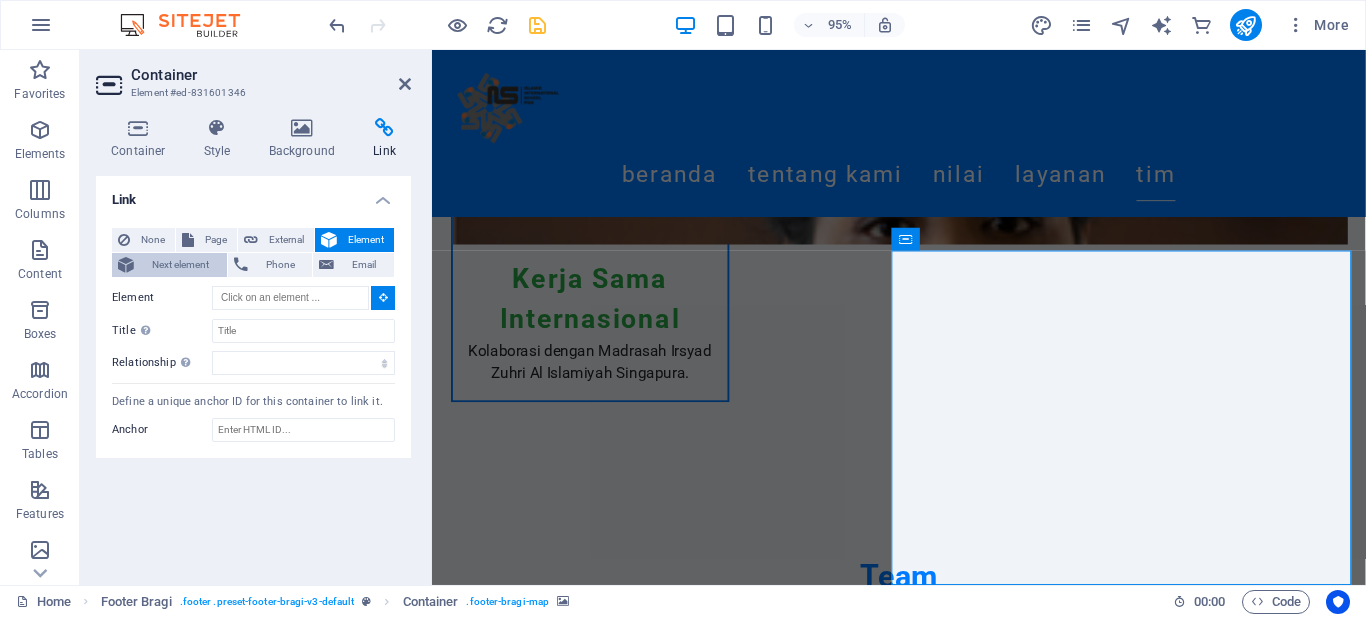 click on "Next element" at bounding box center (180, 265) 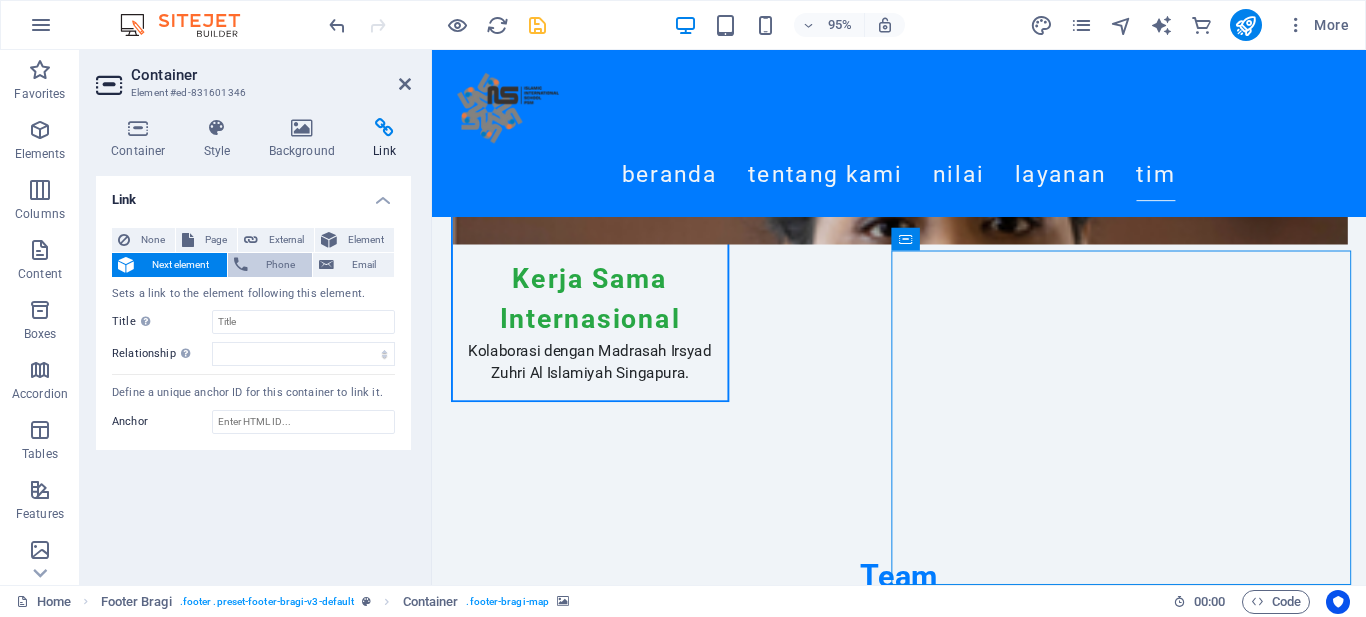 click on "Phone" at bounding box center [280, 265] 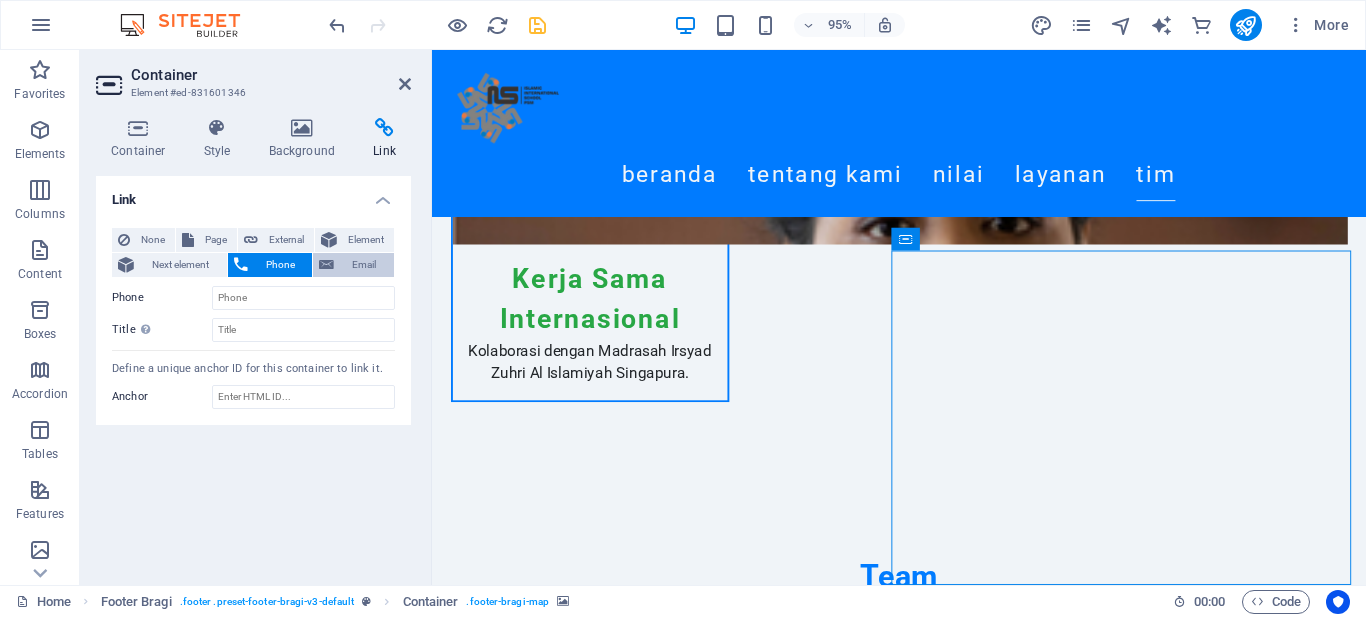 click on "Email" at bounding box center (364, 265) 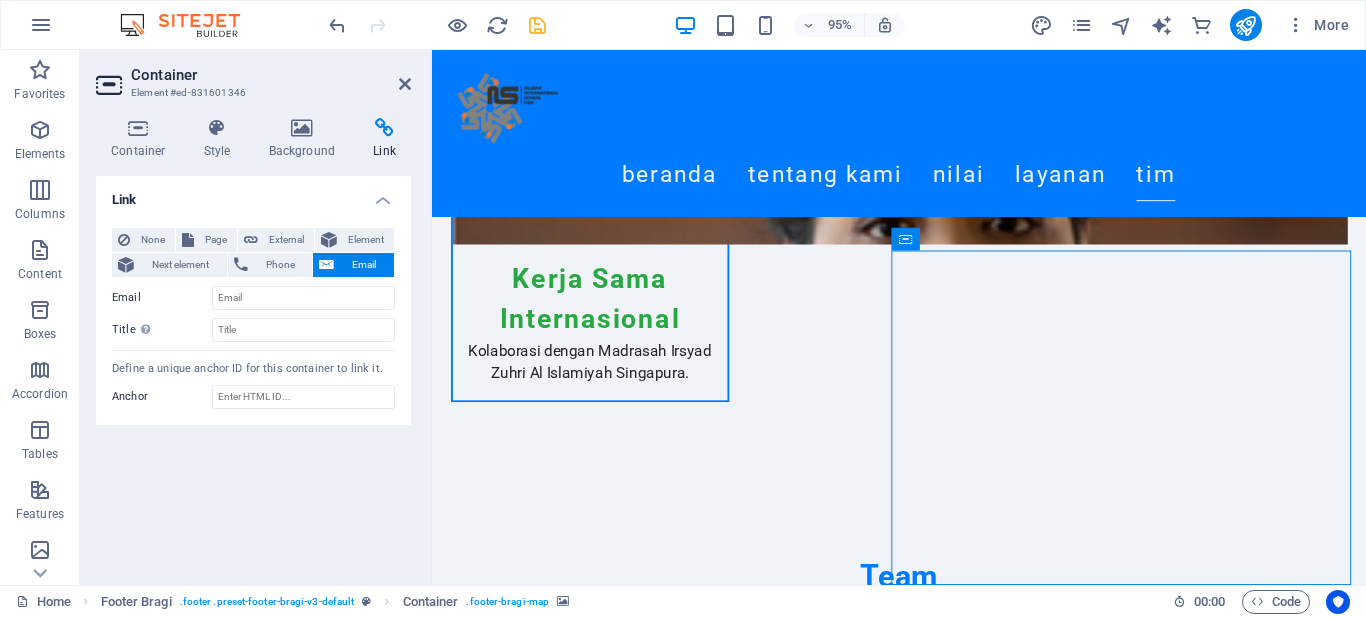 click on "Link None Page External Element Next element Phone Email Page Home Subpage Legal Notice Privacy Element
URL Phone Email Link target New tab Same tab Overlay Title Additional link description, should not be the same as the link text. The title is most often shown as a tooltip text when the mouse moves over the element. Leave empty if uncertain. Relationship Sets the  relationship of this link to the link target . For example, the value "nofollow" instructs search engines not to follow the link. Can be left empty. alternate author bookmark external help license next nofollow noreferrer noopener prev search tag Define a unique anchor ID for this container to link it. Anchor" at bounding box center (253, 372) 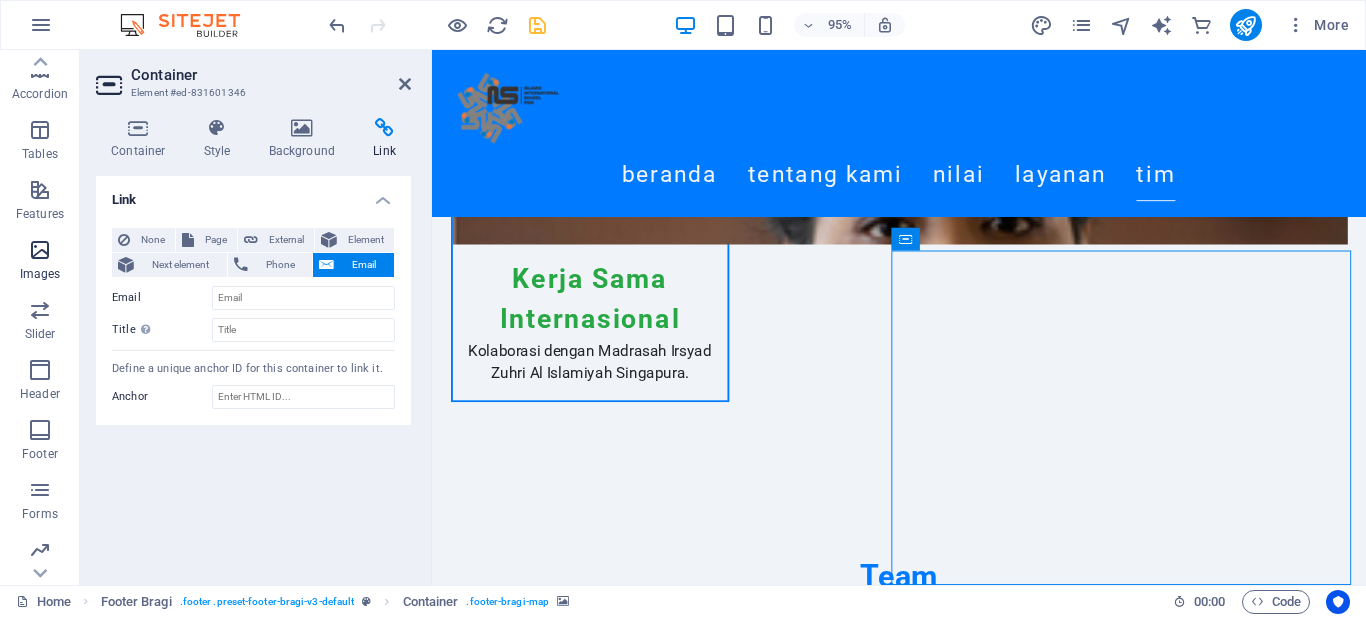 scroll, scrollTop: 425, scrollLeft: 0, axis: vertical 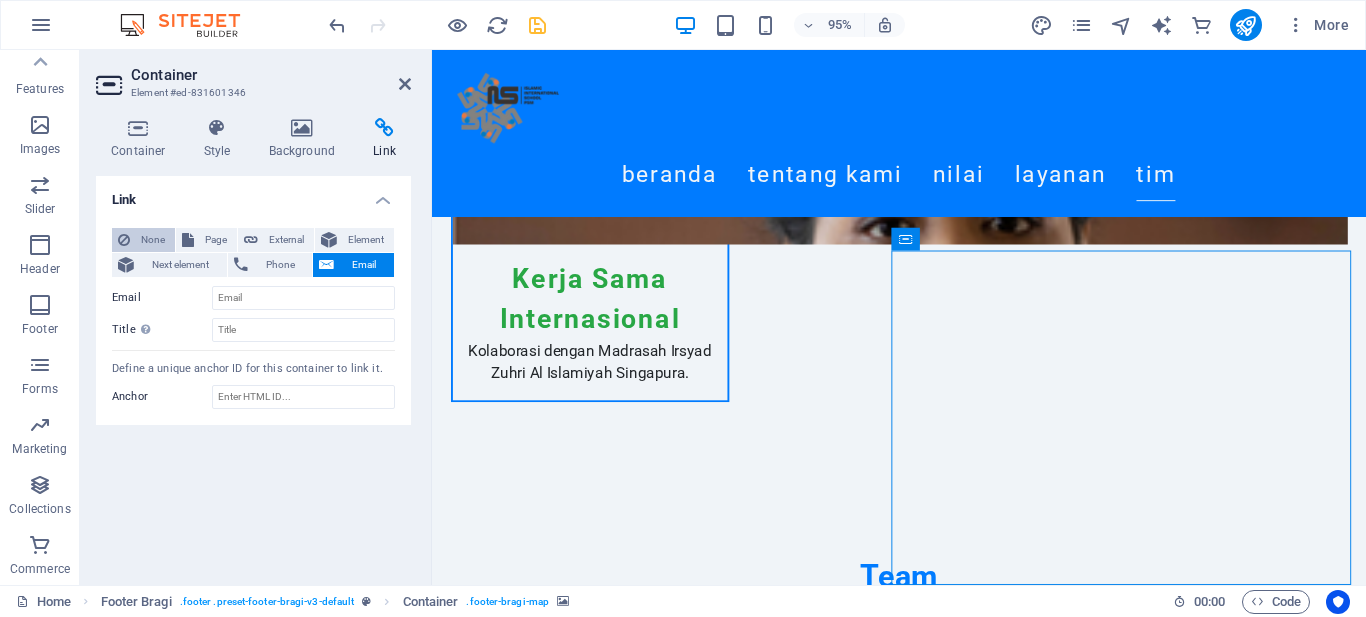 click on "None" at bounding box center [152, 240] 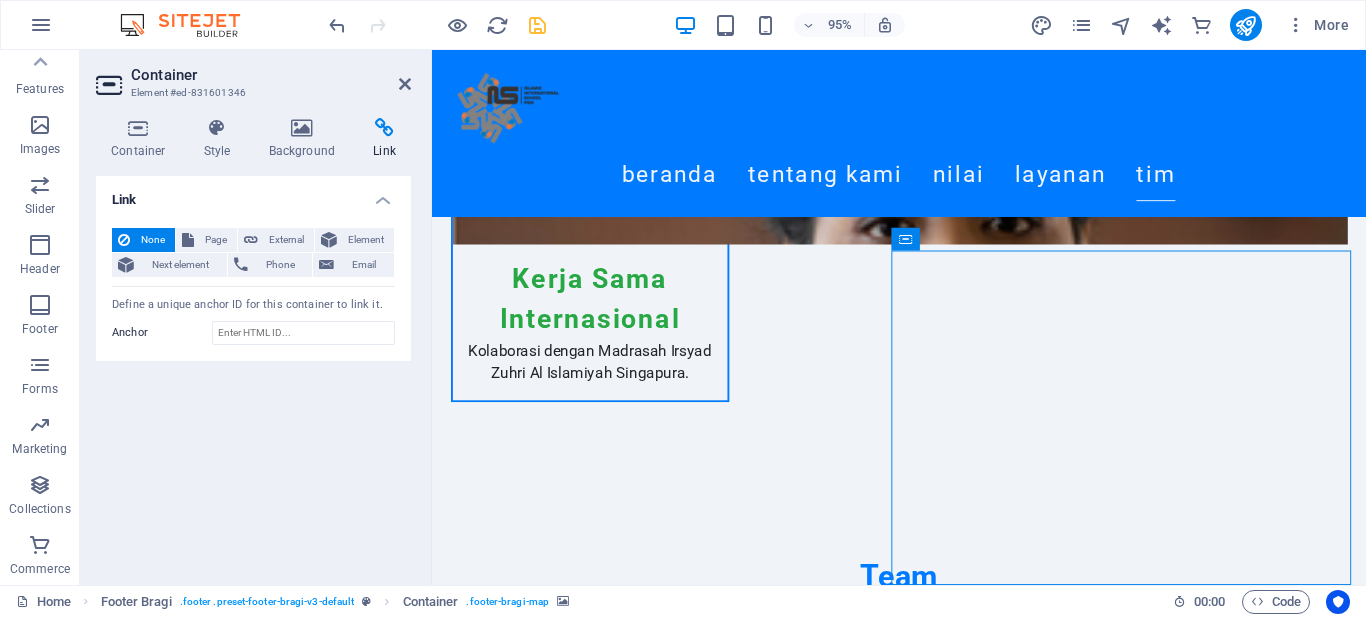 click on "Link None Page External Element Next element Phone Email Page Home Subpage Legal Notice Privacy Element
URL Phone Email Link target New tab Same tab Overlay Title Additional link description, should not be the same as the link text. The title is most often shown as a tooltip text when the mouse moves over the element. Leave empty if uncertain. Relationship Sets the  relationship of this link to the link target . For example, the value "nofollow" instructs search engines not to follow the link. Can be left empty. alternate author bookmark external help license next nofollow noreferrer noopener prev search tag Define a unique anchor ID for this container to link it. Anchor" at bounding box center [253, 372] 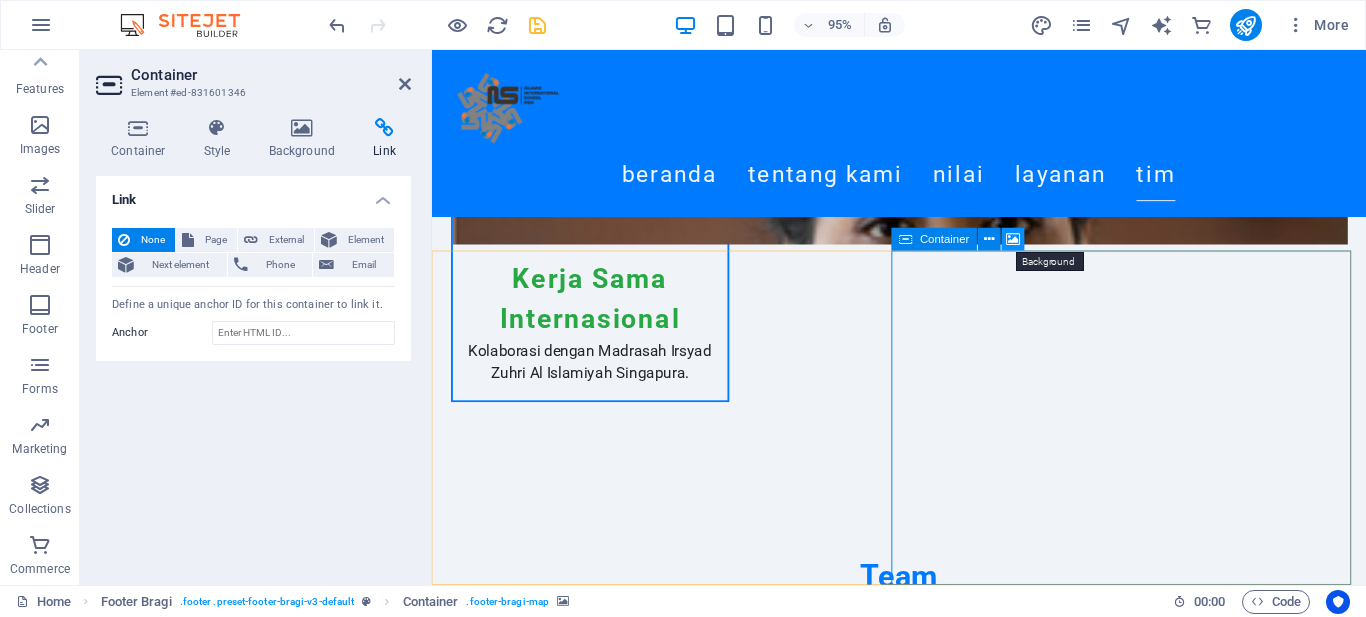 click at bounding box center (1014, 239) 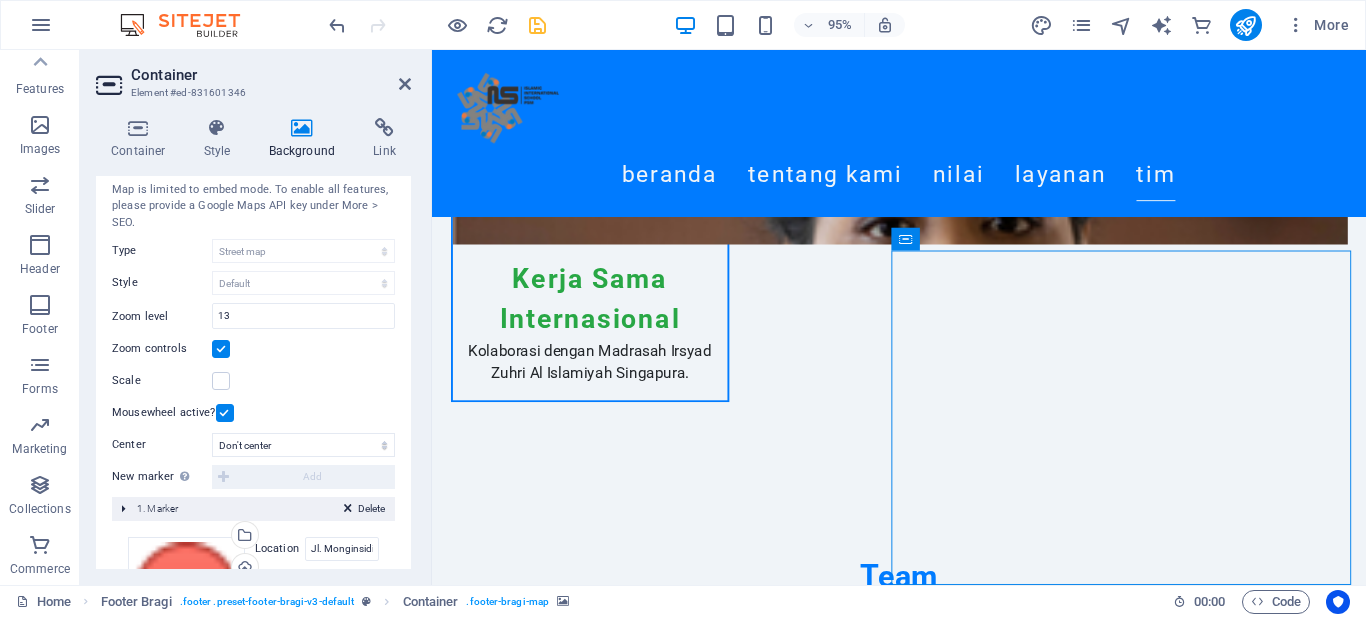 scroll, scrollTop: 3, scrollLeft: 0, axis: vertical 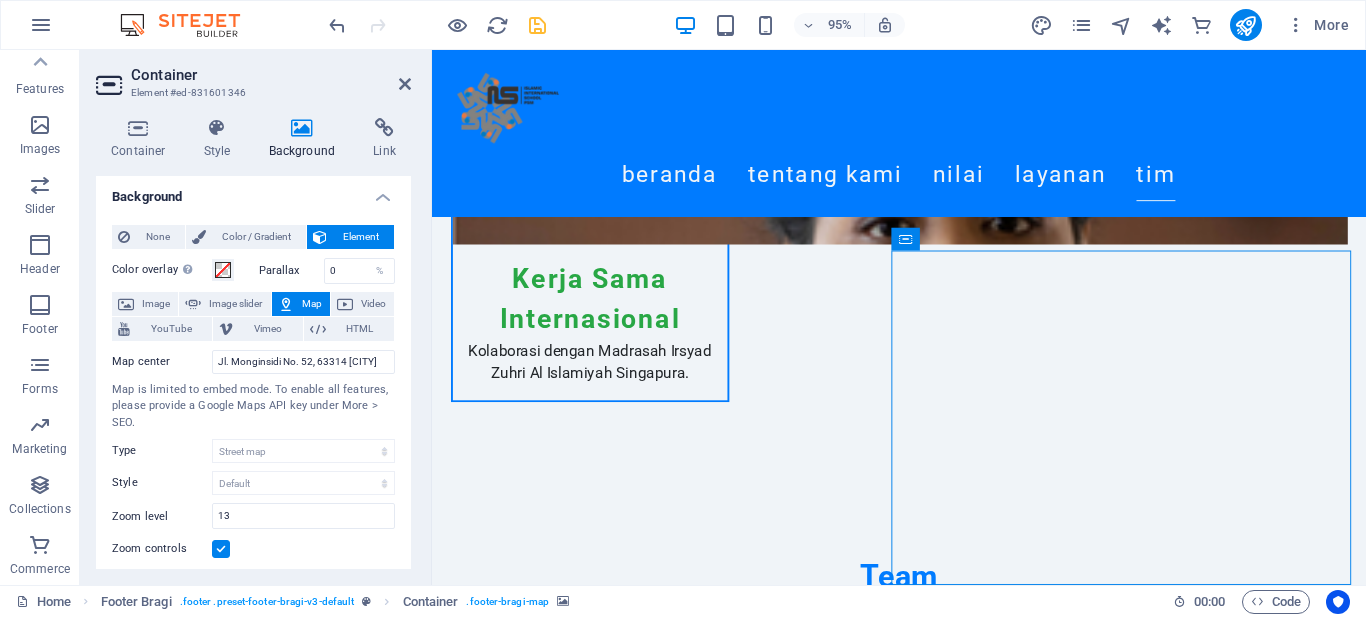 click on "Map is limited to embed mode. To enable all features, please provide a Google Maps API key under More > SEO." at bounding box center (253, 407) 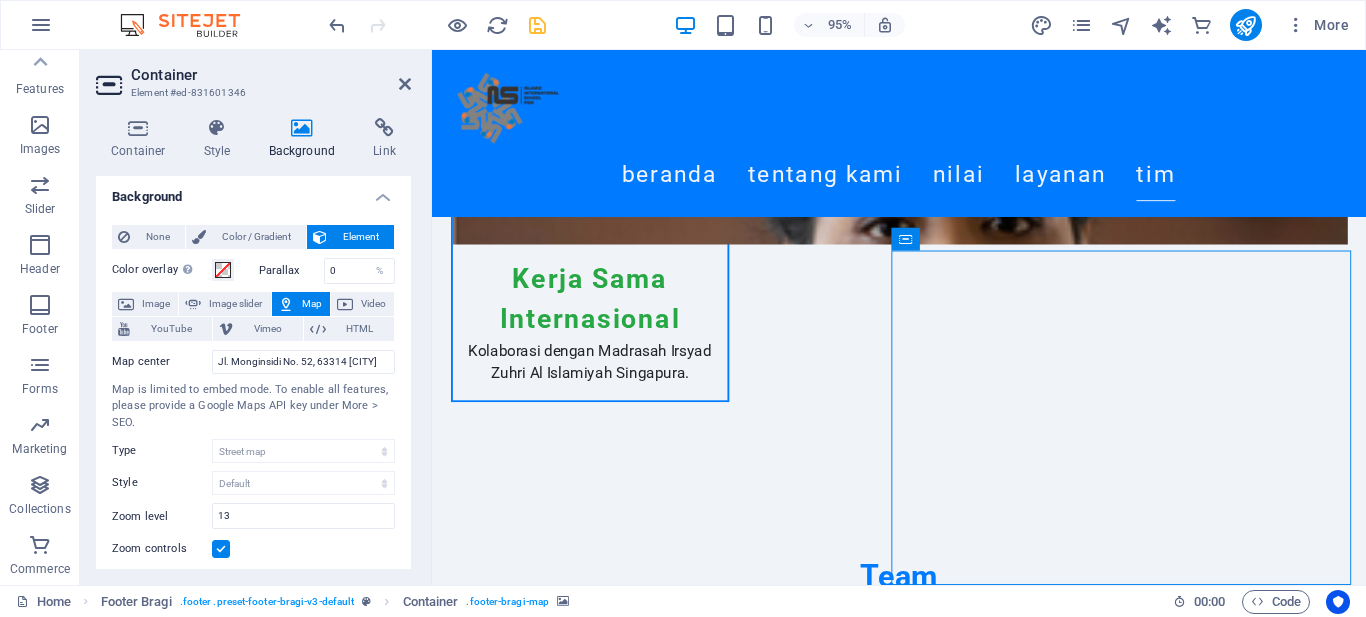 scroll, scrollTop: 0, scrollLeft: 0, axis: both 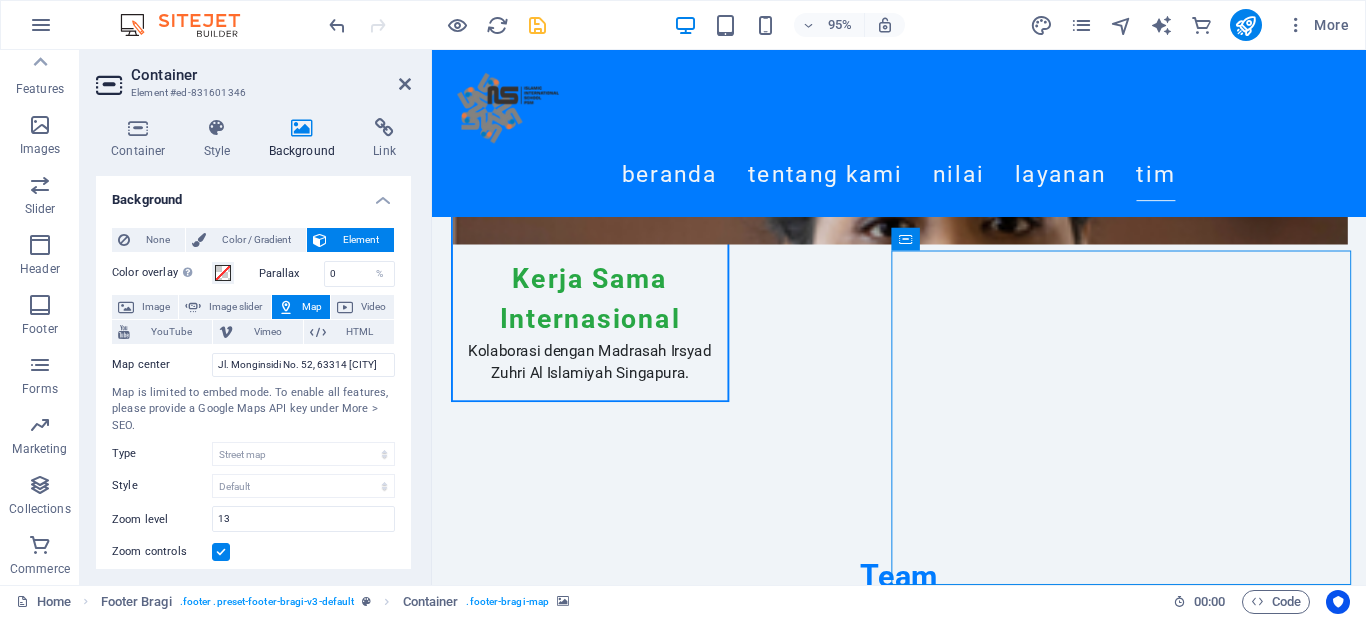 click on "Map is limited to embed mode. To enable all features, please provide a Google Maps API key under More > SEO." at bounding box center [253, 410] 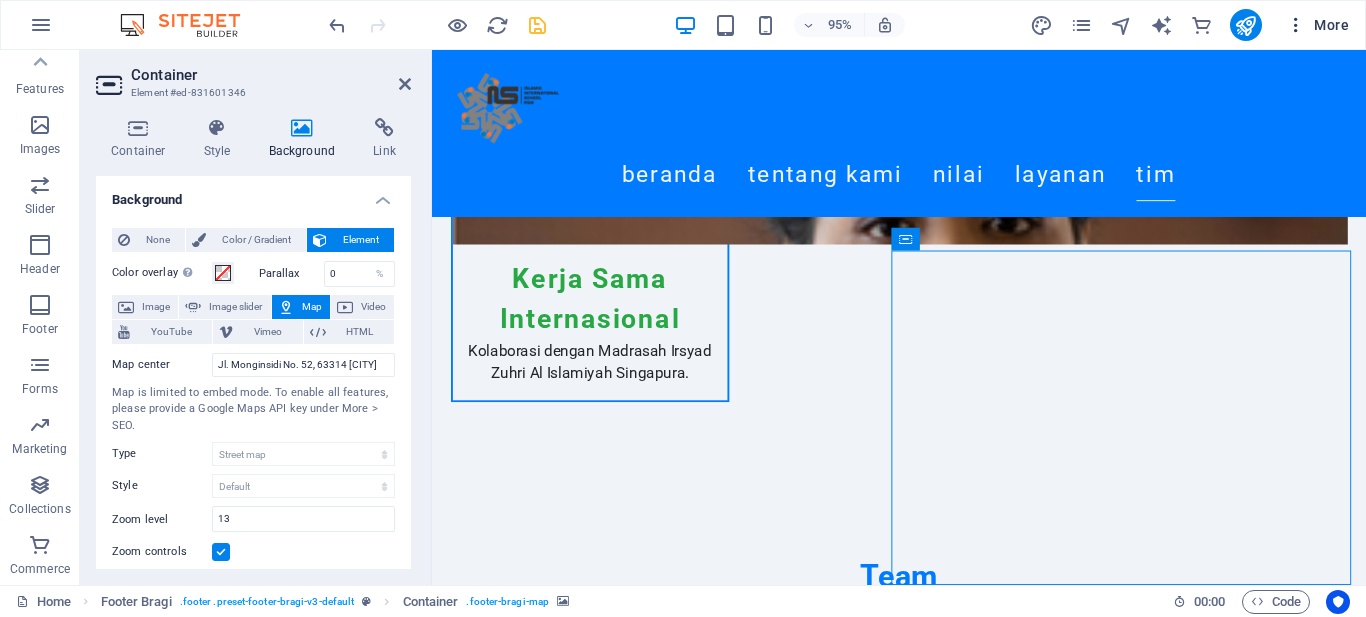click on "More" at bounding box center [1317, 25] 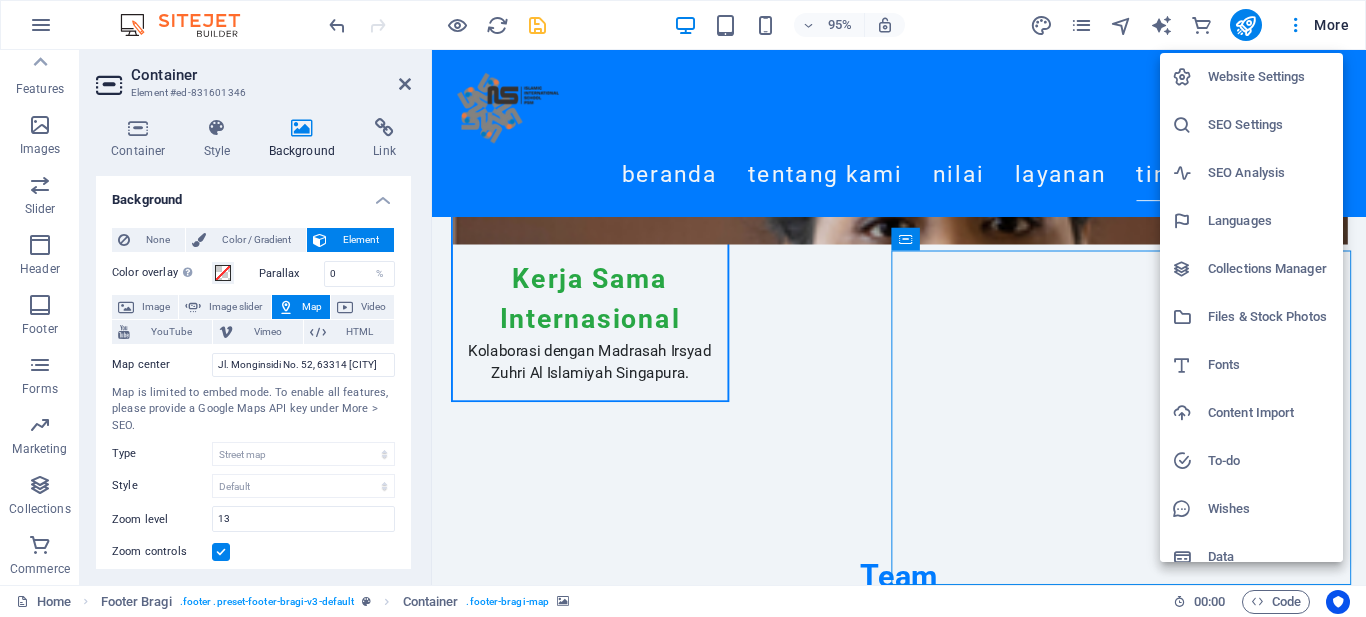 click on "SEO Settings" at bounding box center [1269, 125] 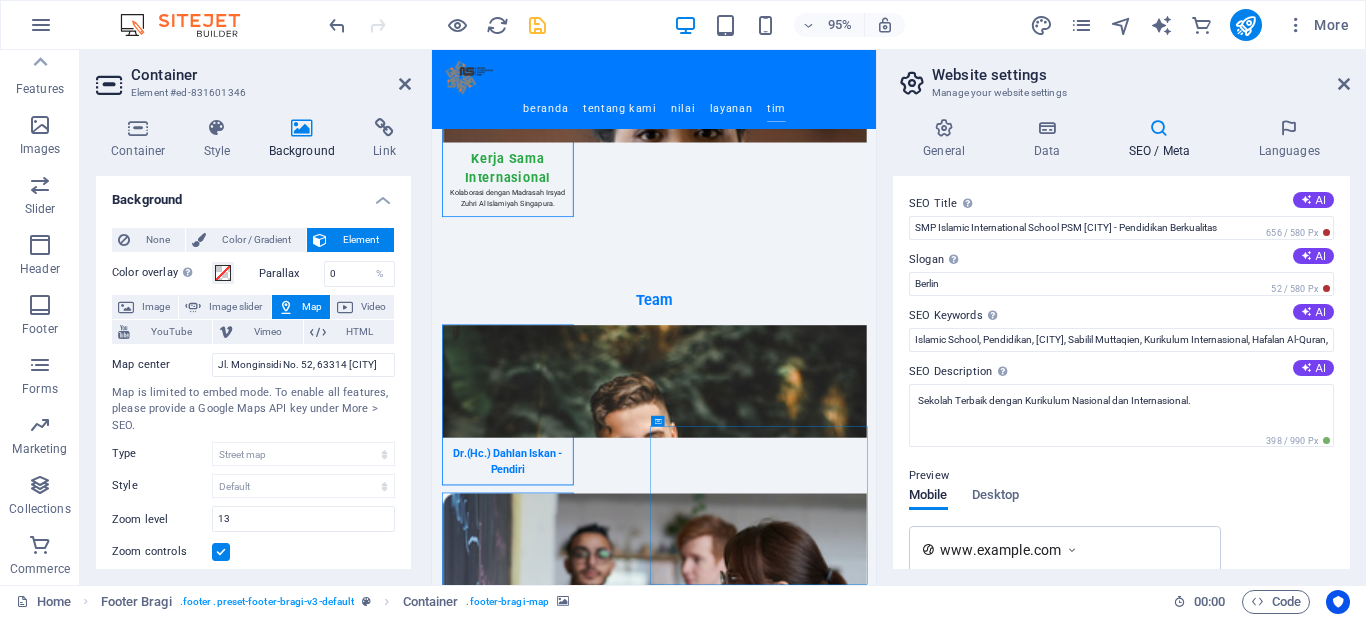 scroll, scrollTop: 4900, scrollLeft: 0, axis: vertical 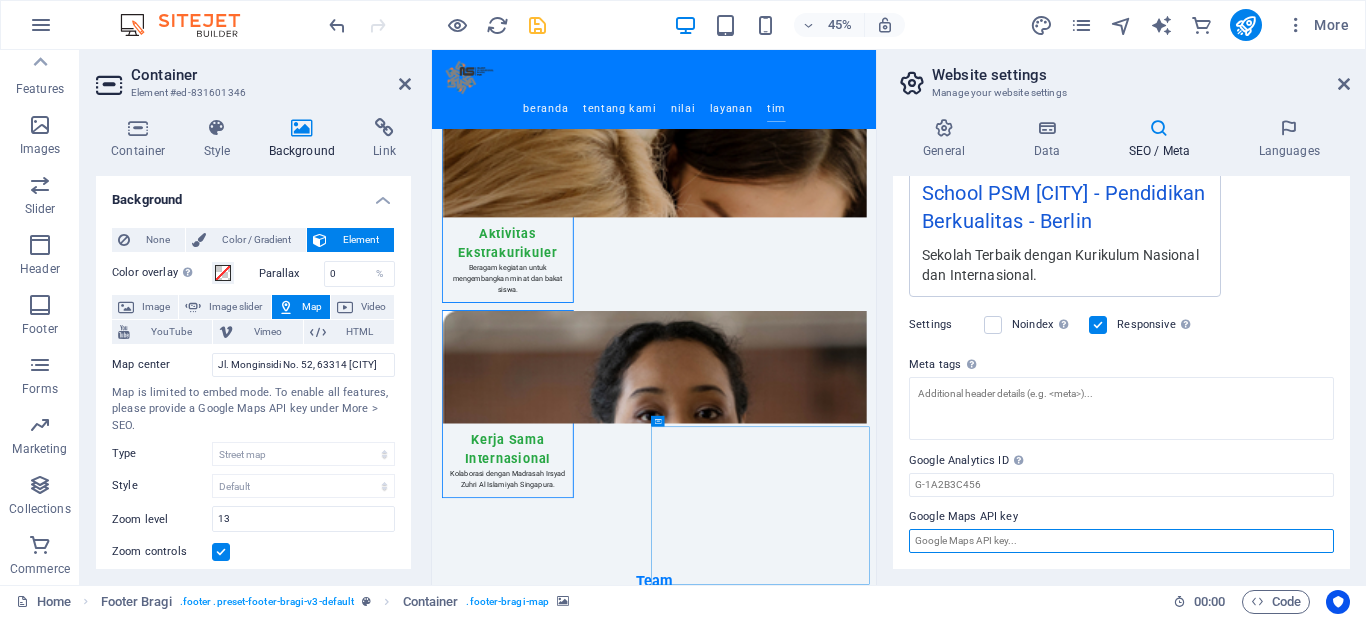 click on "Google Maps API key" at bounding box center [1121, 541] 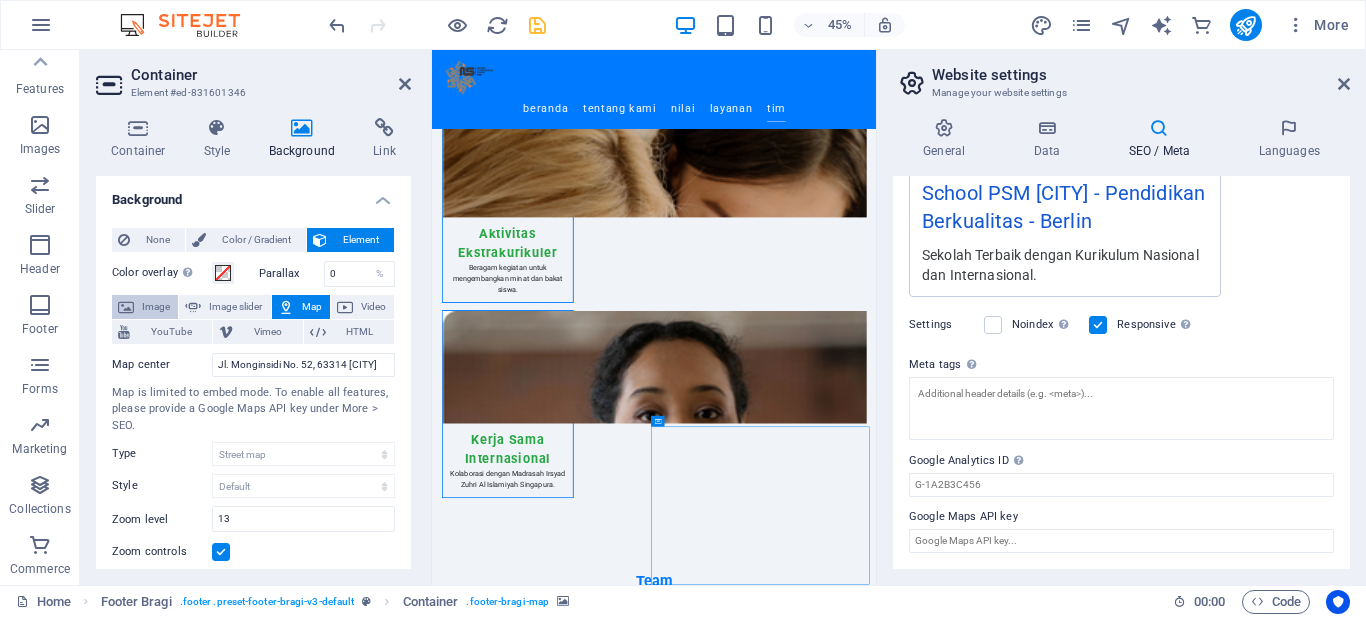 click on "Image" at bounding box center [145, 307] 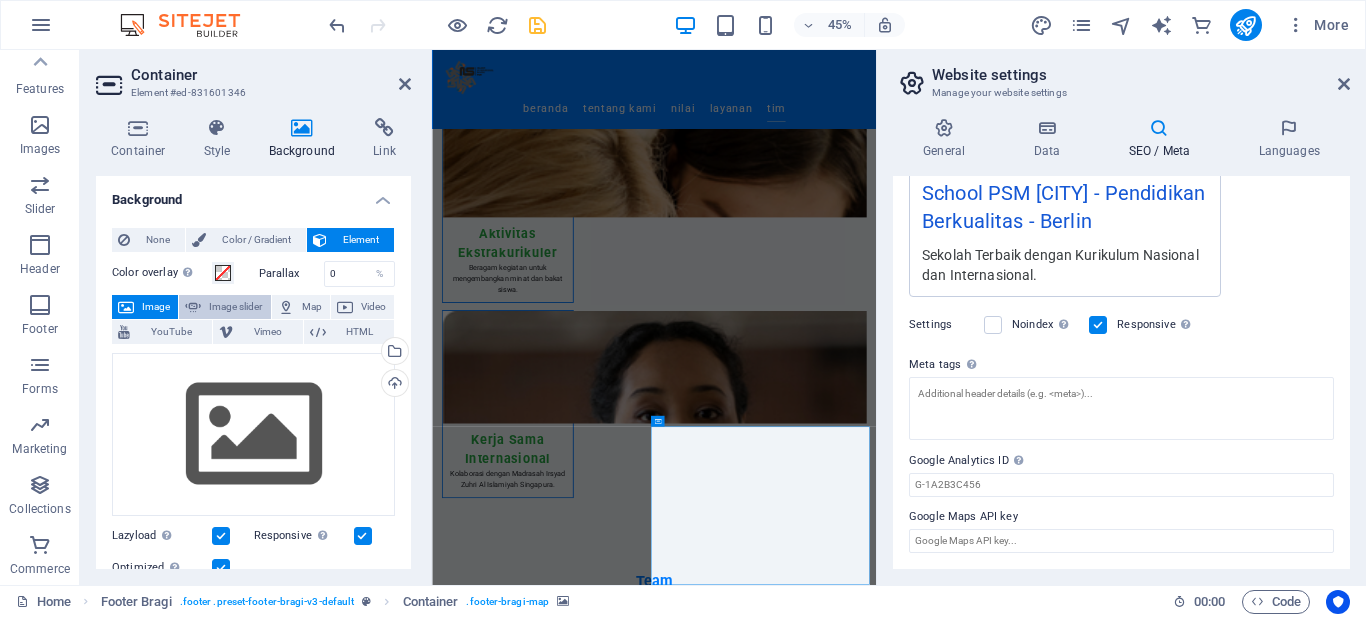 click on "Image slider" at bounding box center (235, 307) 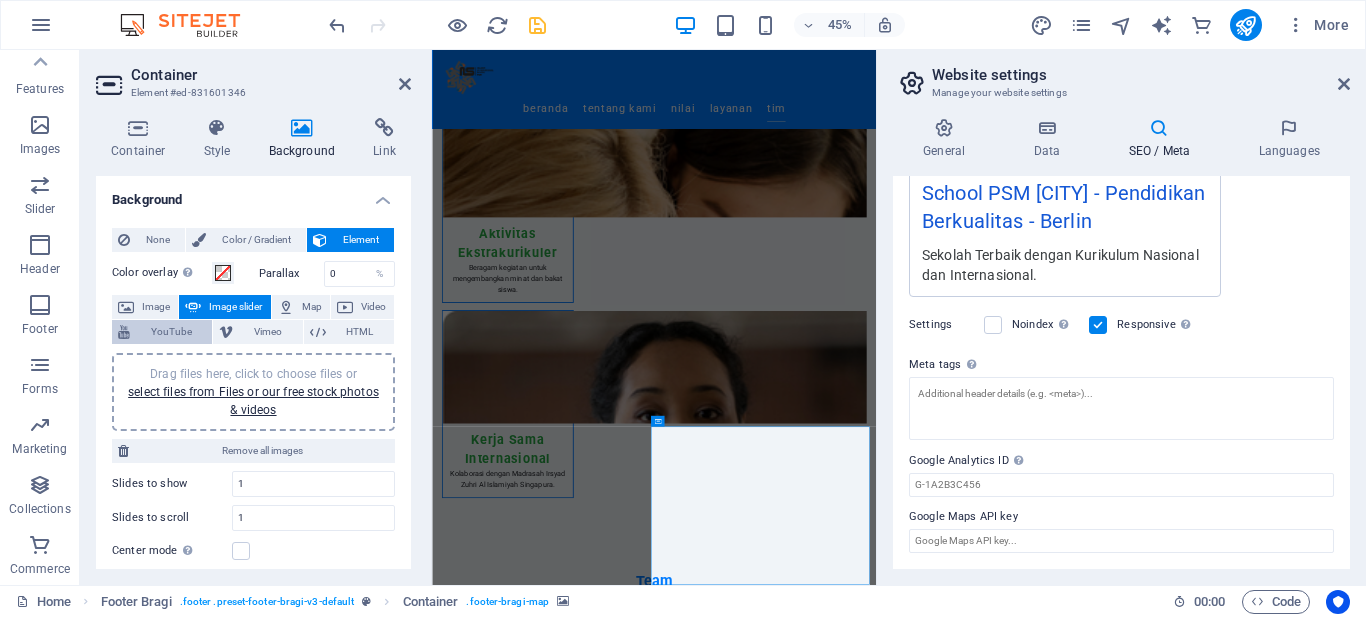 click on "YouTube" at bounding box center [171, 332] 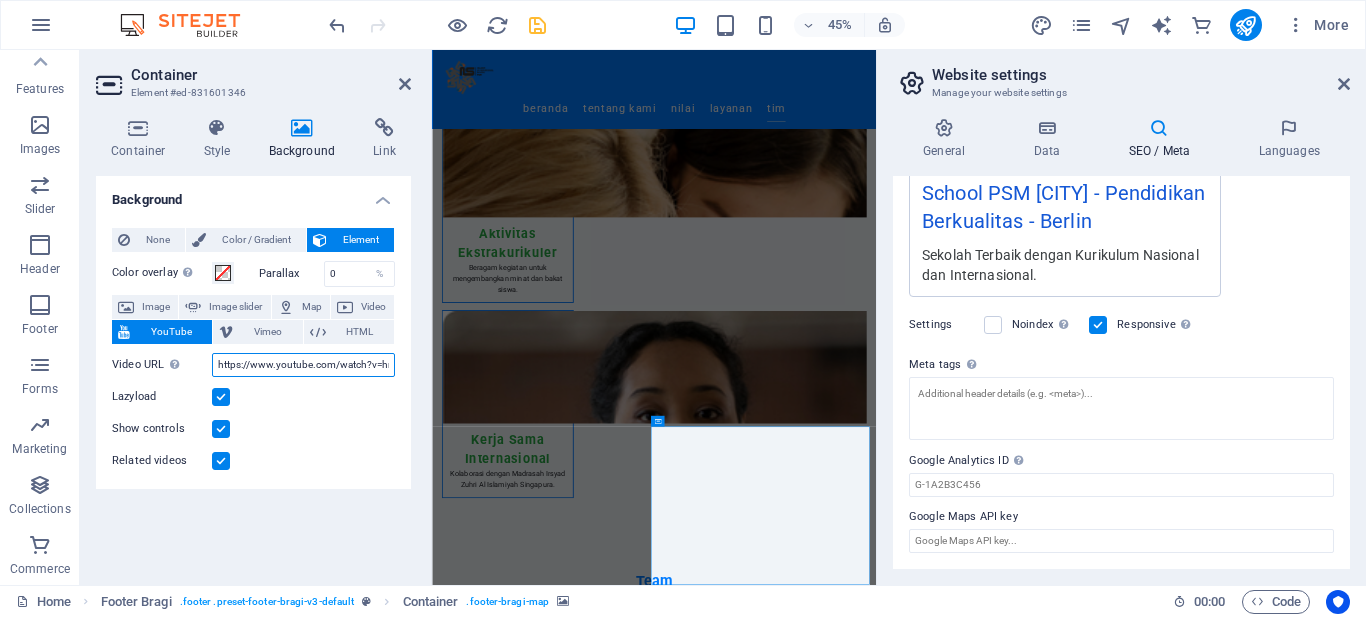 click on "https://www.youtube.com/watch?v=hnoviHgPHkY" at bounding box center (303, 365) 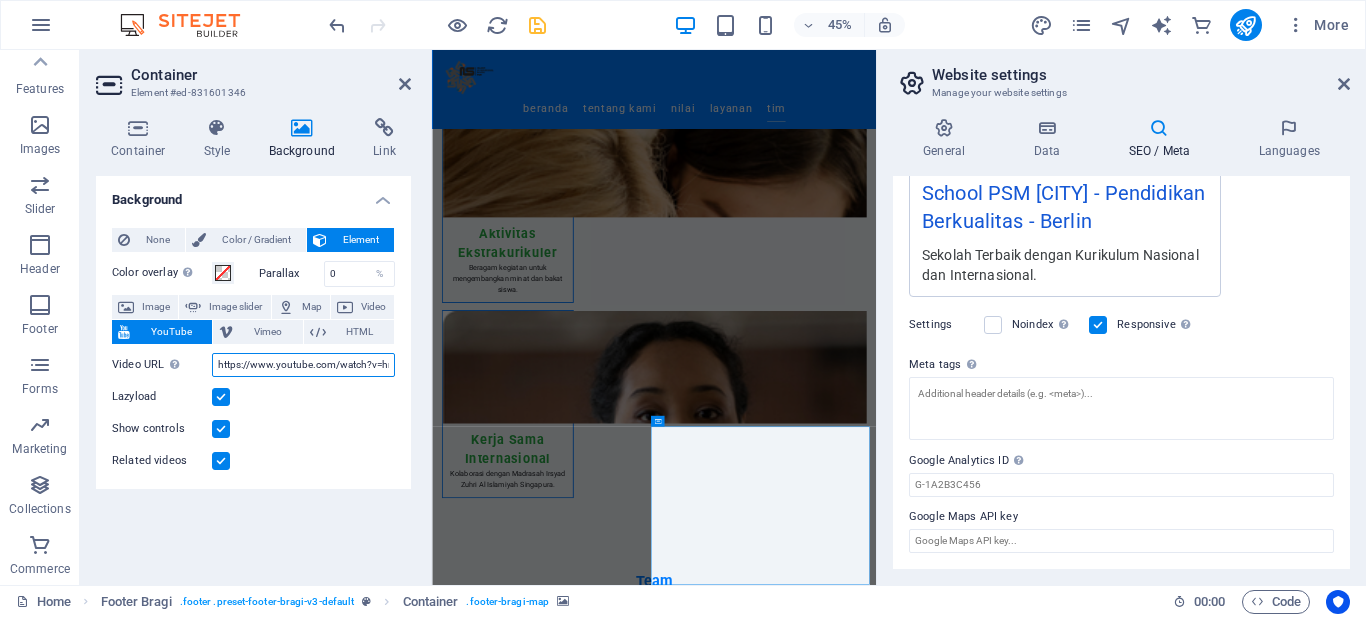click on "https://www.youtube.com/watch?v=hnoviHgPHkY" at bounding box center [303, 365] 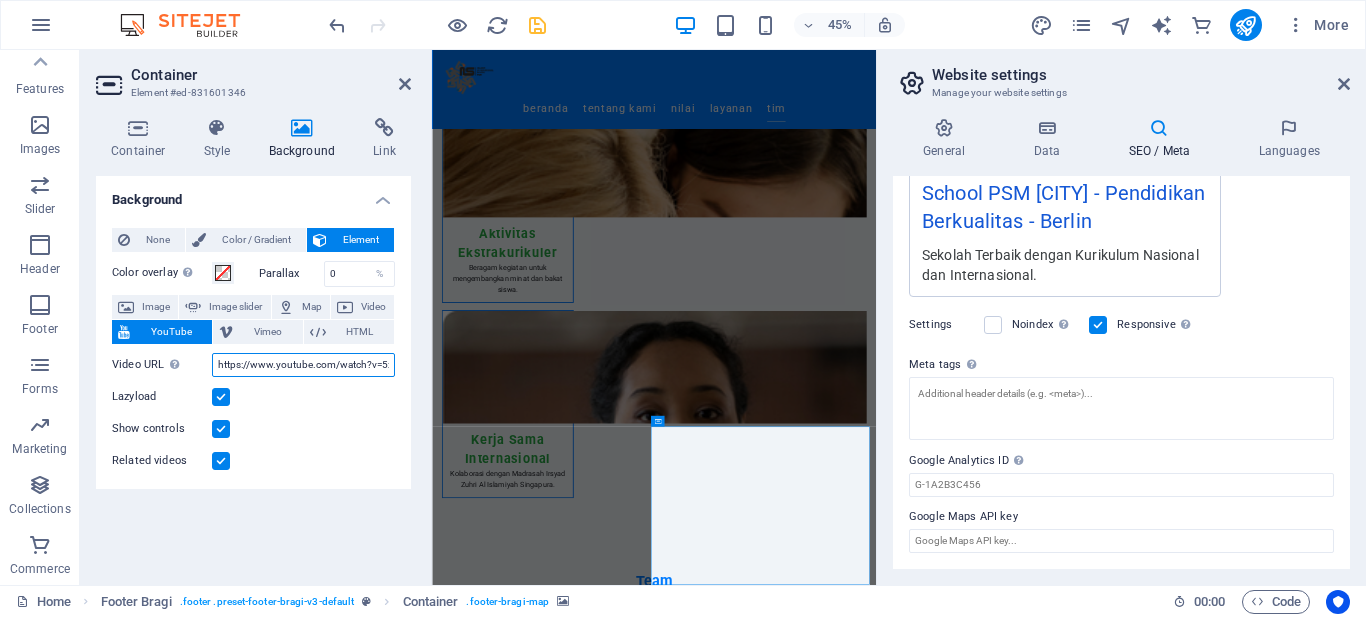 scroll, scrollTop: 0, scrollLeft: 60, axis: horizontal 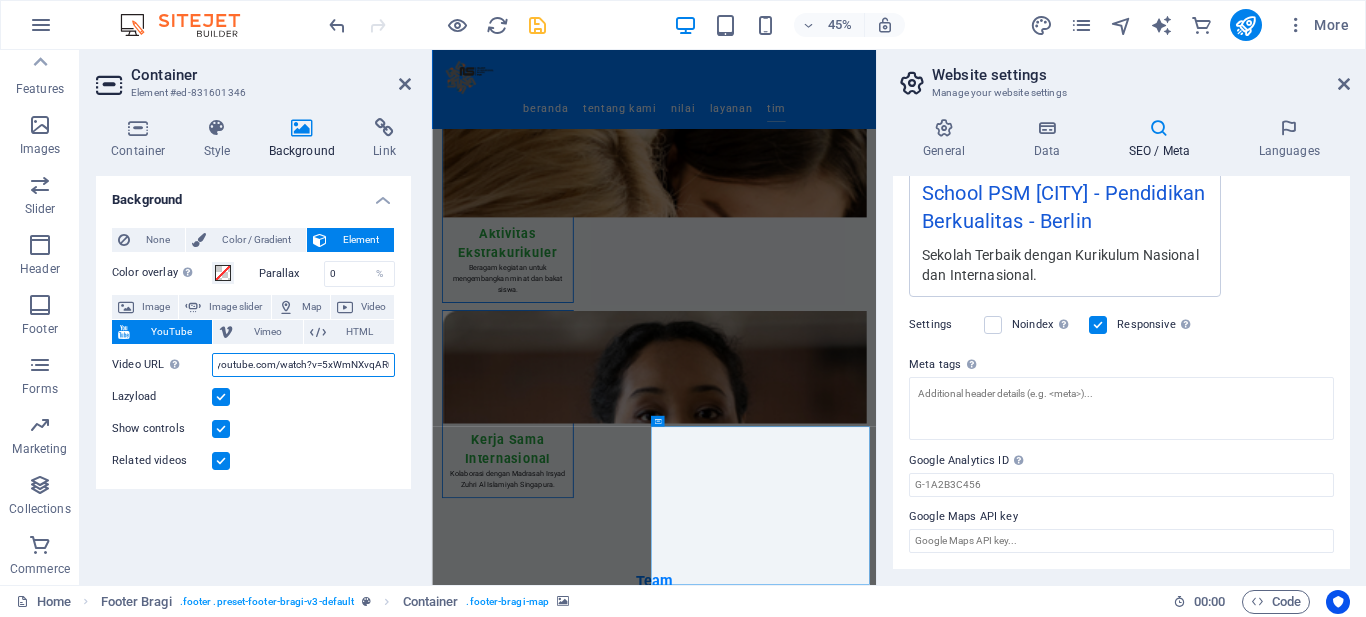 type on "https://www.youtube.com/watch?v=5xWmNXvqAR0" 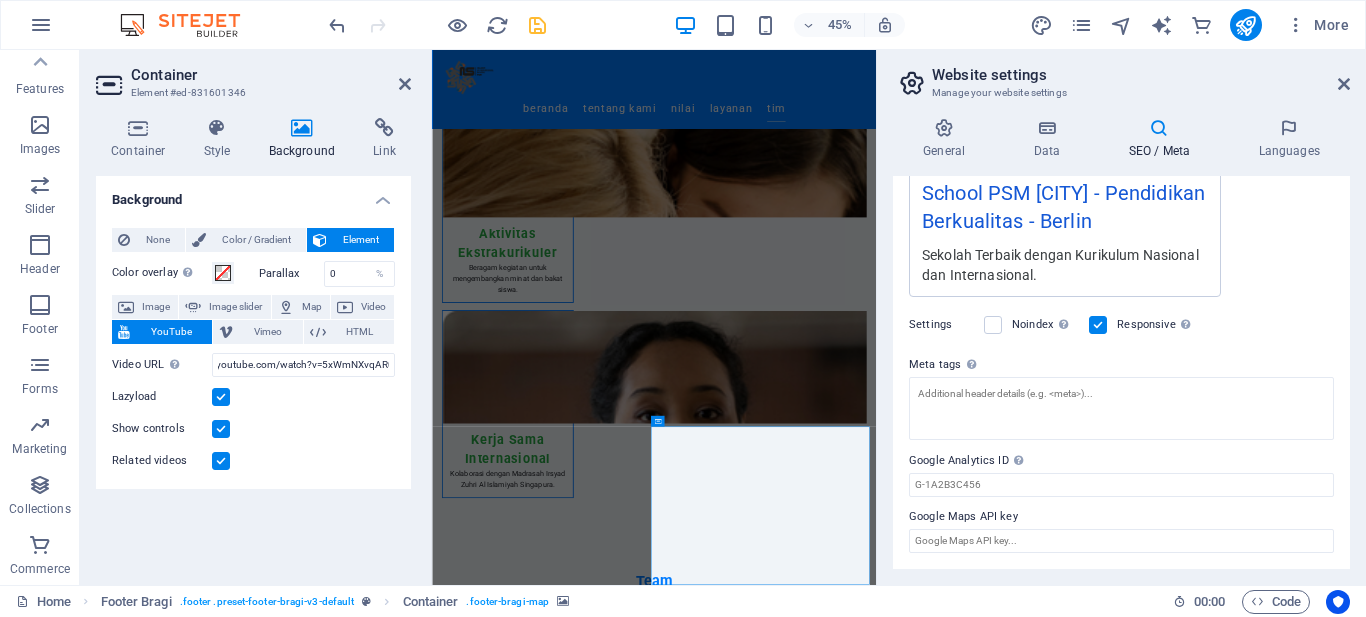 click at bounding box center (537, 25) 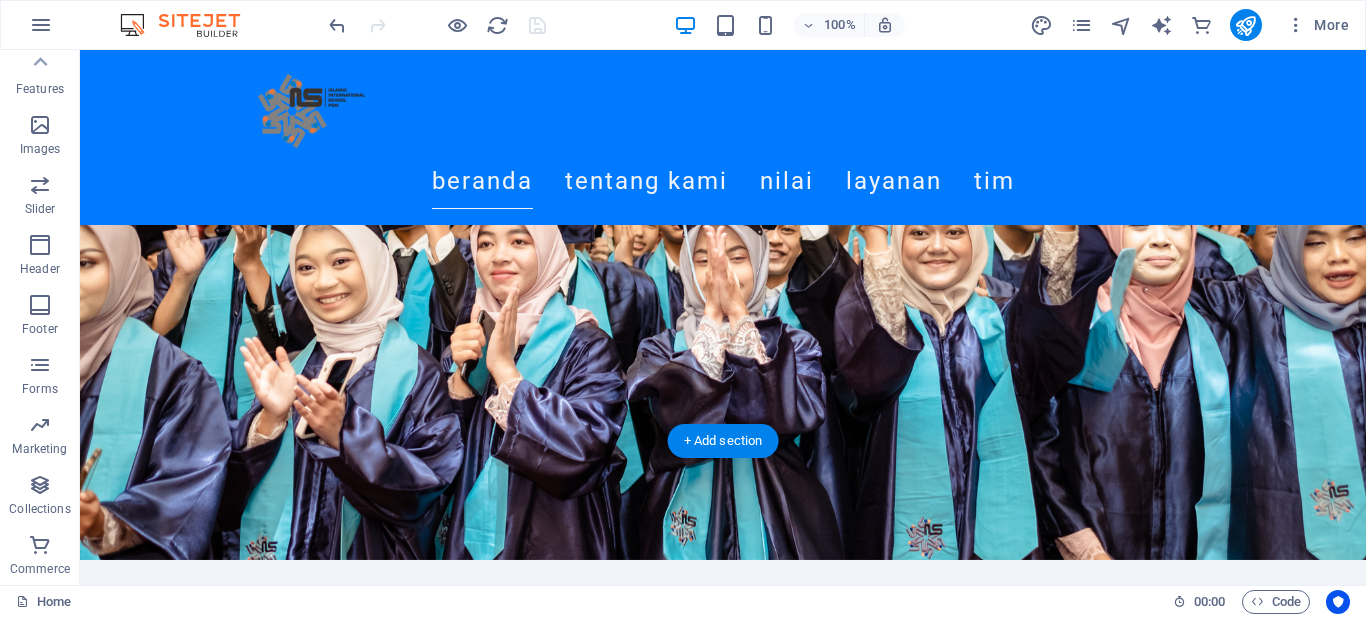 scroll, scrollTop: 0, scrollLeft: 0, axis: both 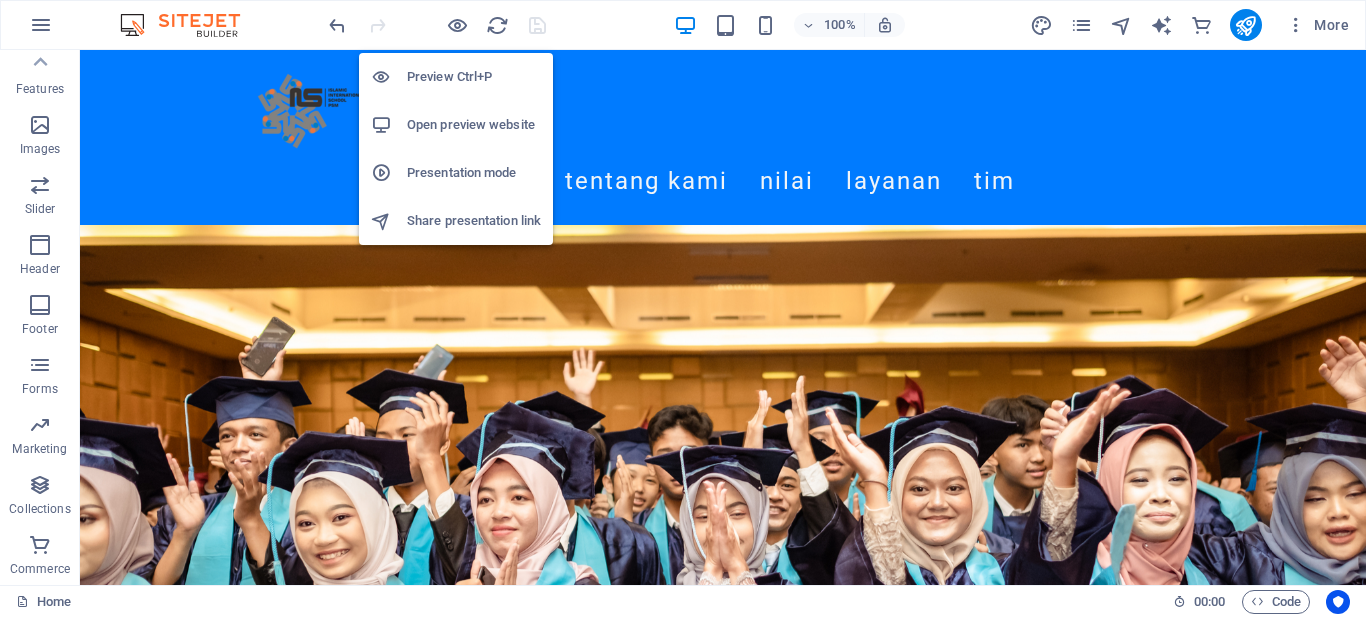 click on "Preview Ctrl+P" at bounding box center (474, 77) 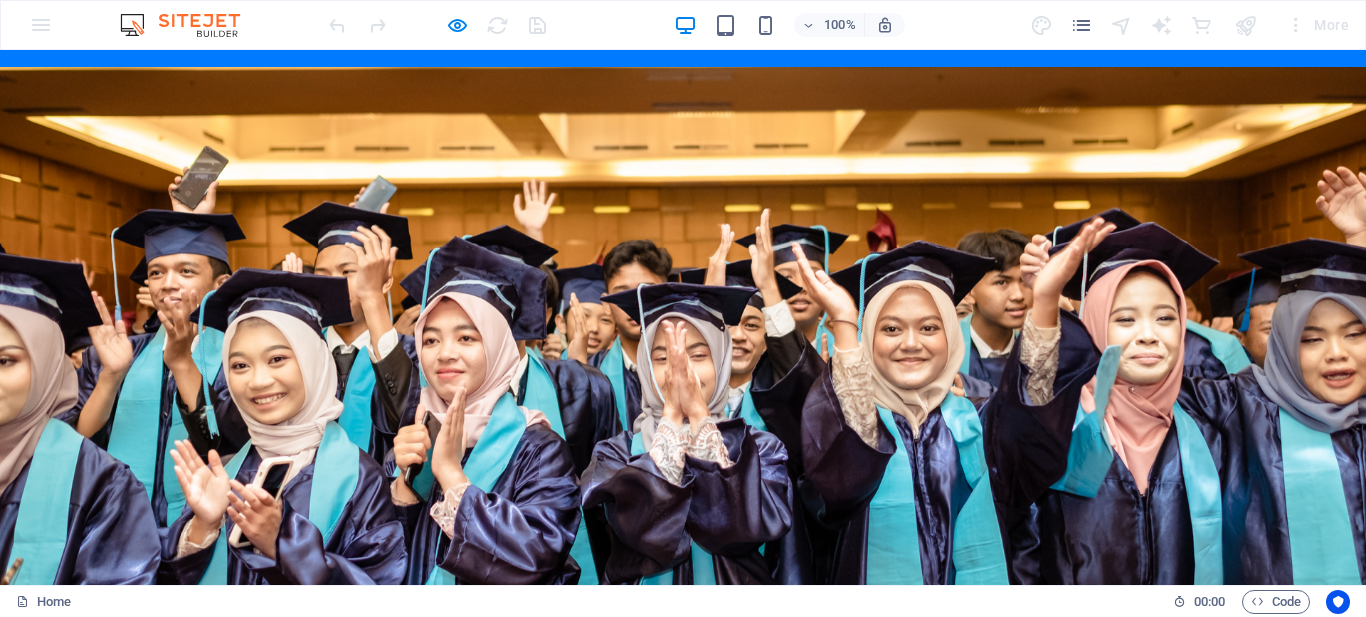 scroll, scrollTop: 0, scrollLeft: 0, axis: both 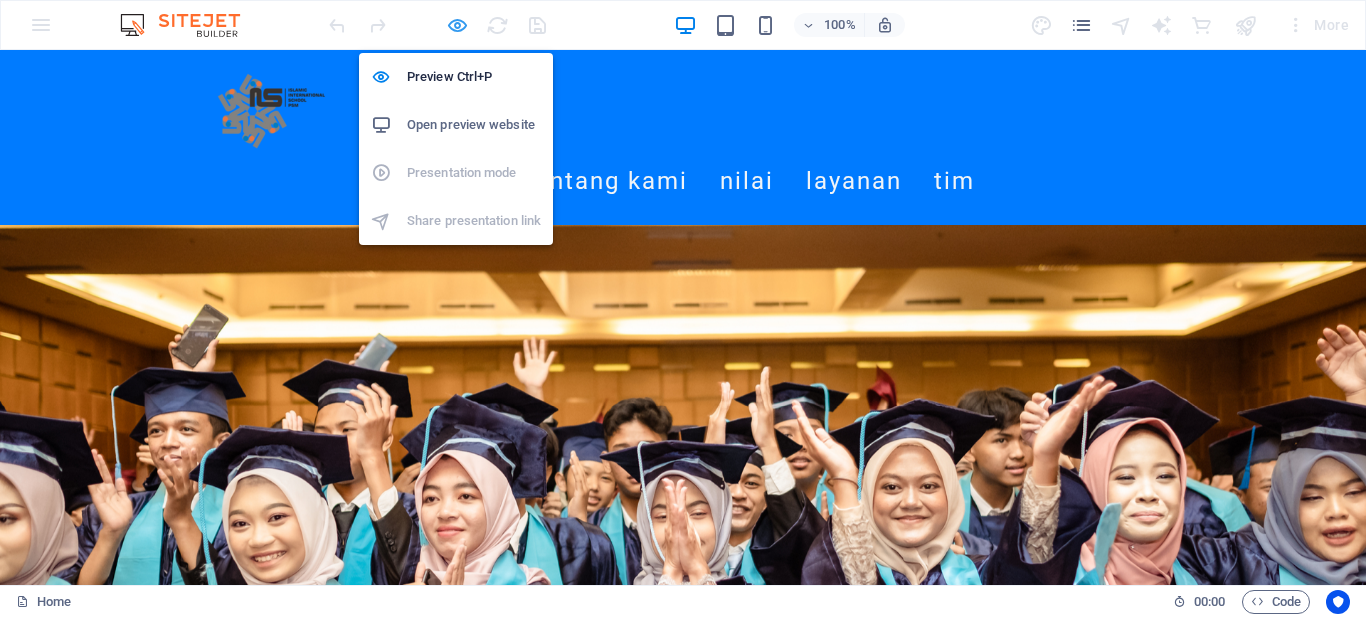 click at bounding box center (457, 25) 